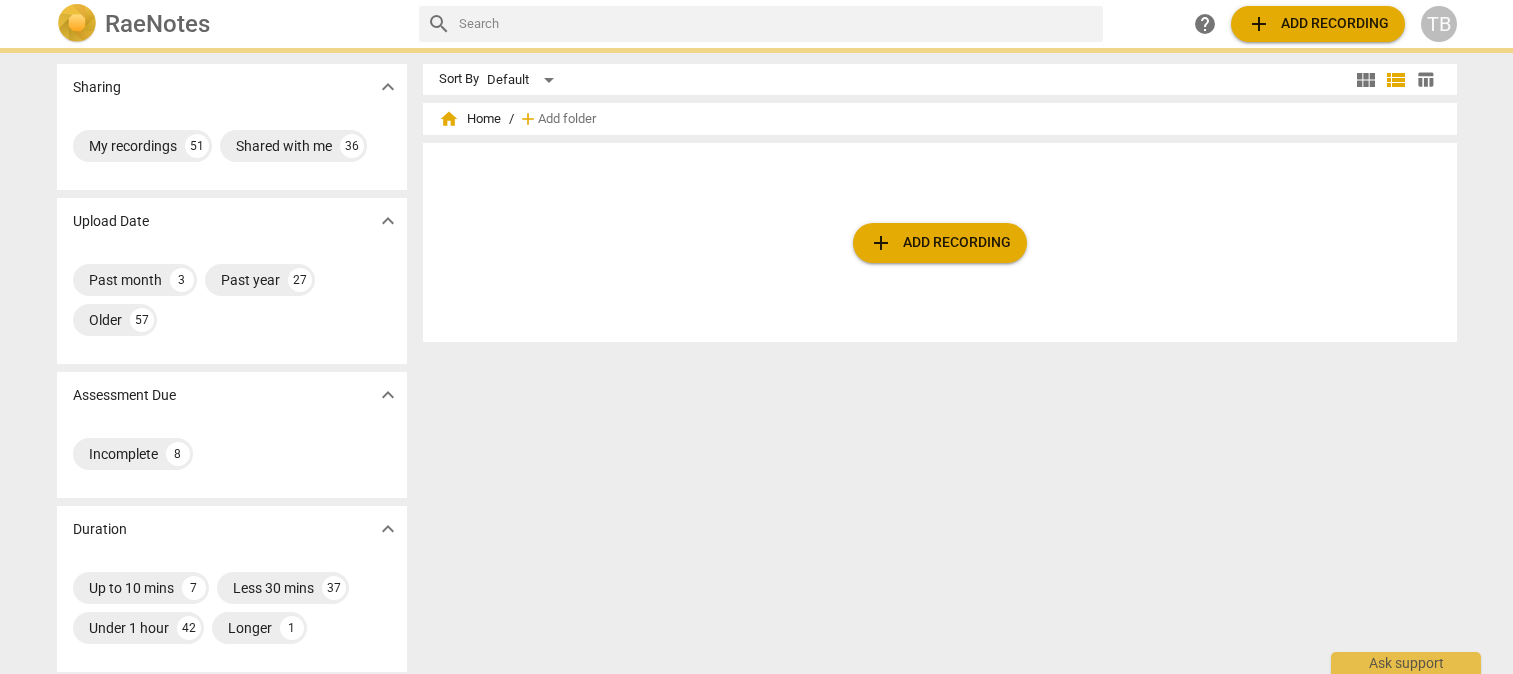 scroll, scrollTop: 0, scrollLeft: 0, axis: both 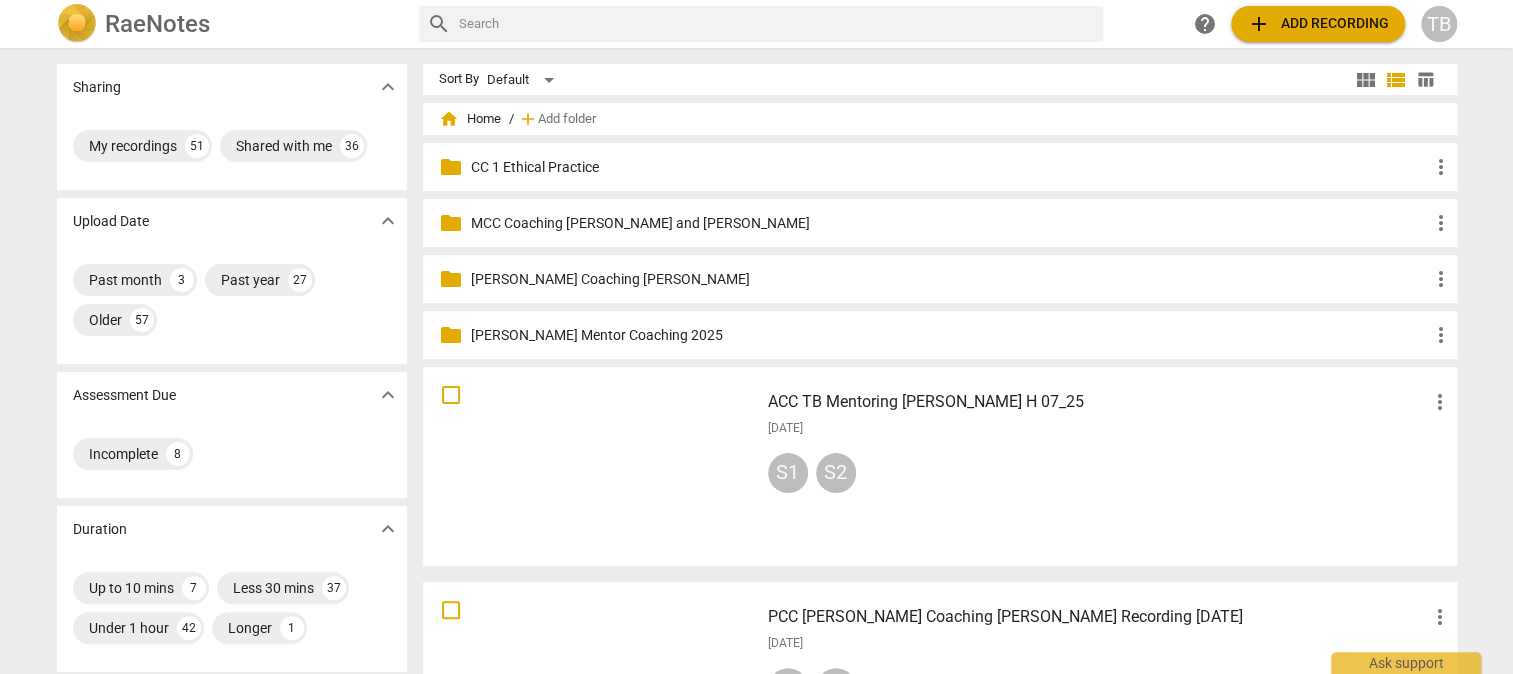 click at bounding box center (591, 466) 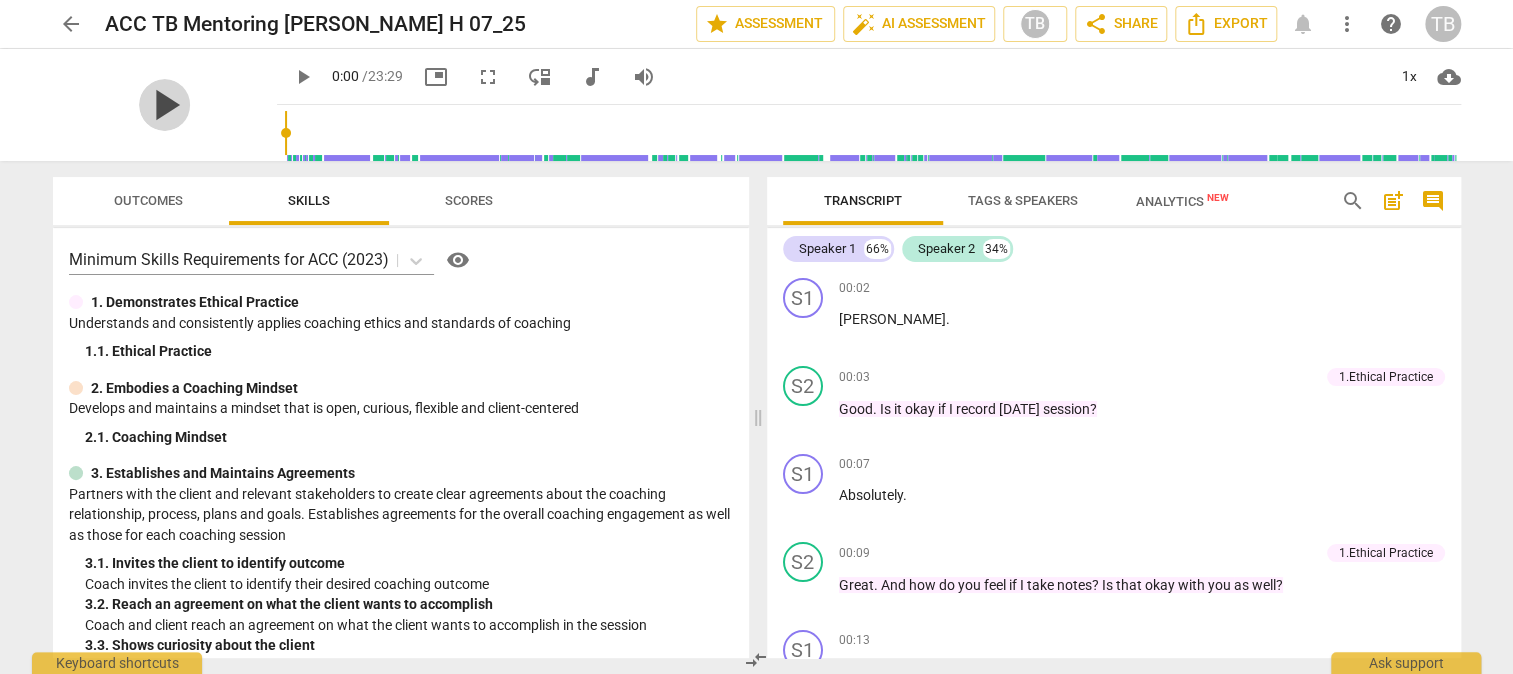 click on "play_arrow" at bounding box center (165, 105) 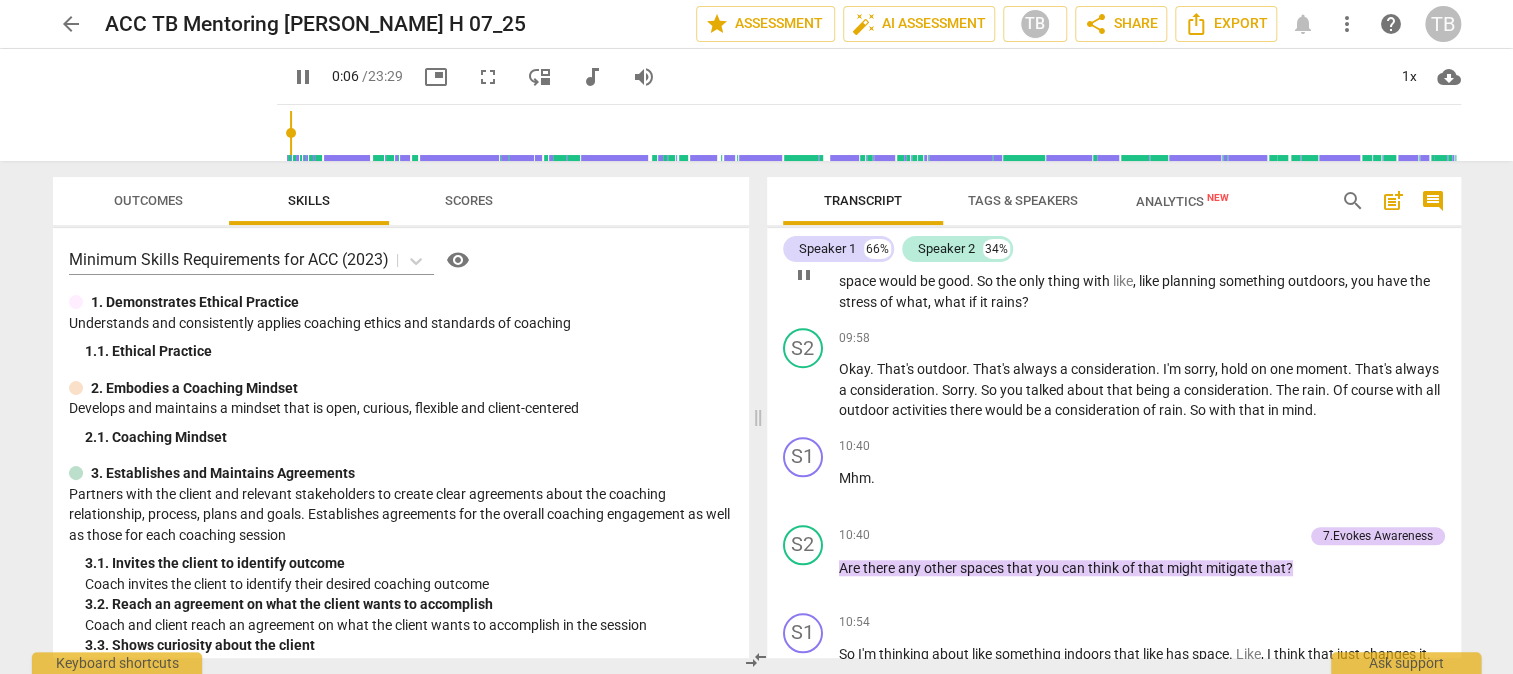 scroll, scrollTop: 4300, scrollLeft: 0, axis: vertical 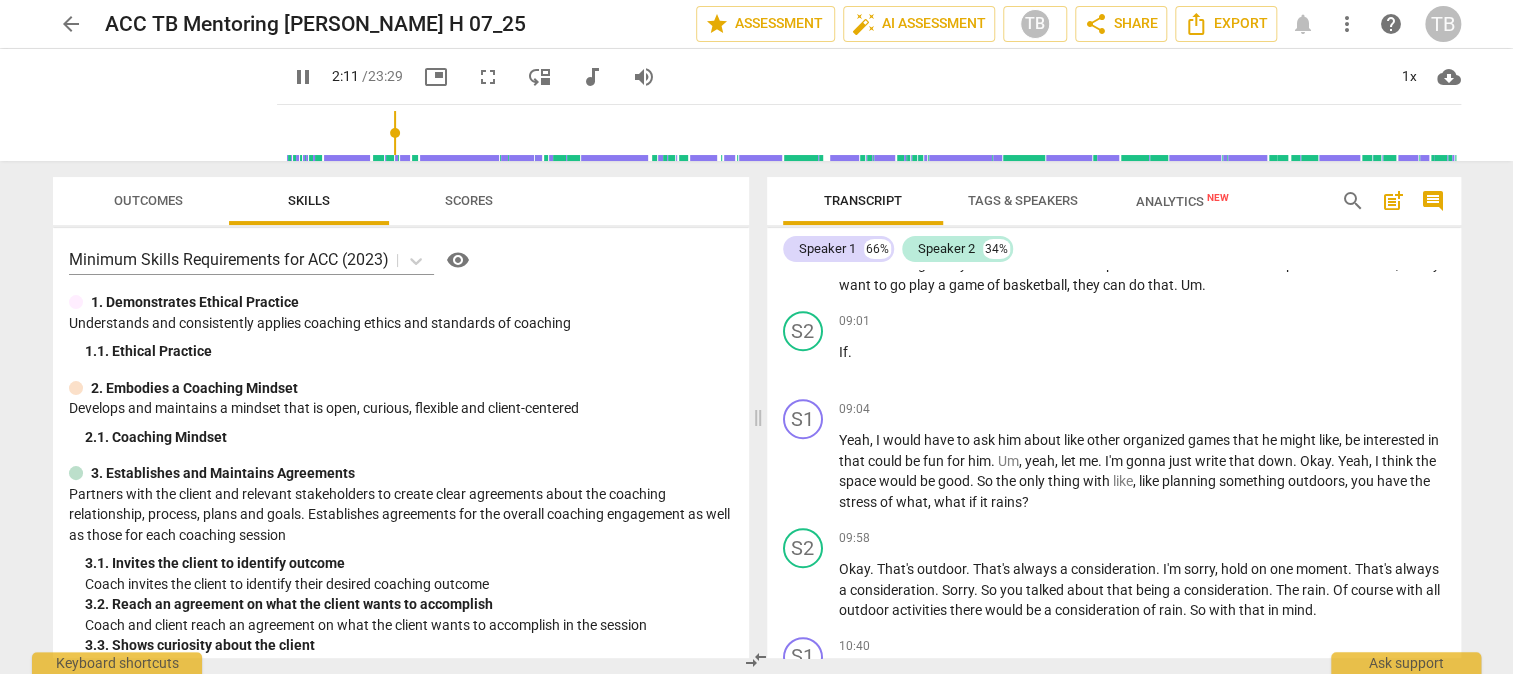 drag, startPoint x: 267, startPoint y: 129, endPoint x: 374, endPoint y: 137, distance: 107.298645 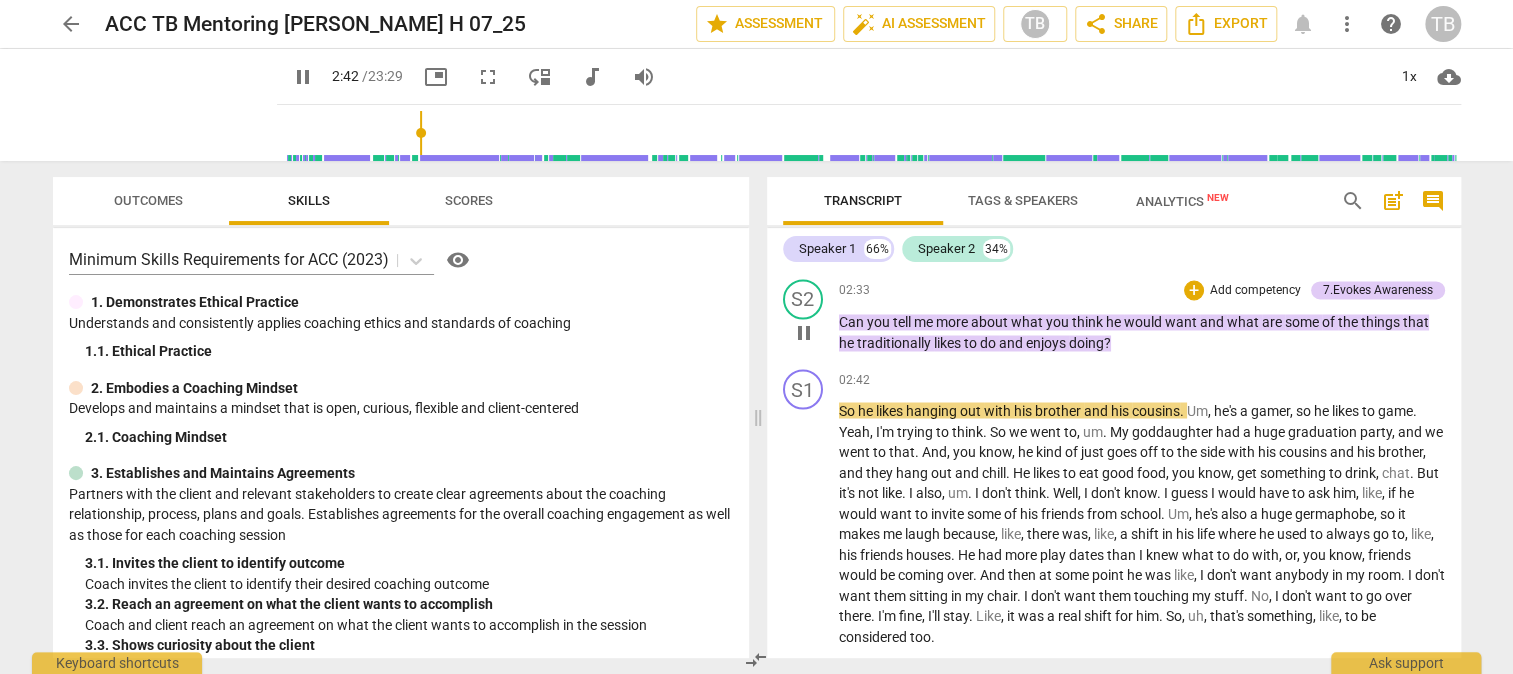 scroll, scrollTop: 1700, scrollLeft: 0, axis: vertical 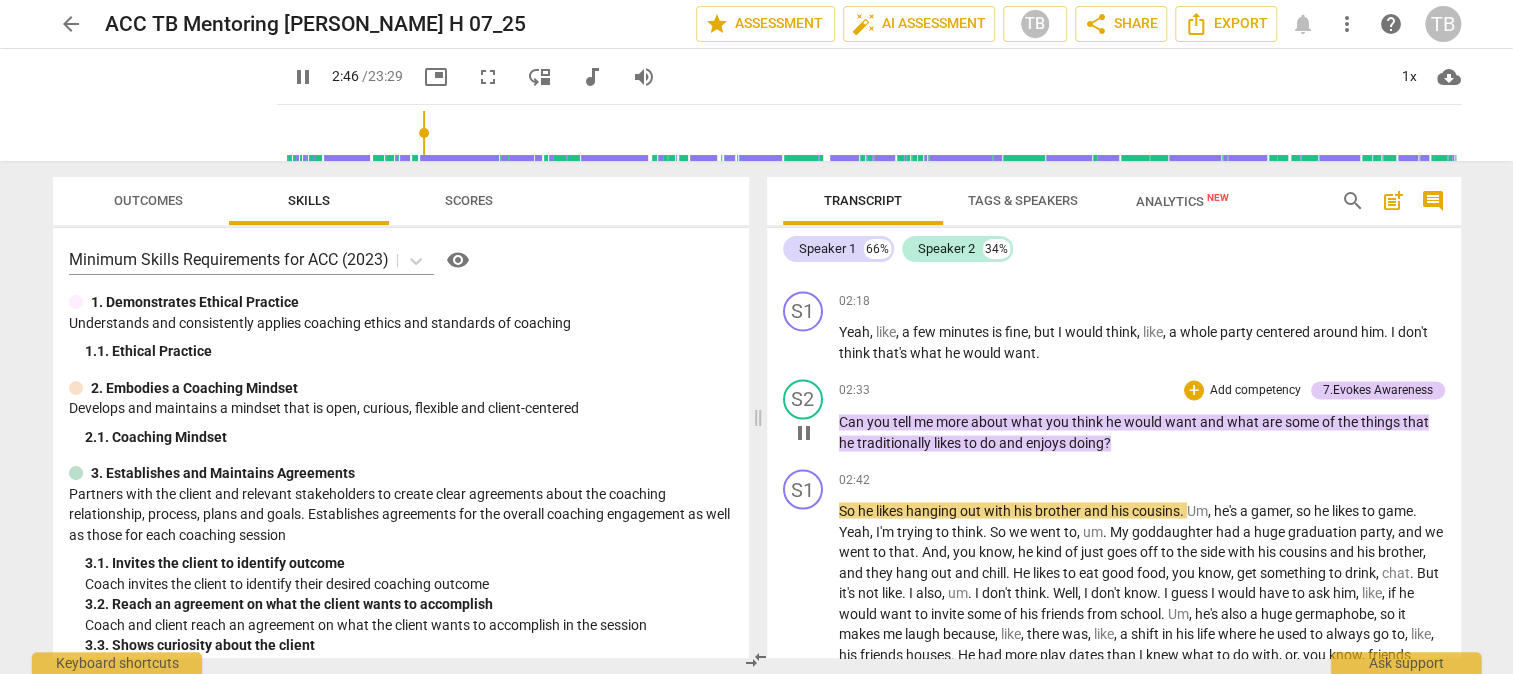 click on "Add competency" at bounding box center [1255, 391] 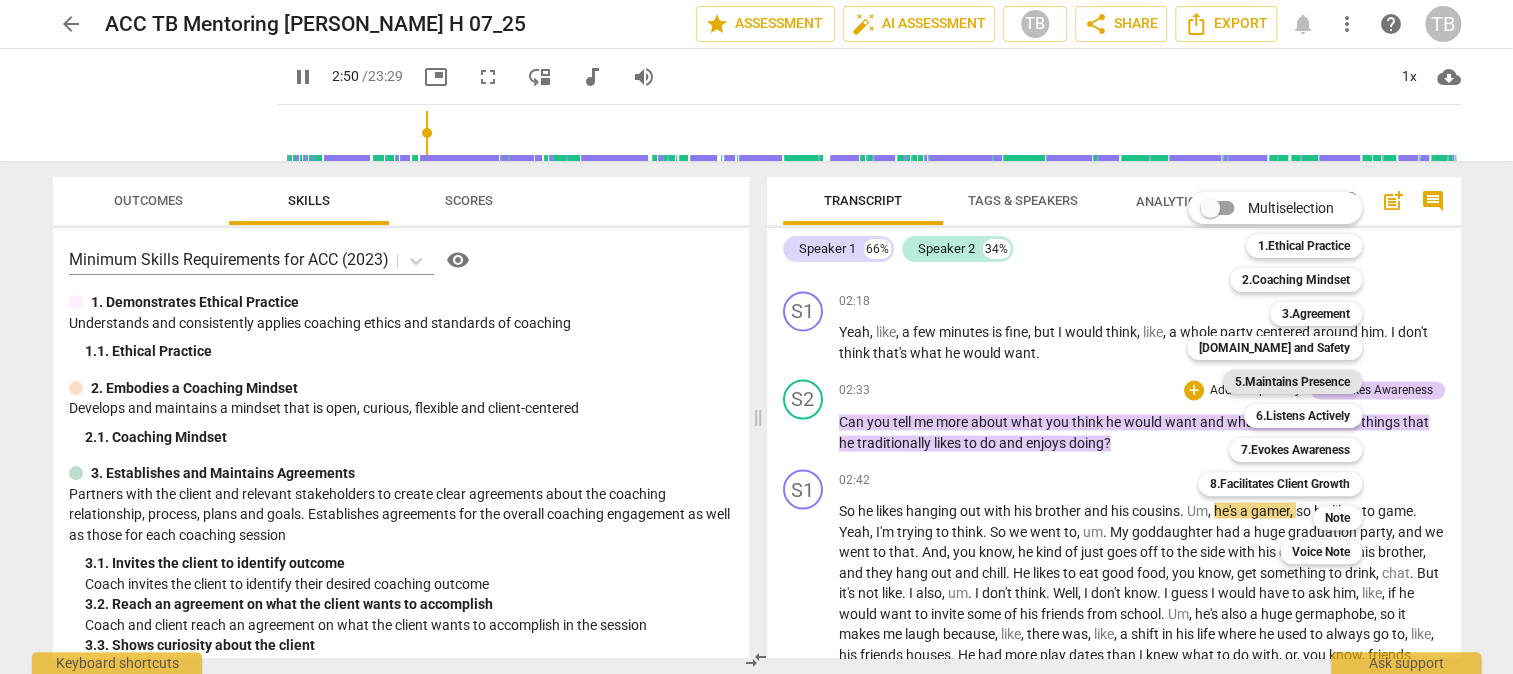 click on "5.Maintains Presence" at bounding box center [1292, 382] 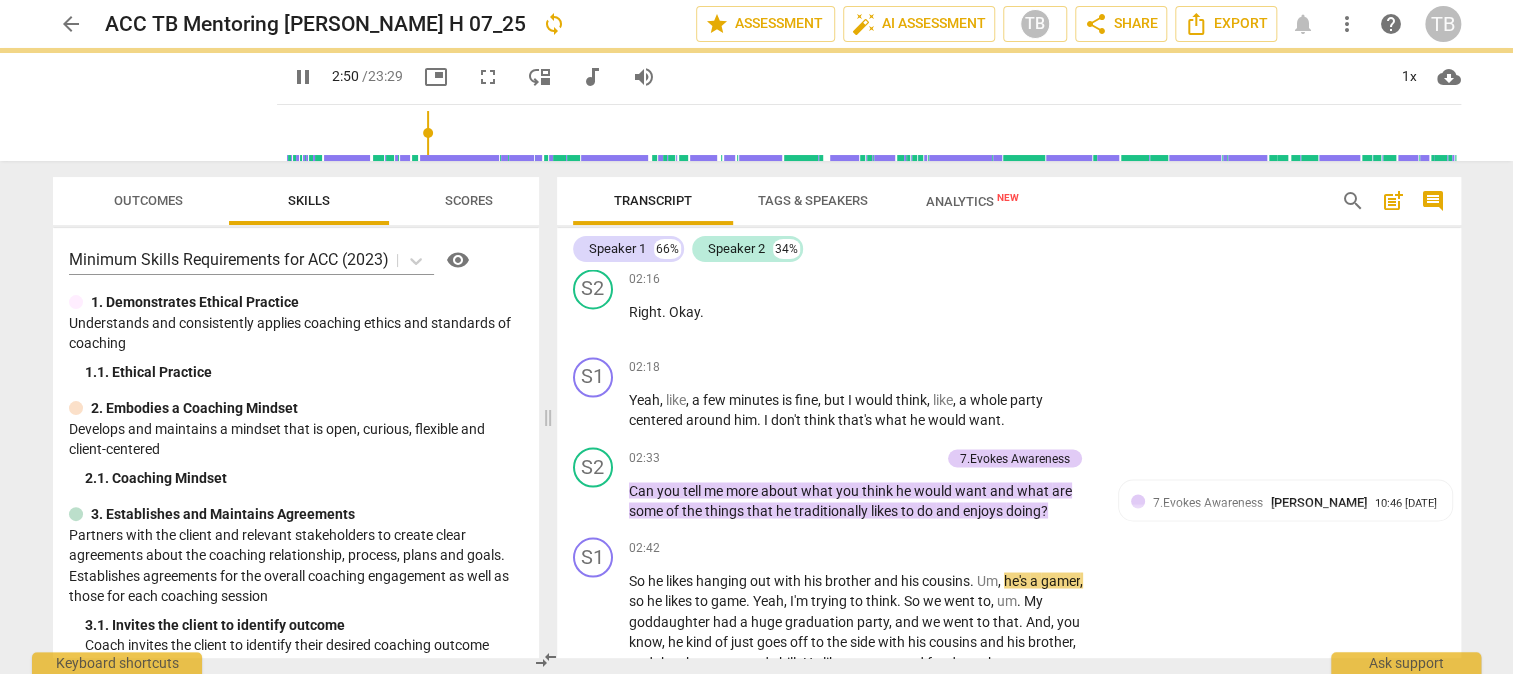 type on "171" 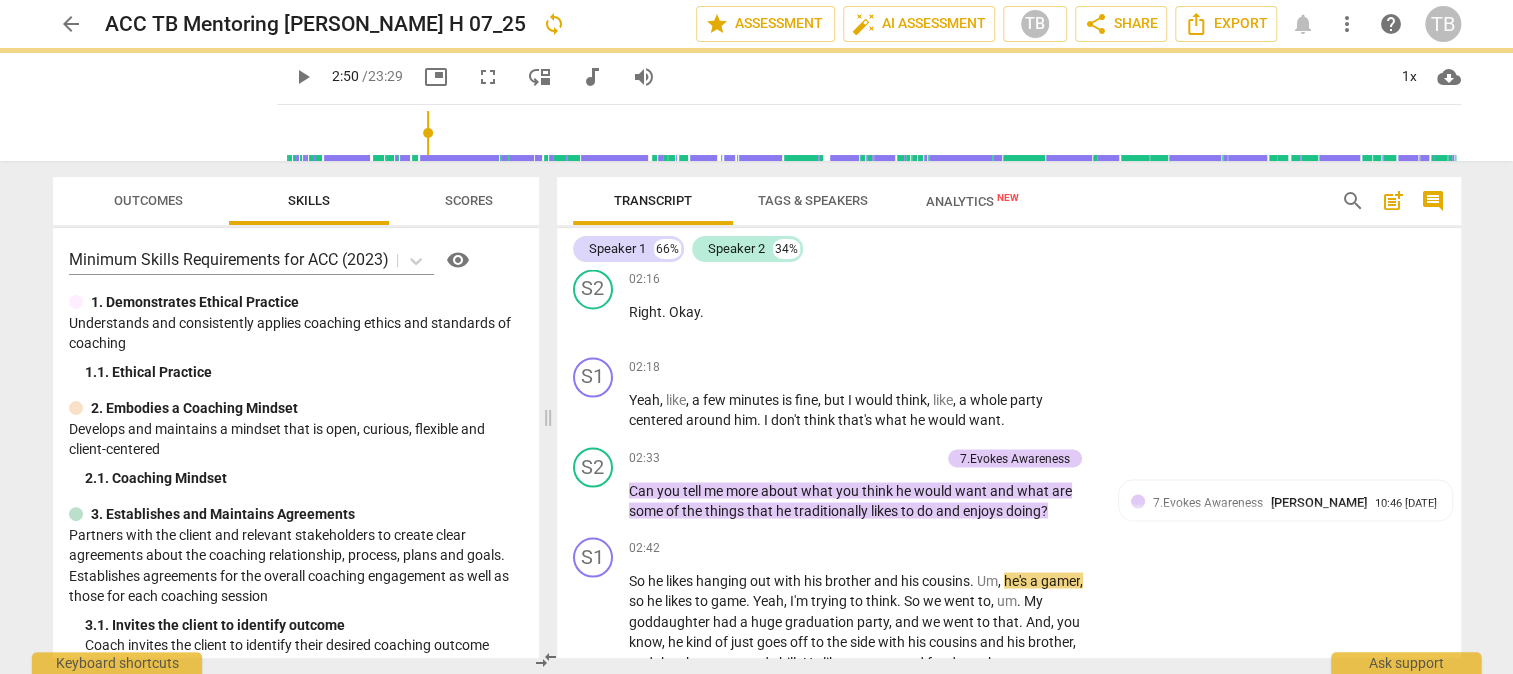 scroll, scrollTop: 1766, scrollLeft: 0, axis: vertical 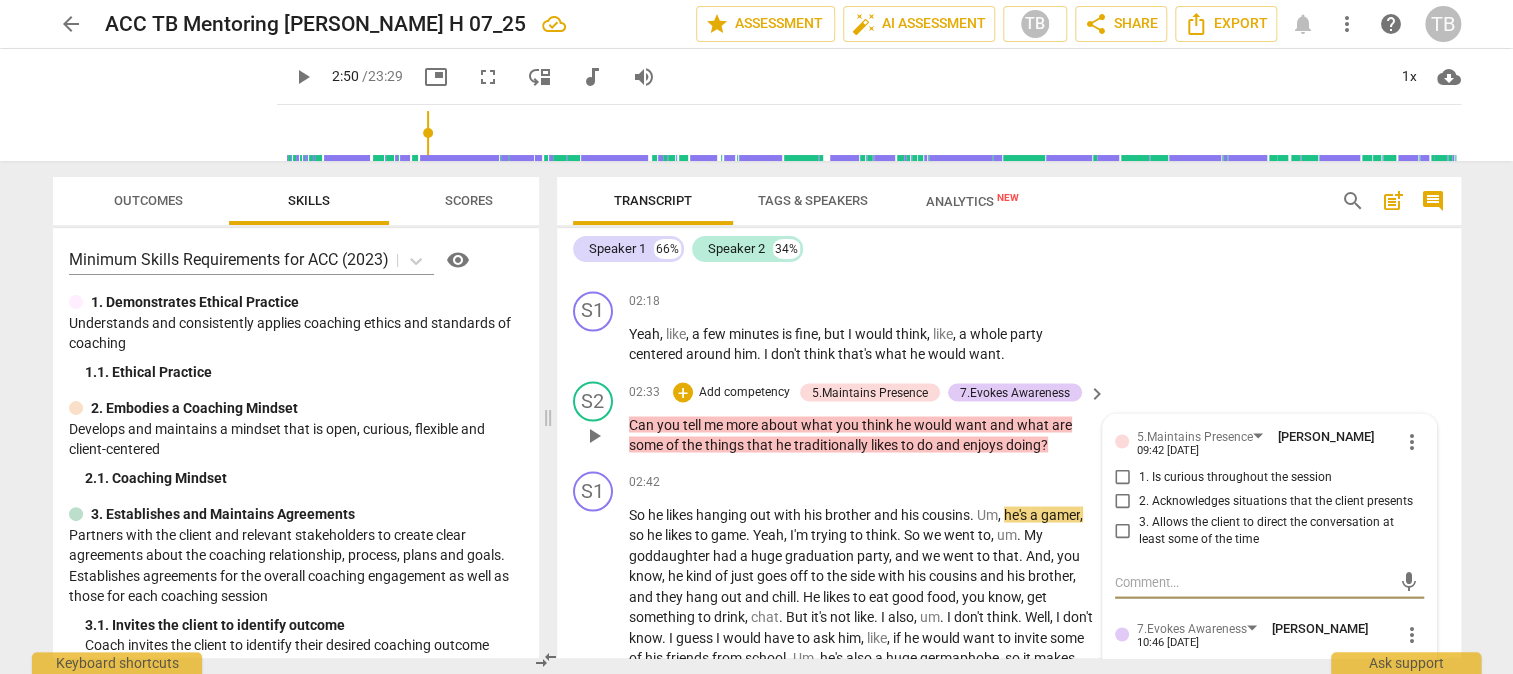 click on "1. Is curious throughout the session" at bounding box center (1123, 477) 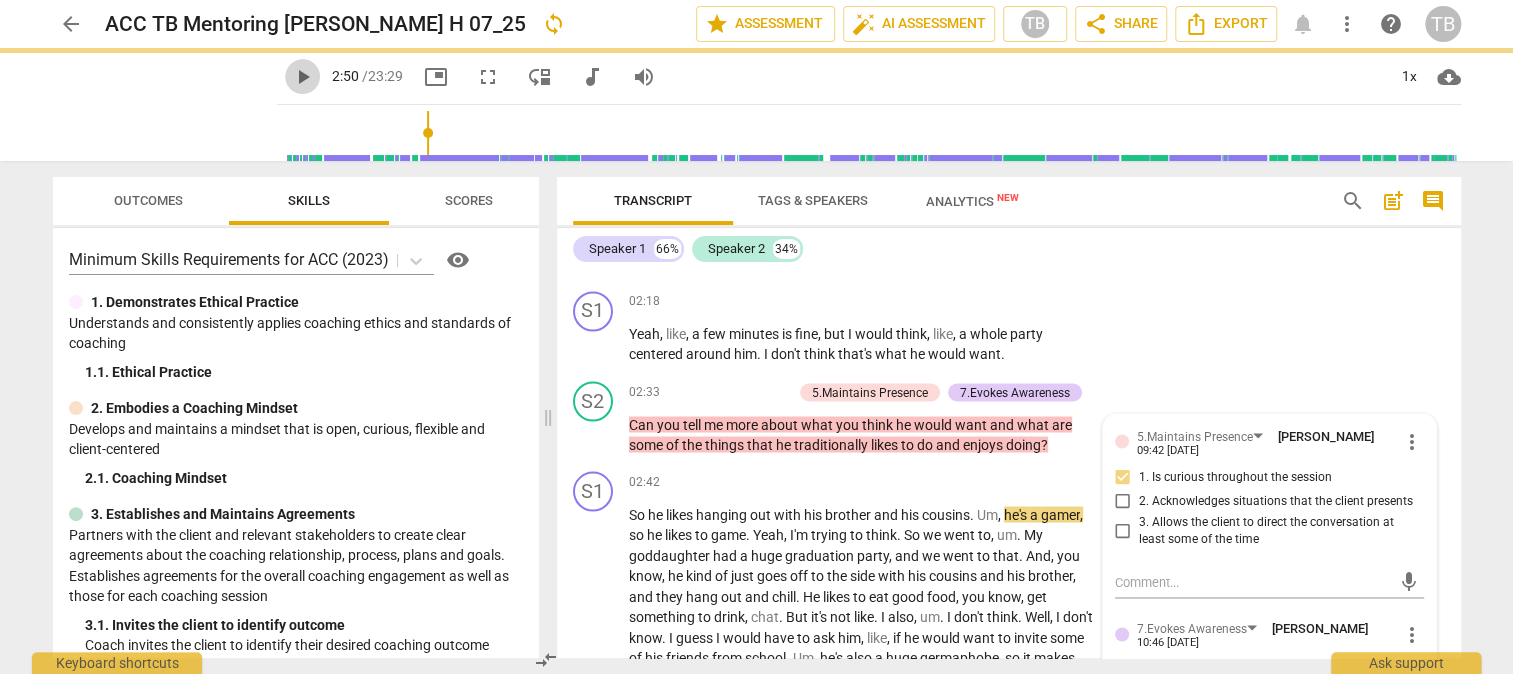 click on "play_arrow" at bounding box center (303, 77) 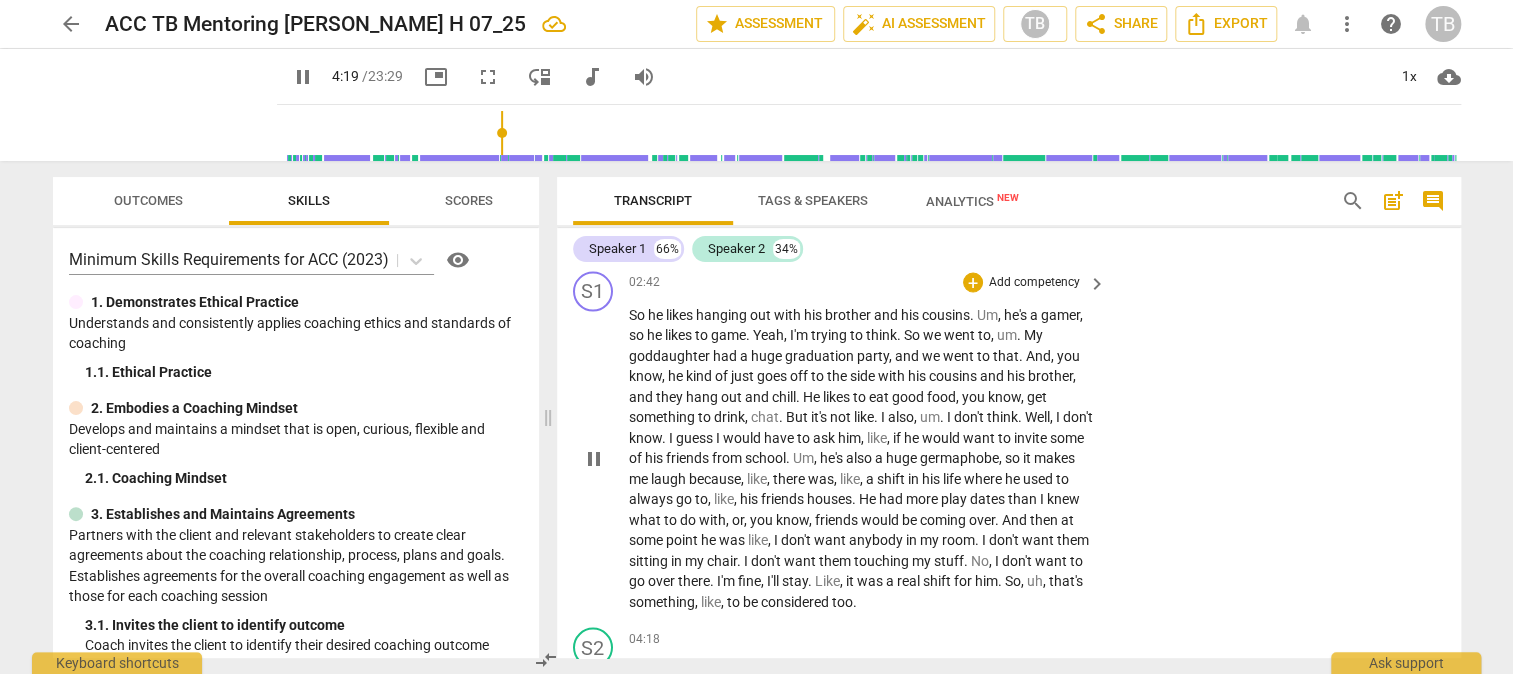 scroll, scrollTop: 2433, scrollLeft: 0, axis: vertical 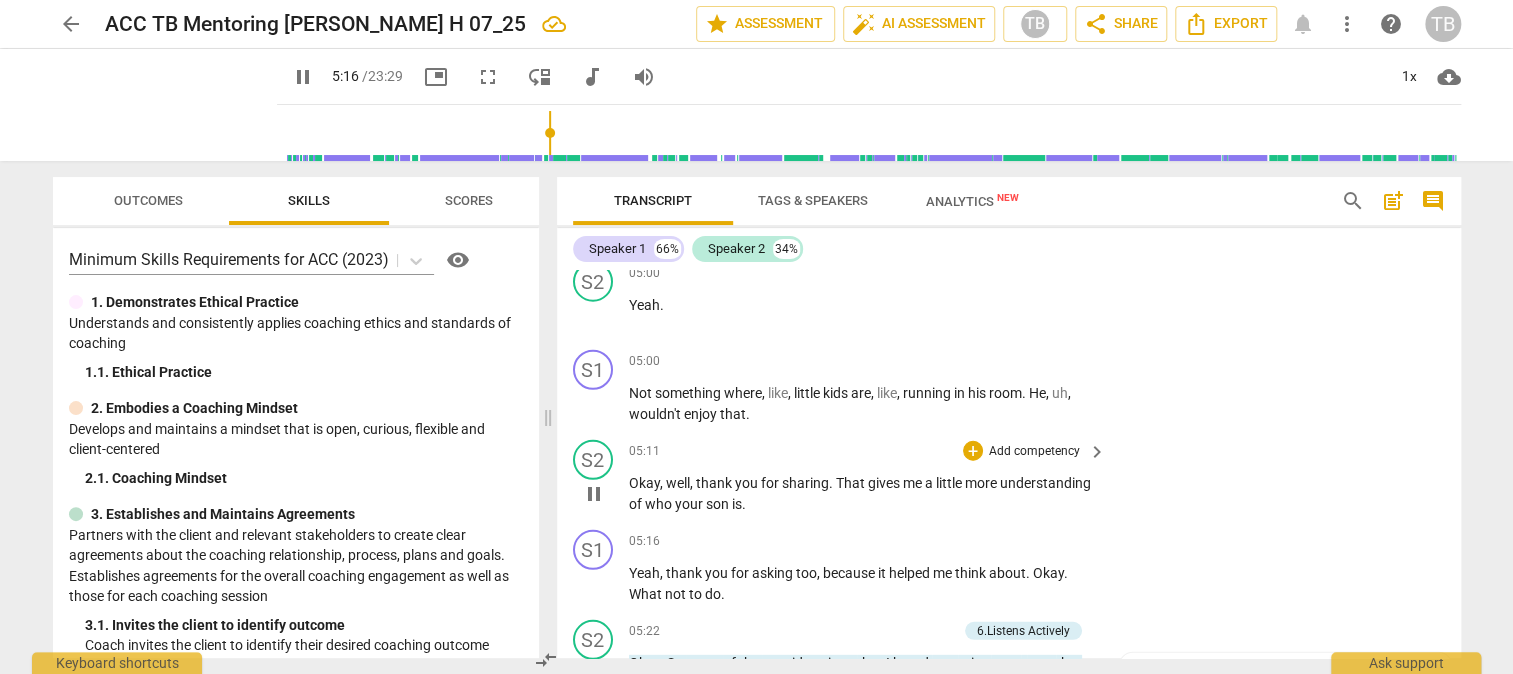 click on "Add competency" at bounding box center [1034, 452] 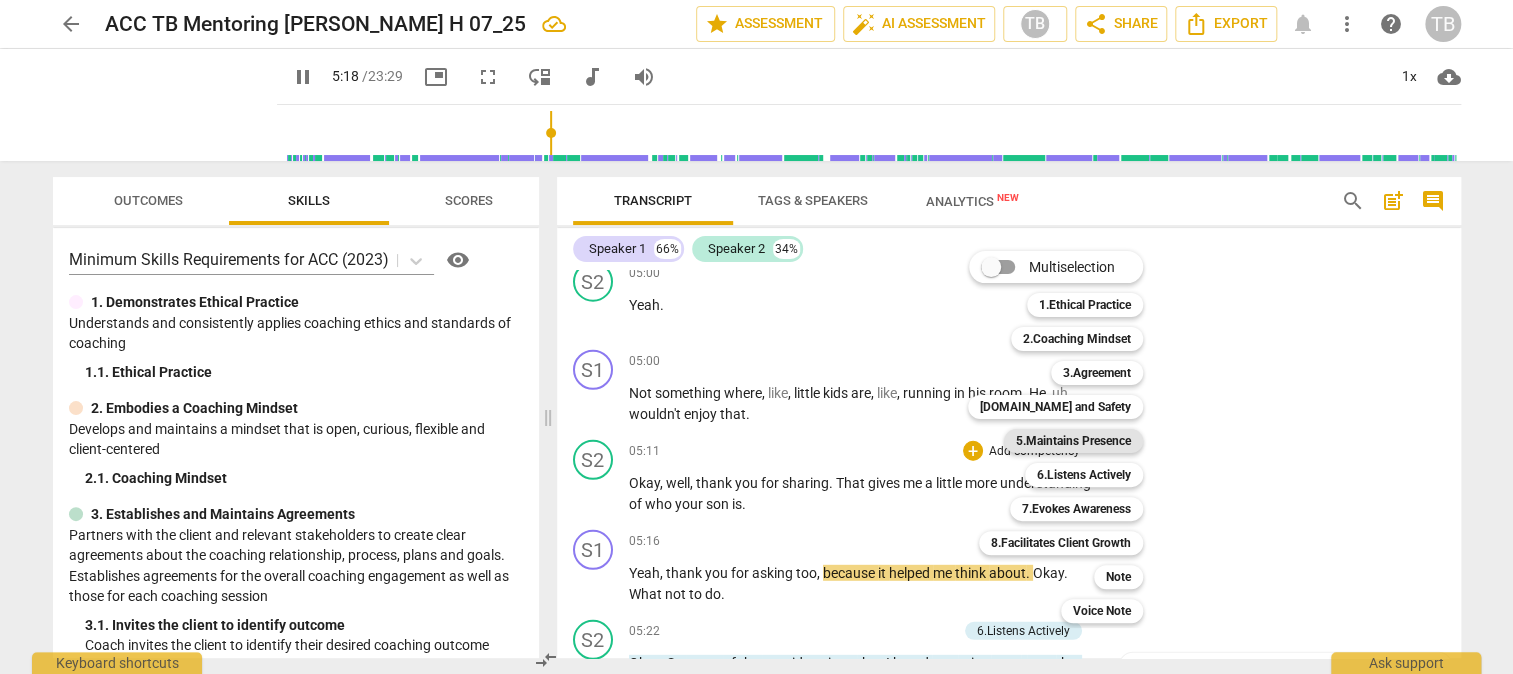 click on "5.Maintains Presence" at bounding box center [1073, 441] 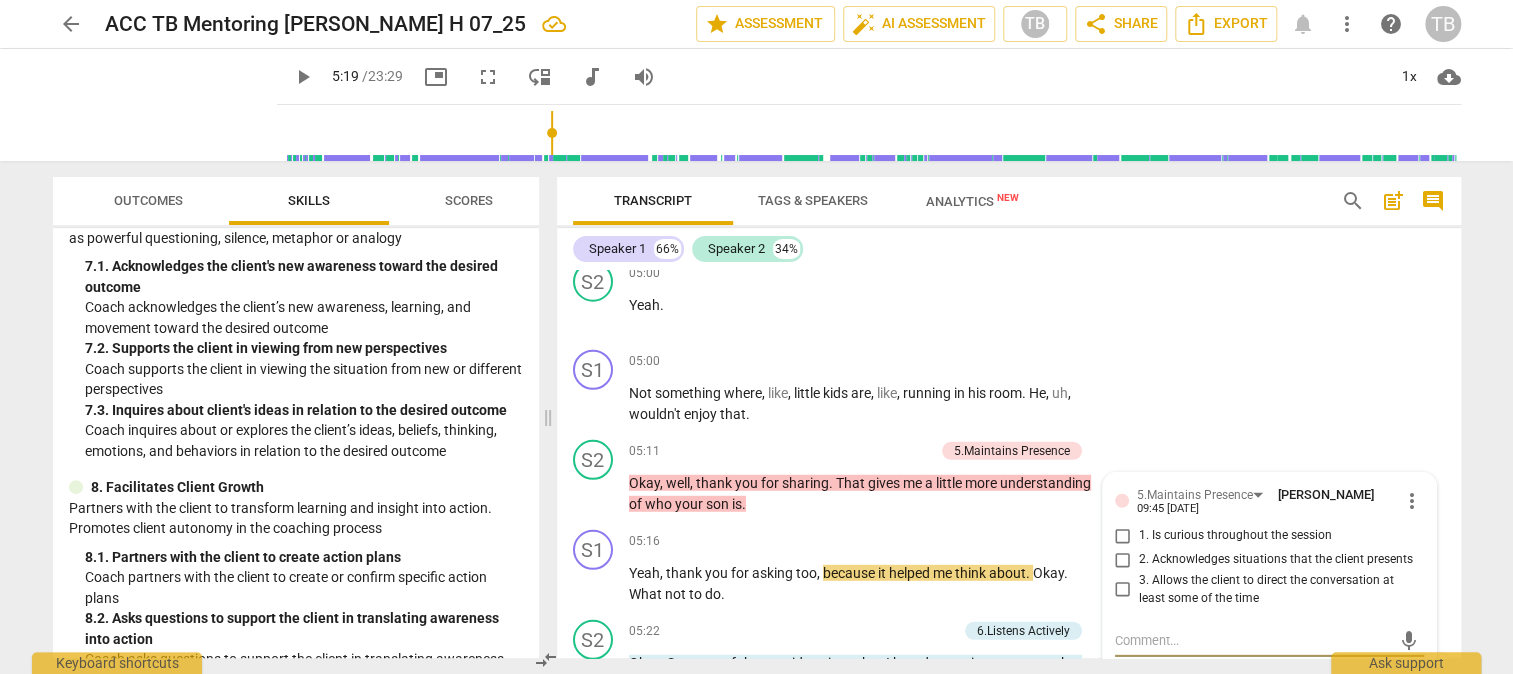 scroll, scrollTop: 1588, scrollLeft: 0, axis: vertical 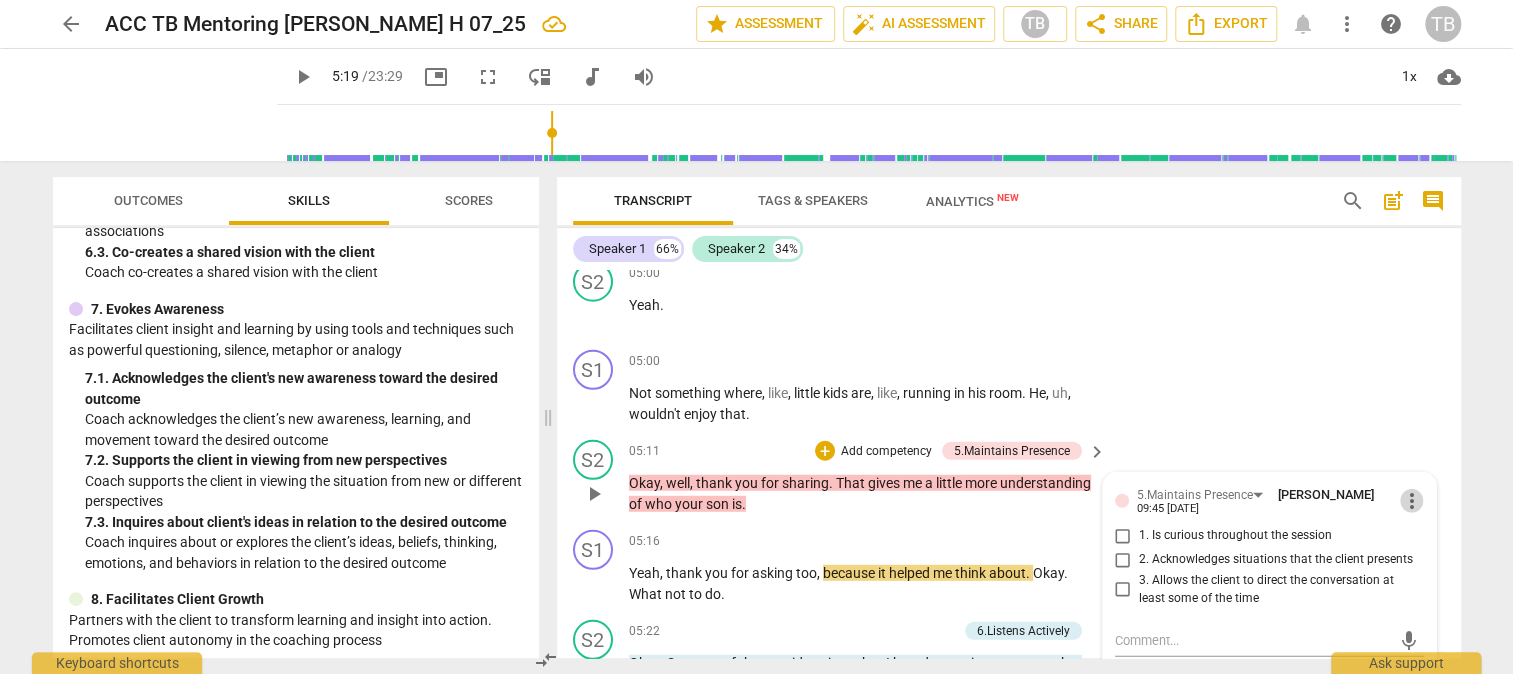 click on "more_vert" at bounding box center [1412, 501] 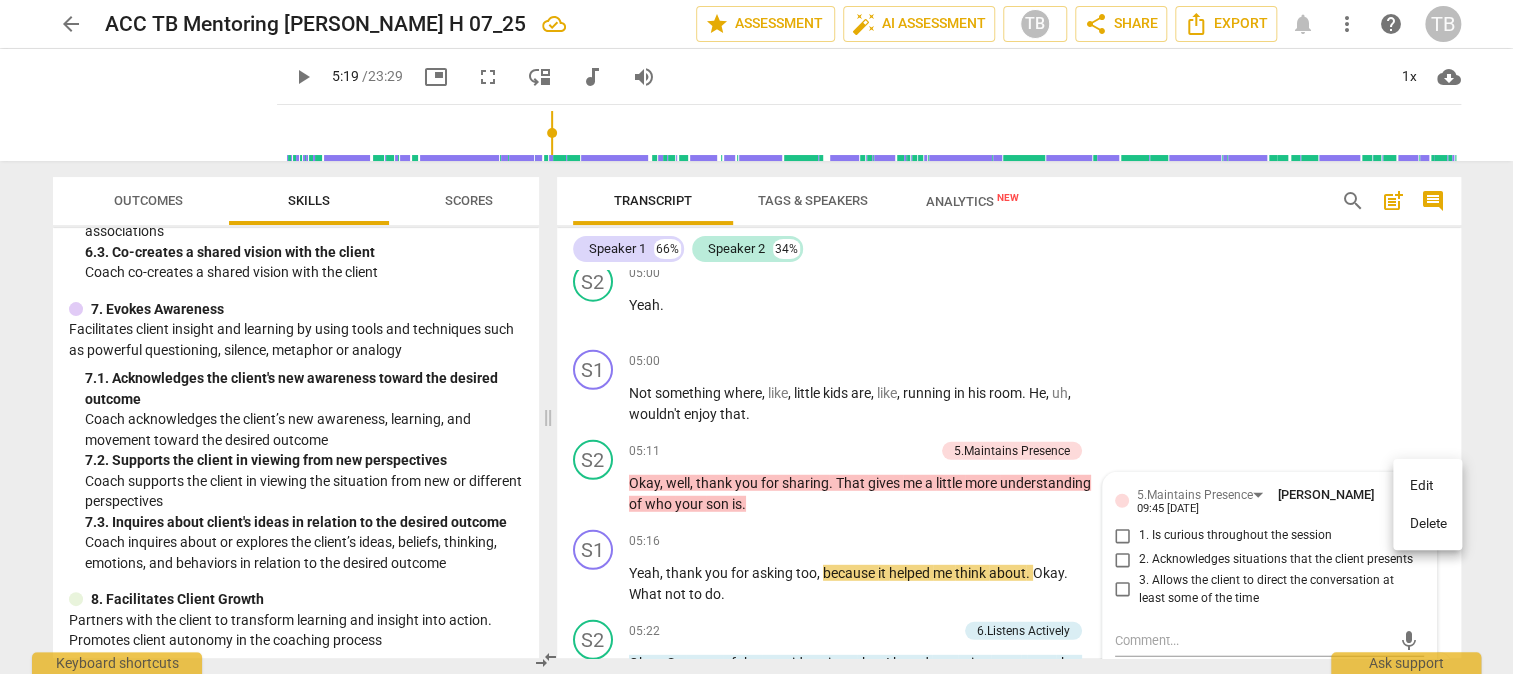 click on "Delete" at bounding box center (1427, 524) 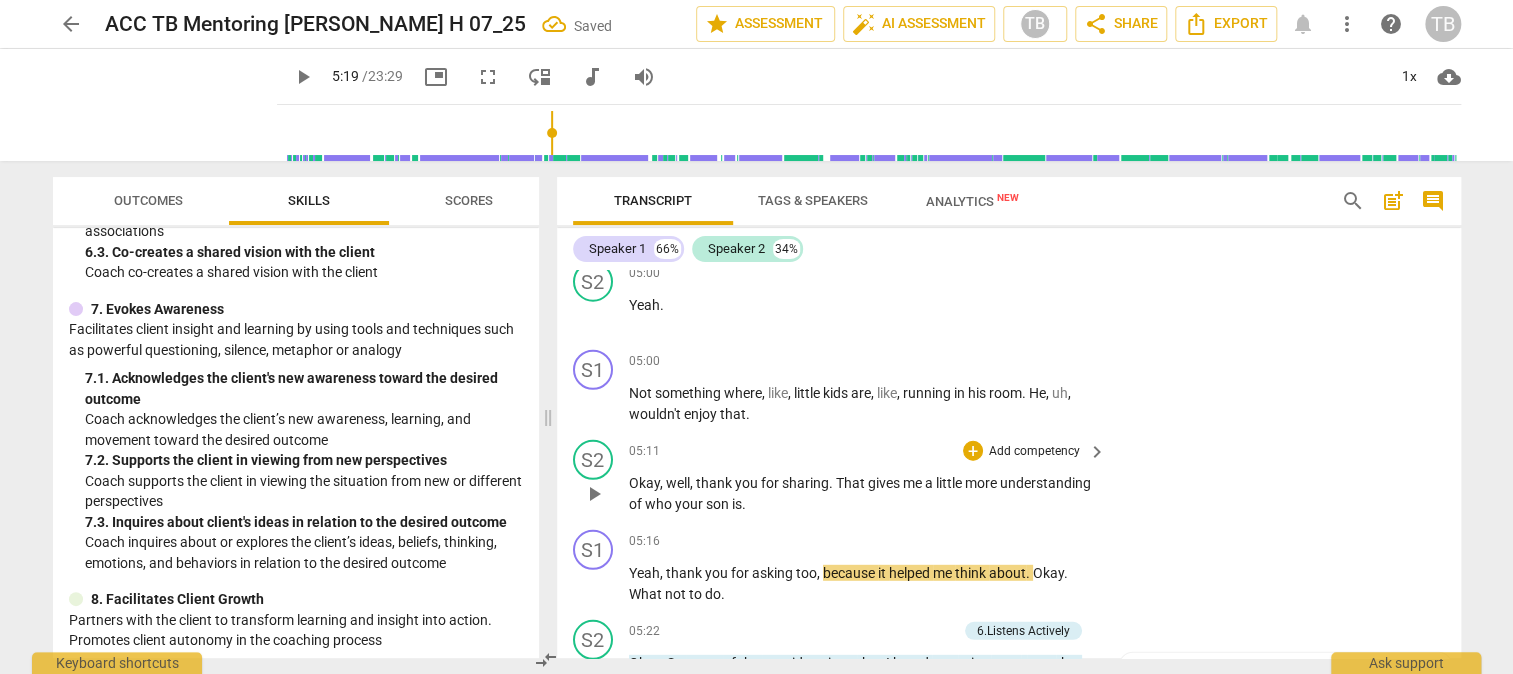 click on "Add competency" at bounding box center (1034, 452) 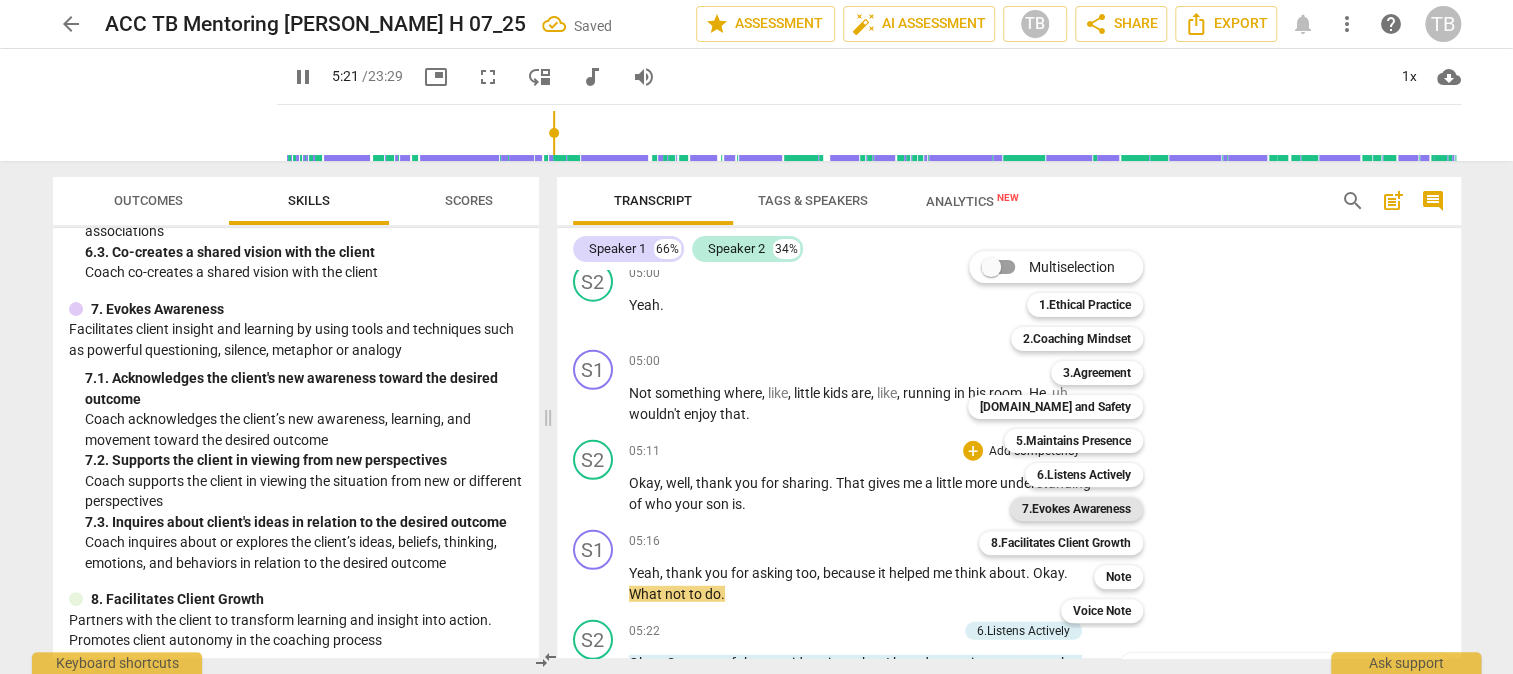 click on "7.Evokes Awareness" at bounding box center [1076, 509] 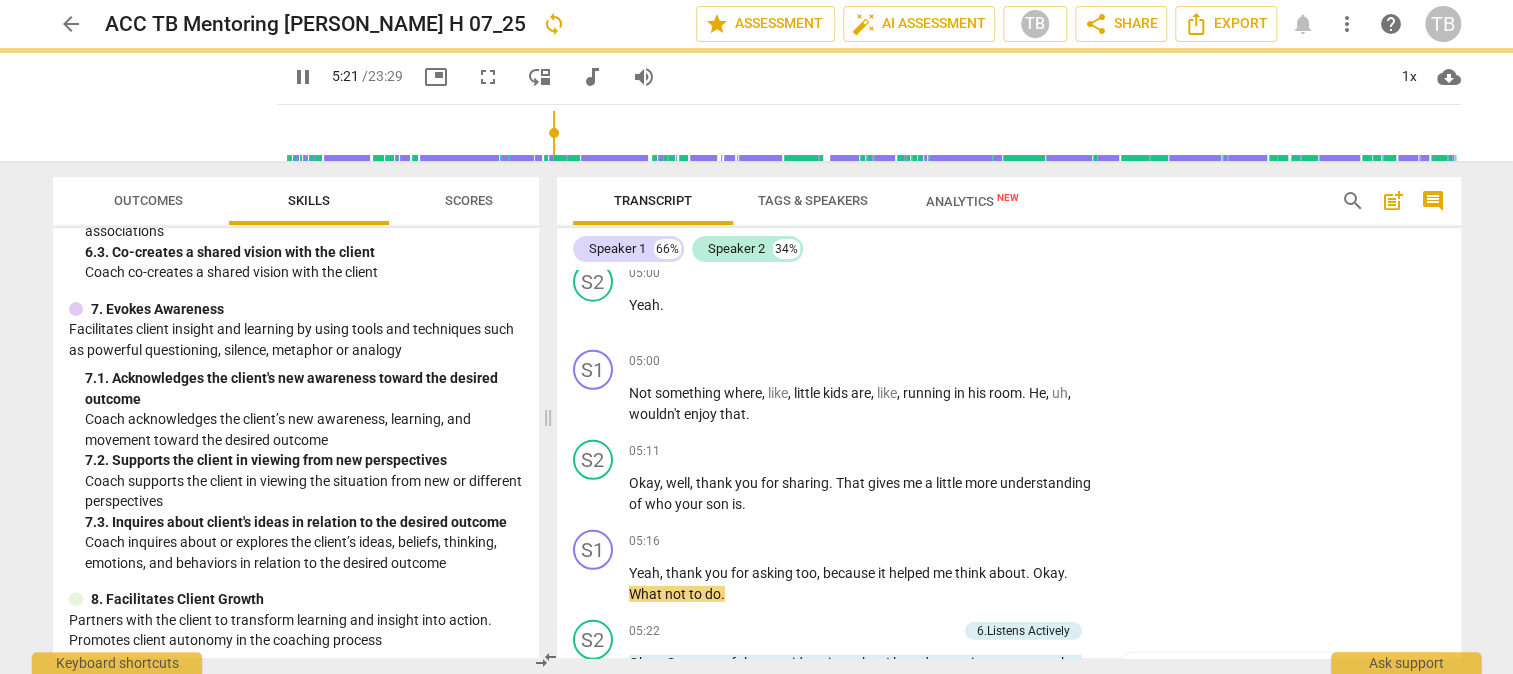 type on "322" 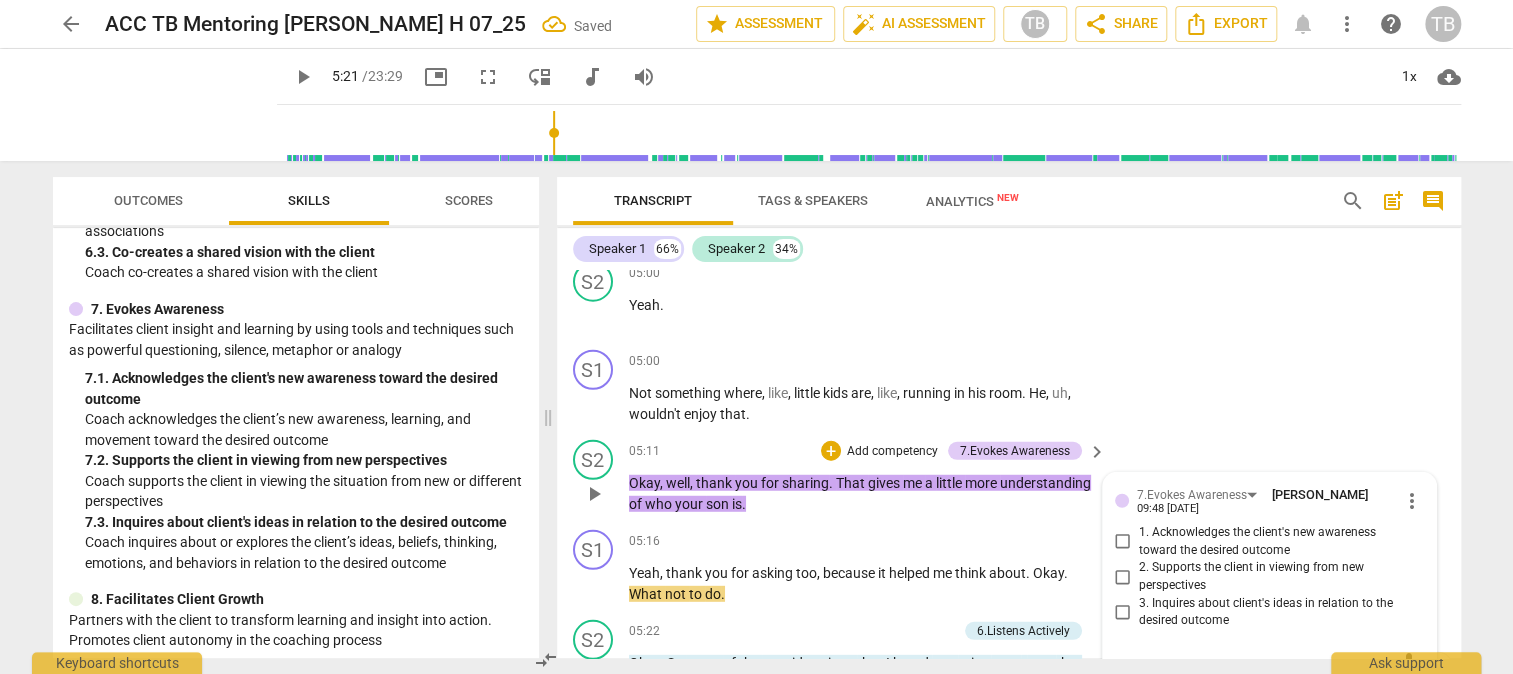 click on "2. Supports the client in viewing from new perspectives" at bounding box center [1123, 577] 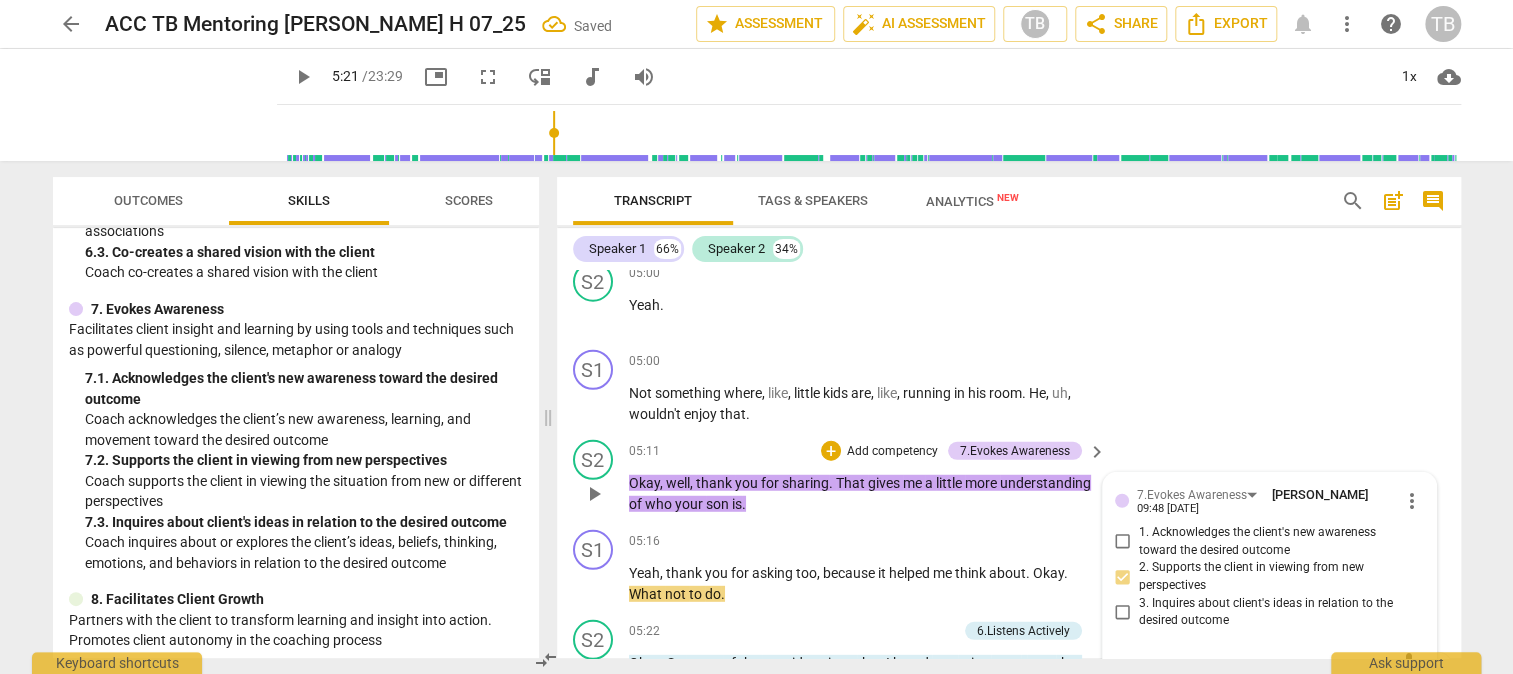 click on "2. Supports the client in viewing from new perspectives" at bounding box center [1123, 577] 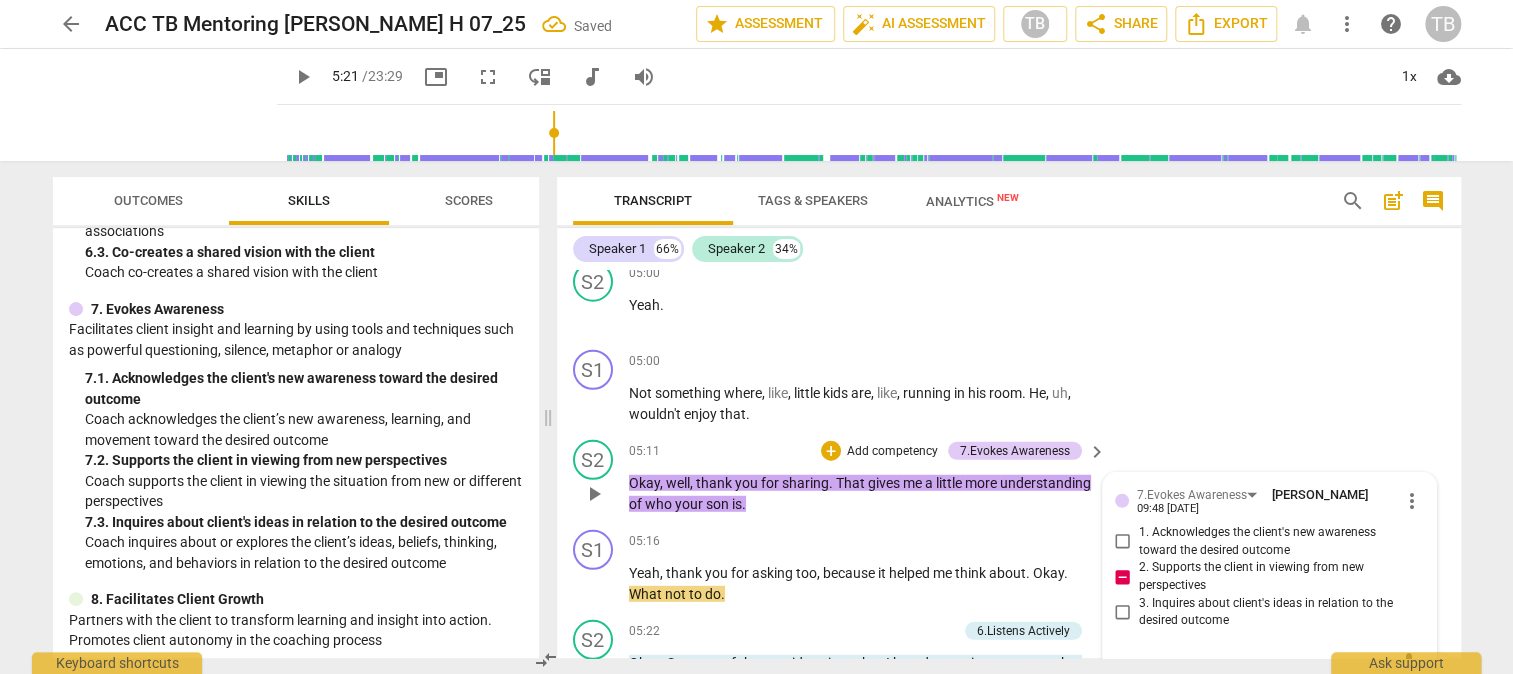click at bounding box center [1253, 663] 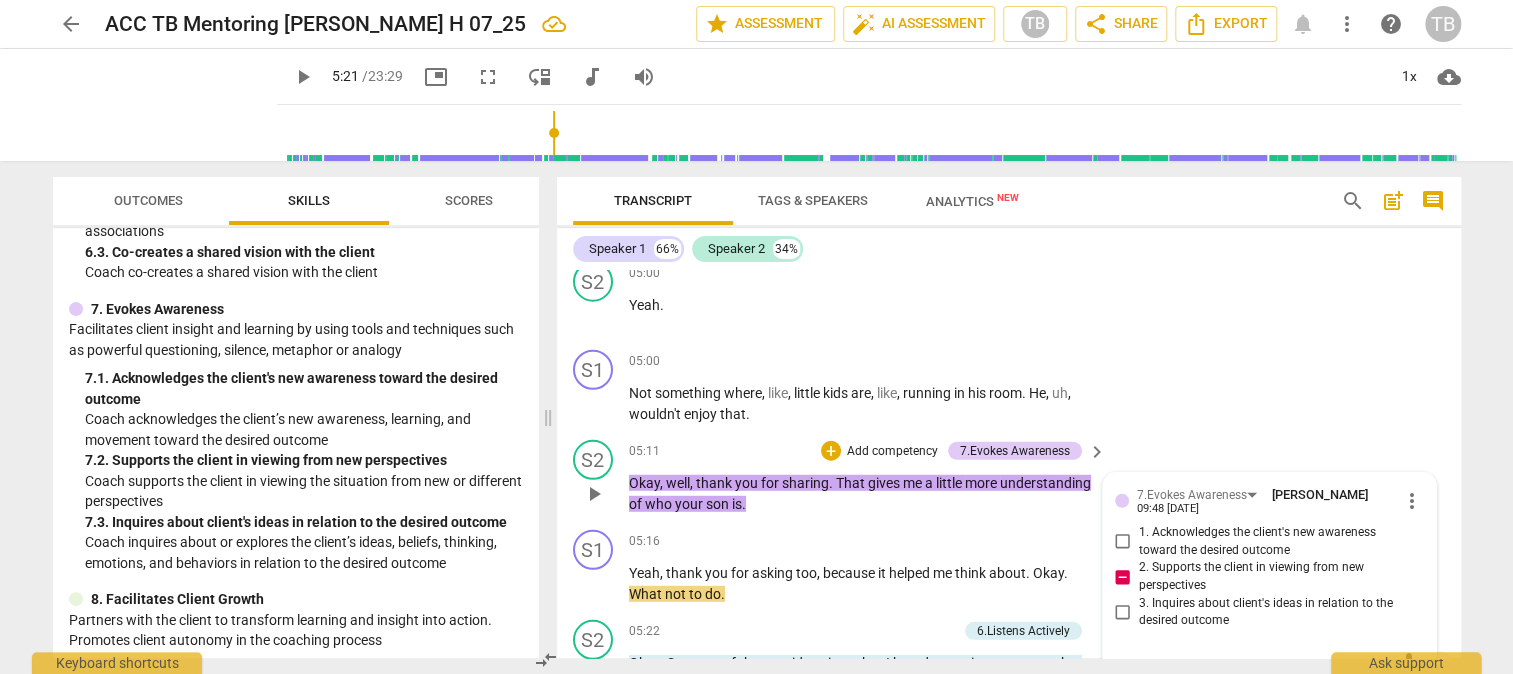 type on "T" 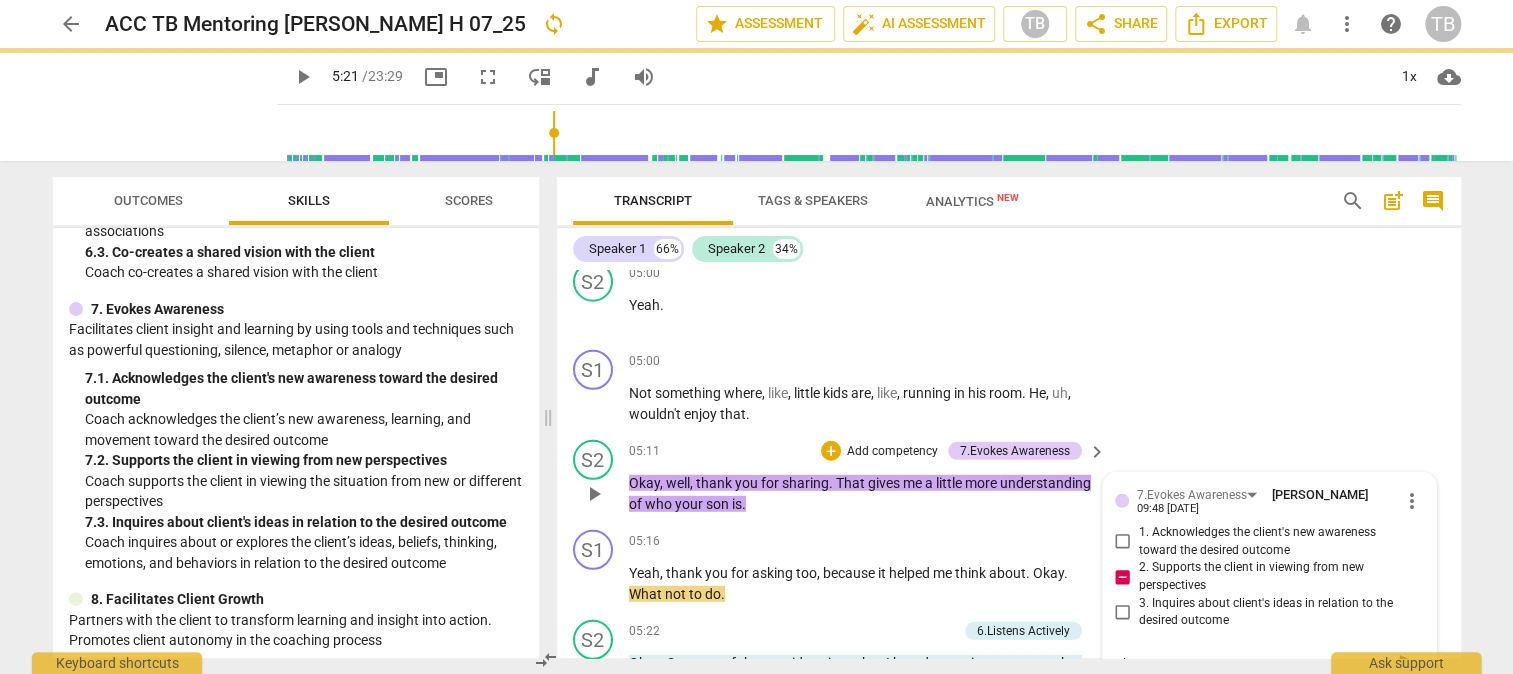 type on "Thi" 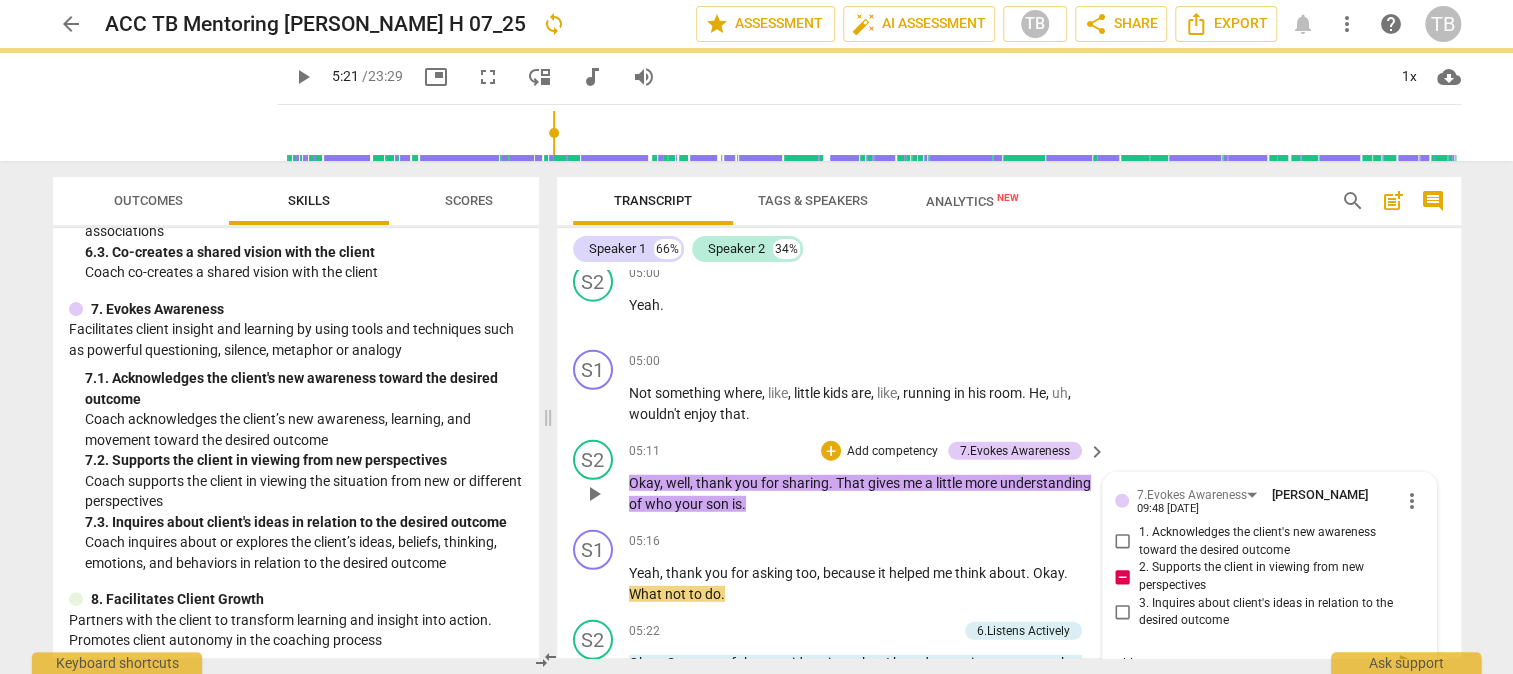type on "This" 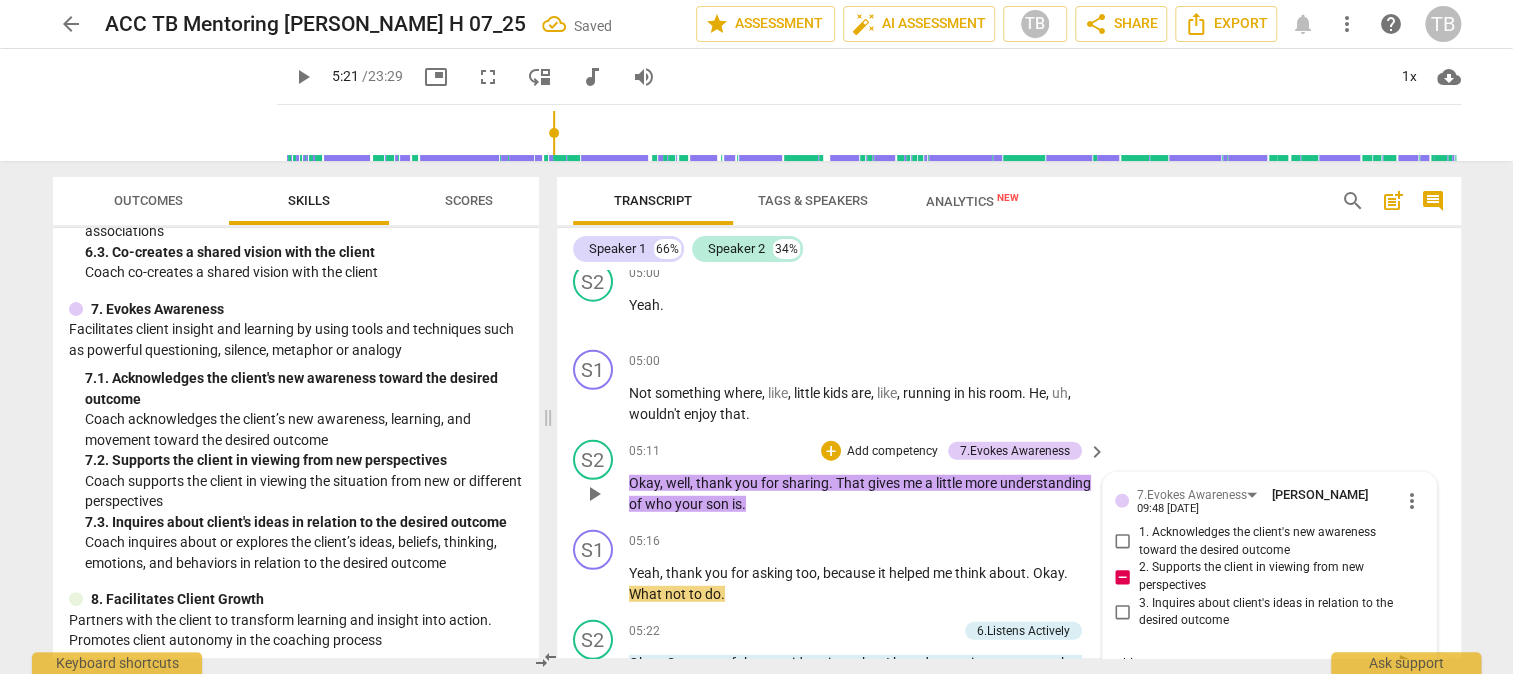 type on "This c" 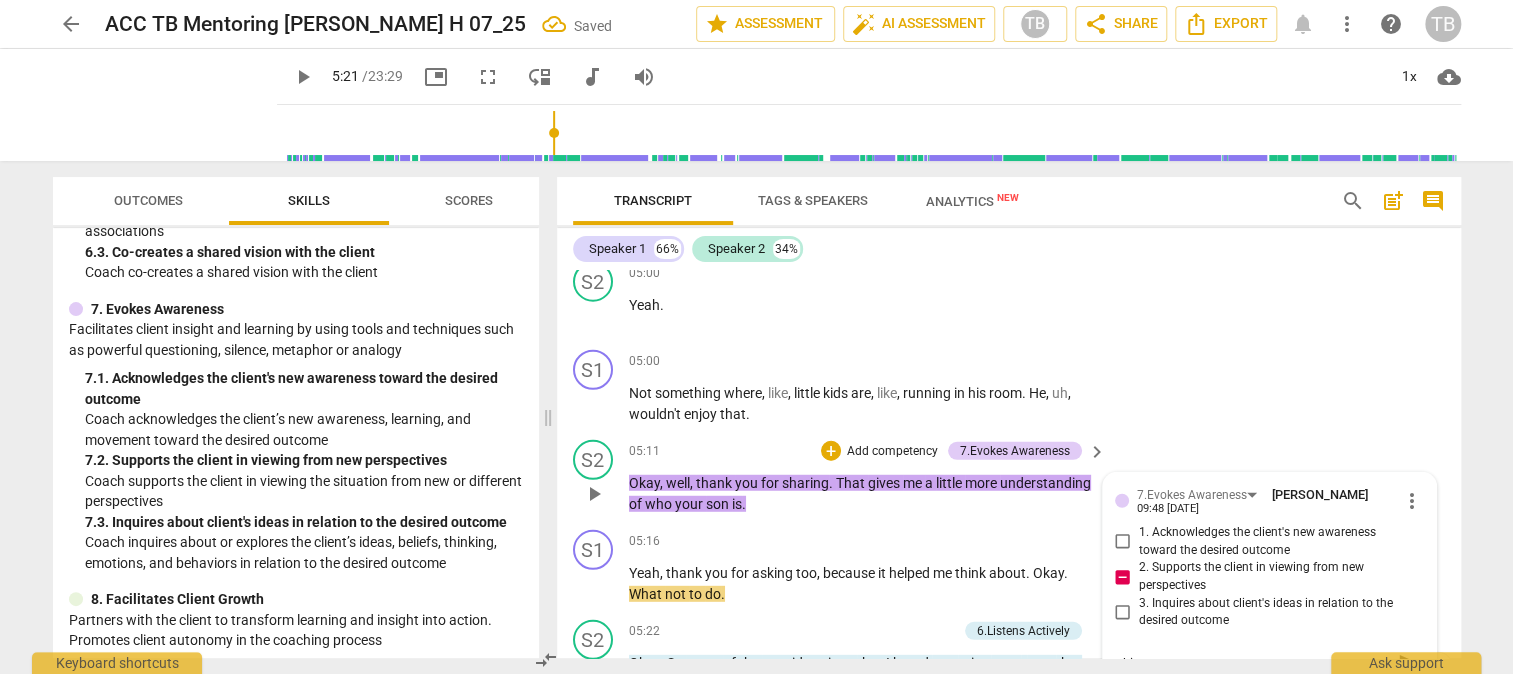 type on "This comi" 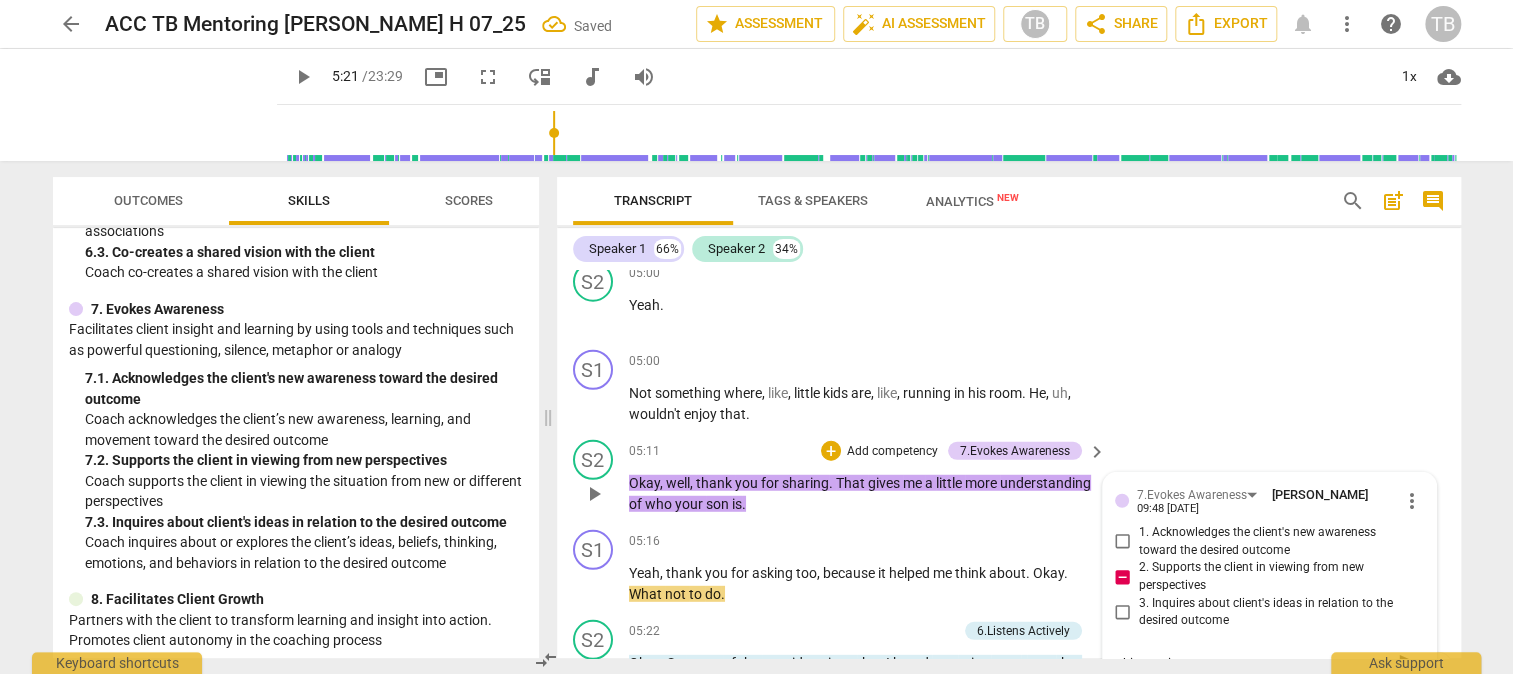 type on "This com" 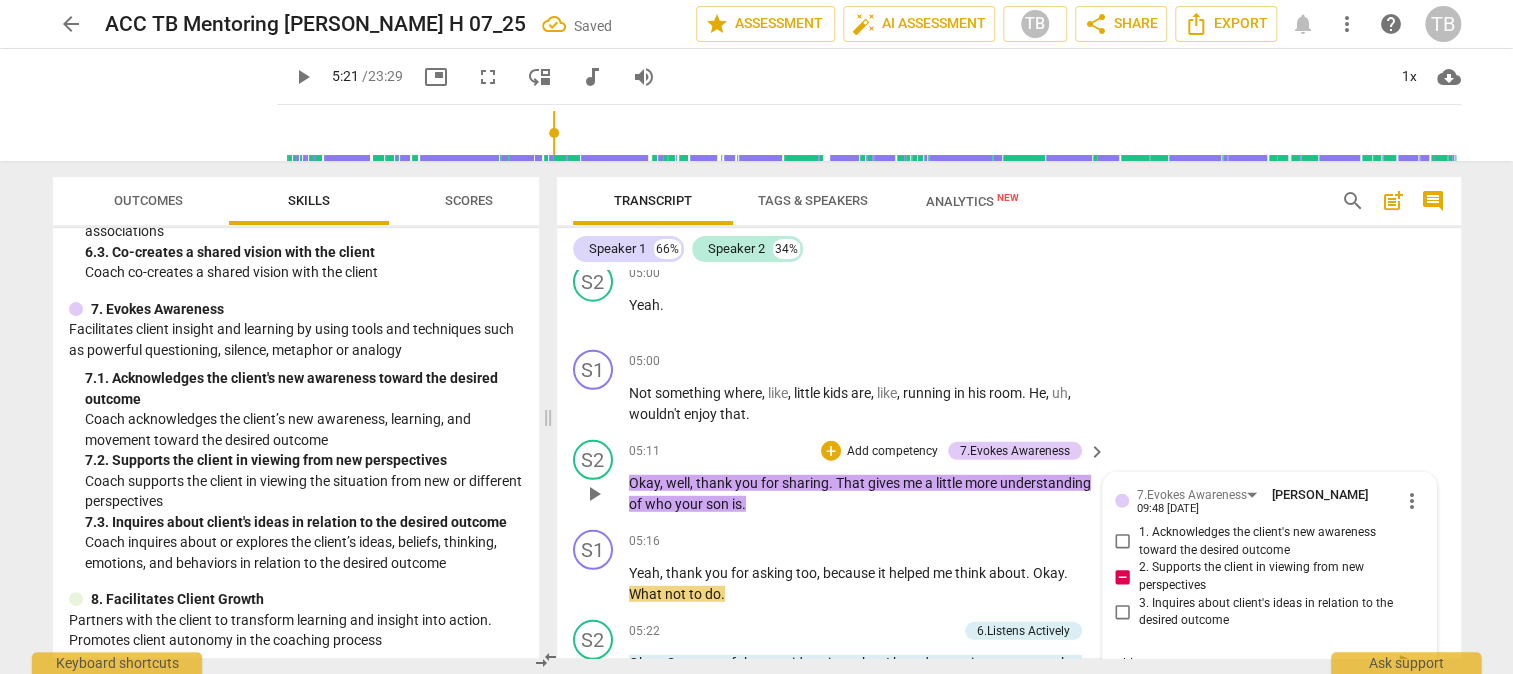 type on "This comm" 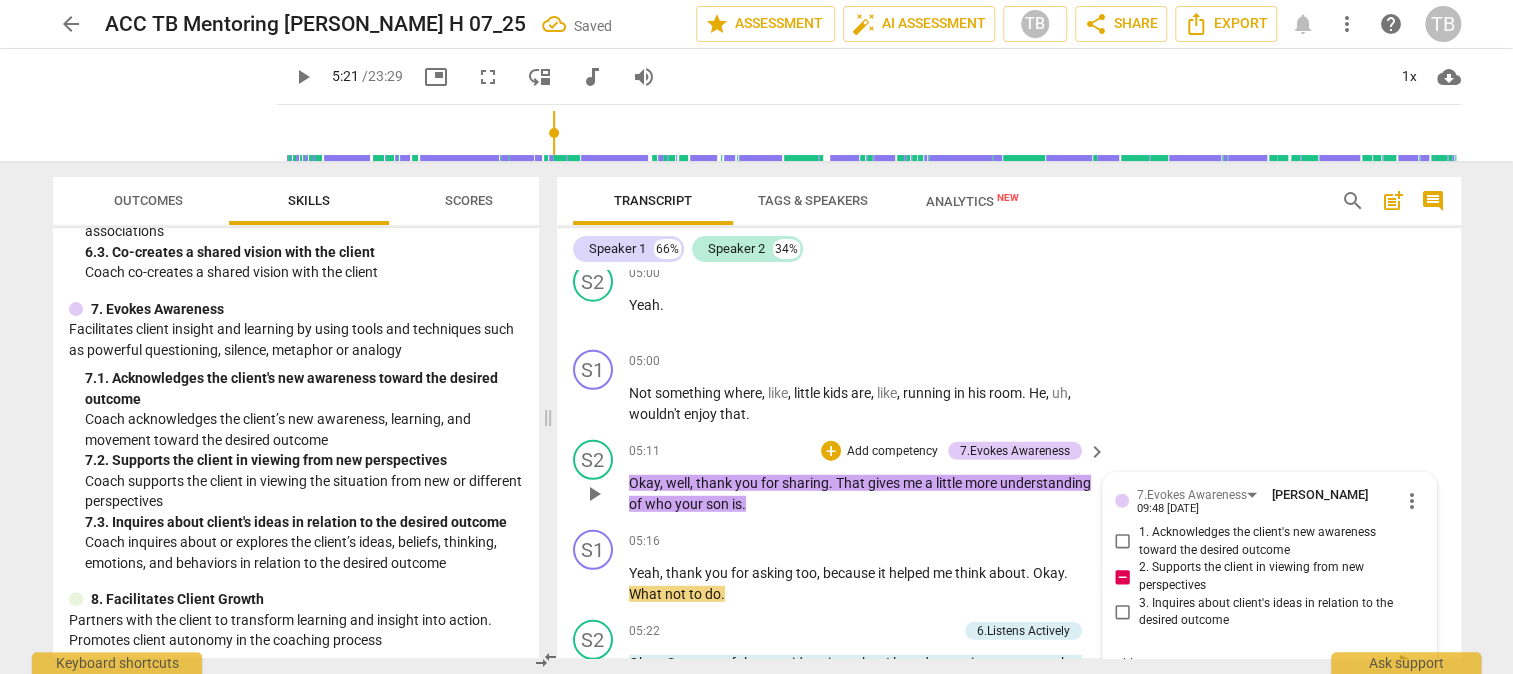 type on "This comme" 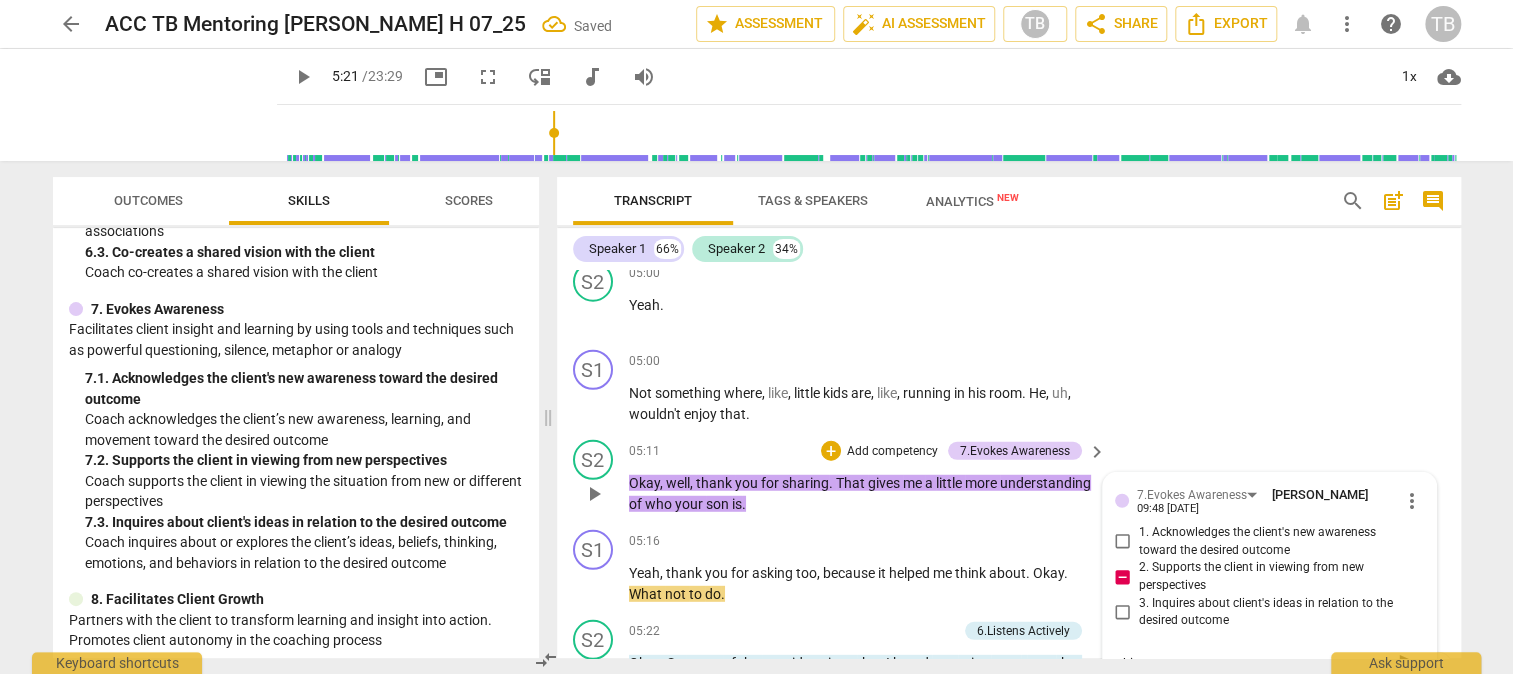 type on "This comme" 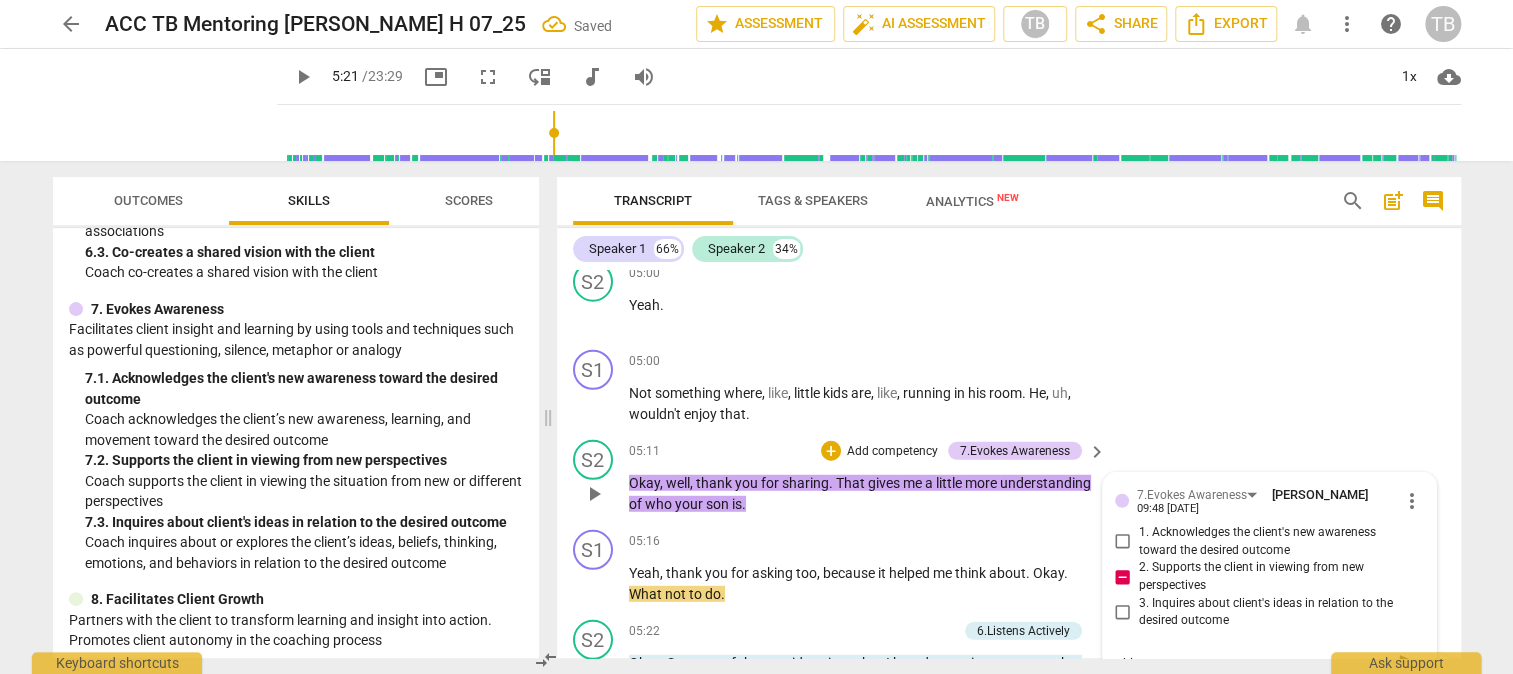 type on "This commen" 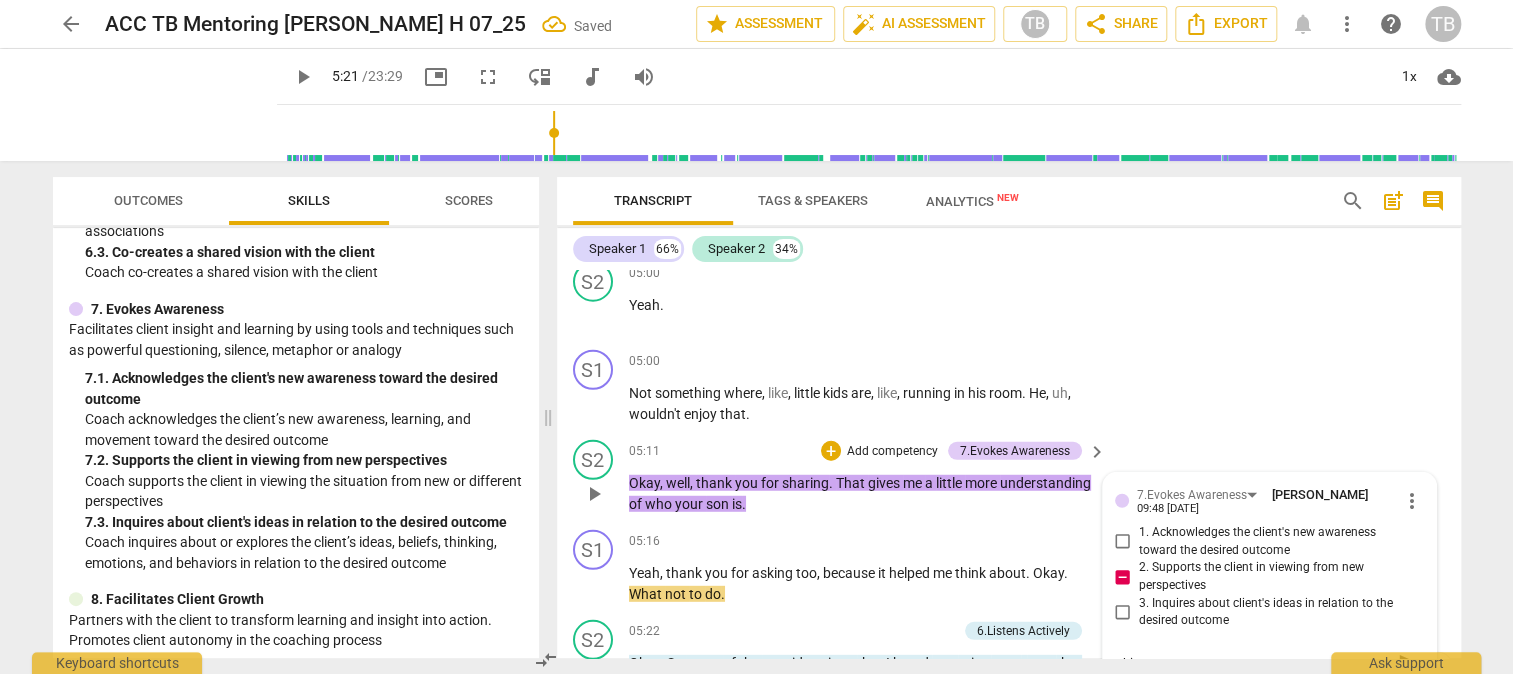 type on "This commen" 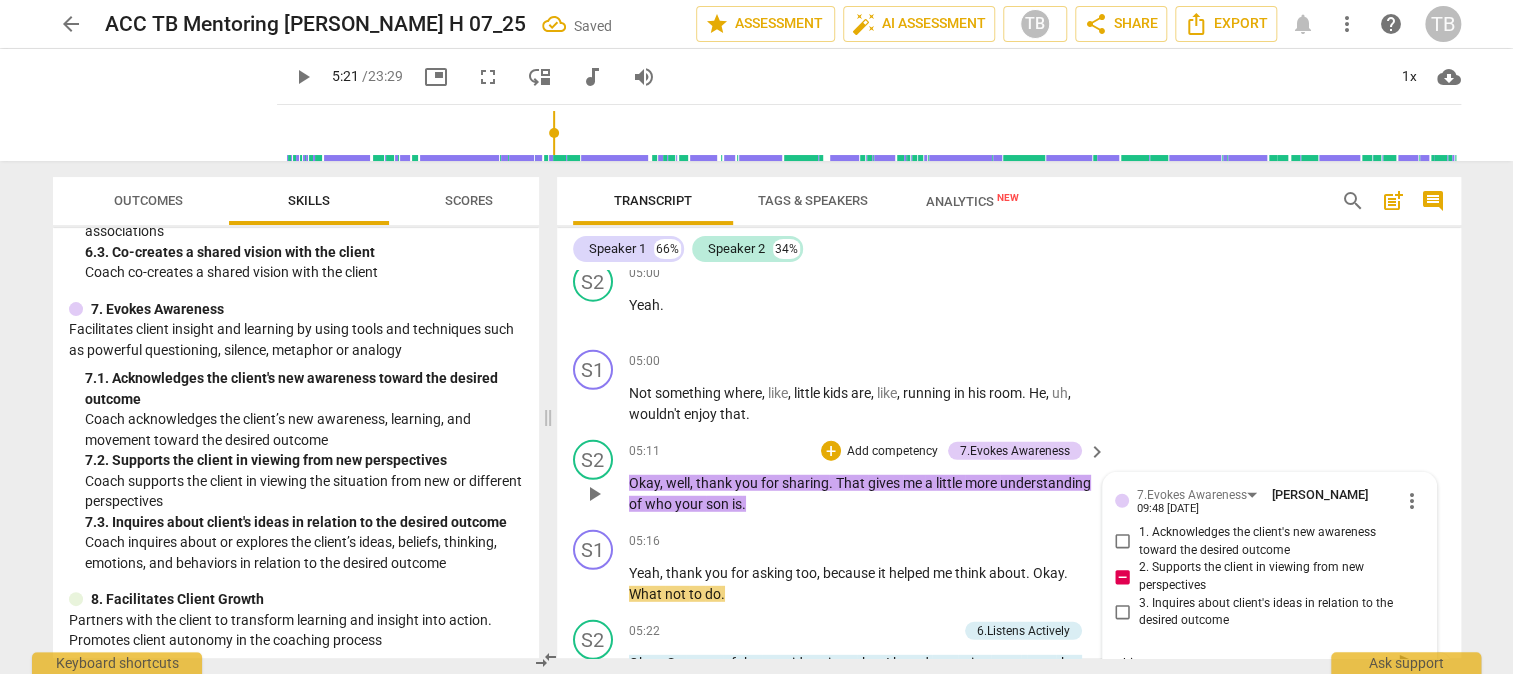type on "This comment" 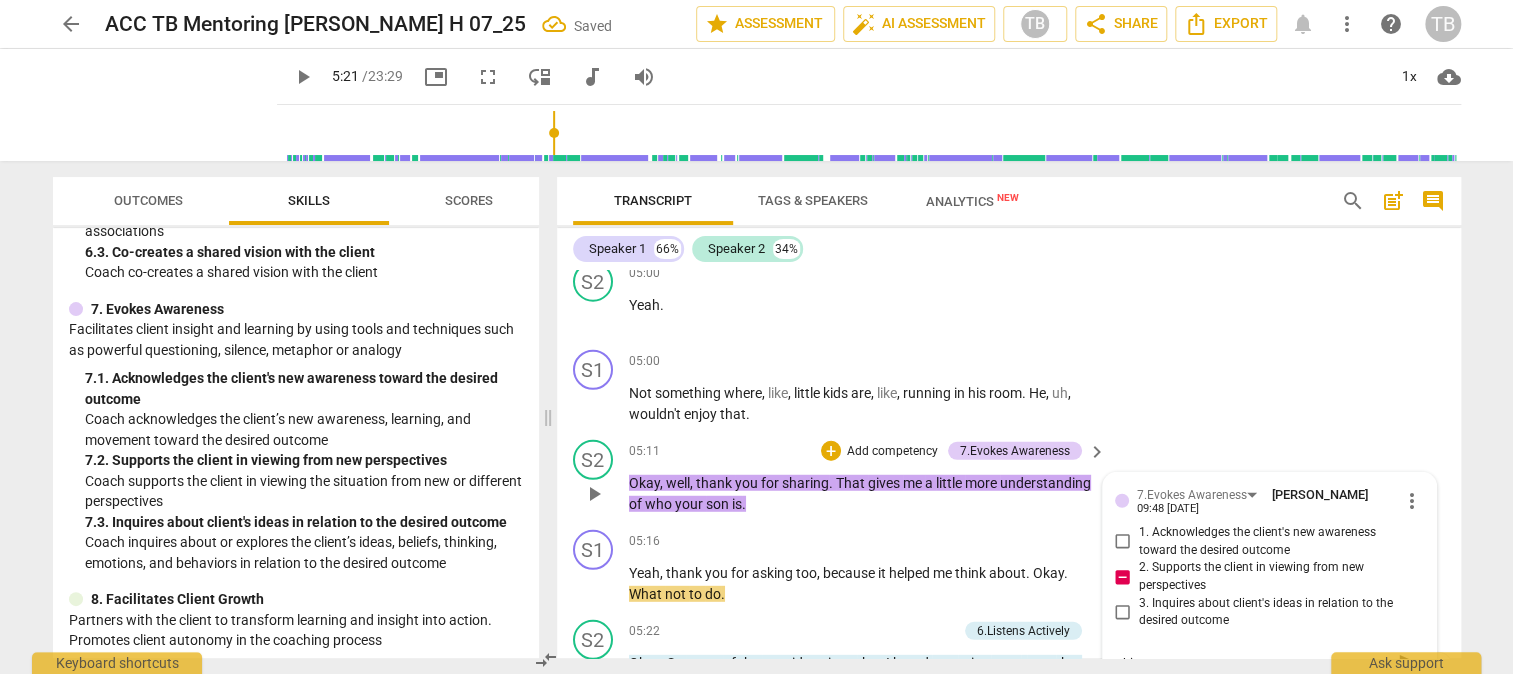 type on "This comment" 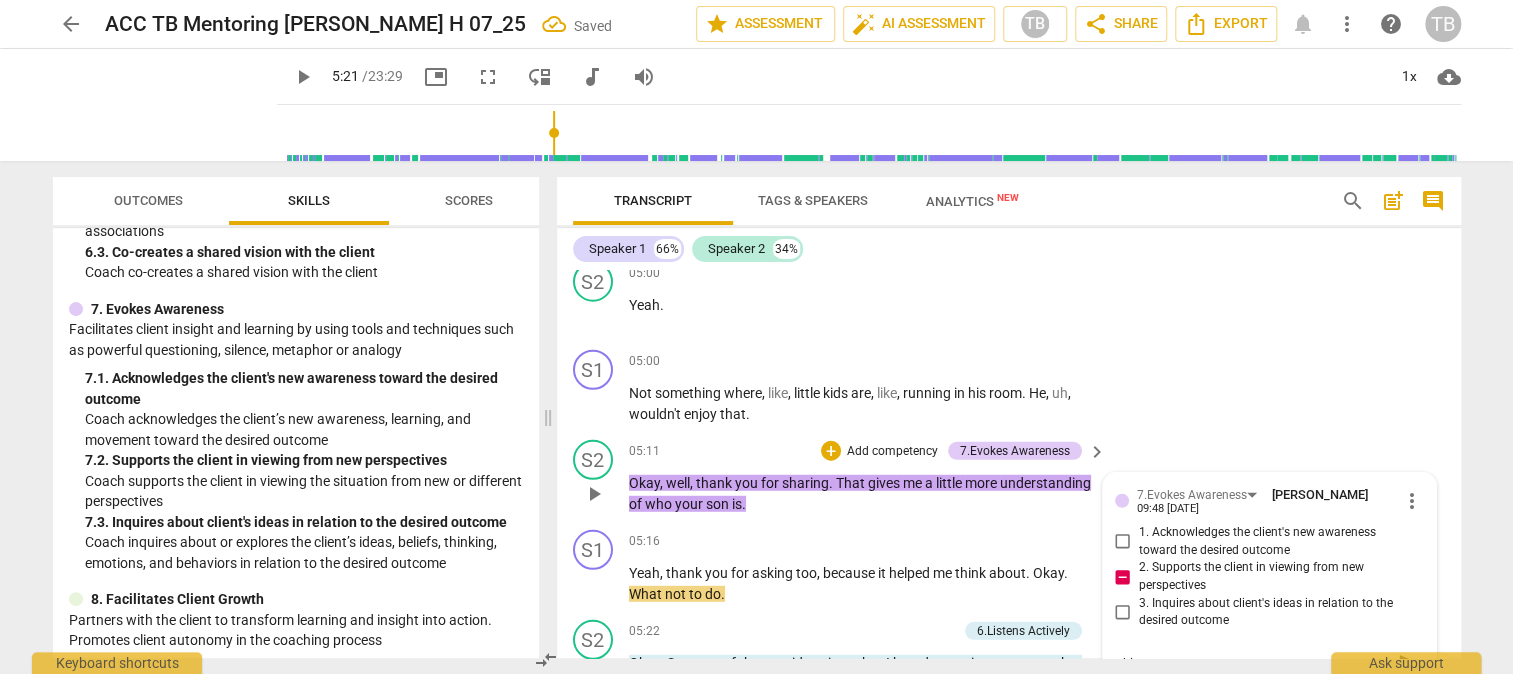 type on "This comment" 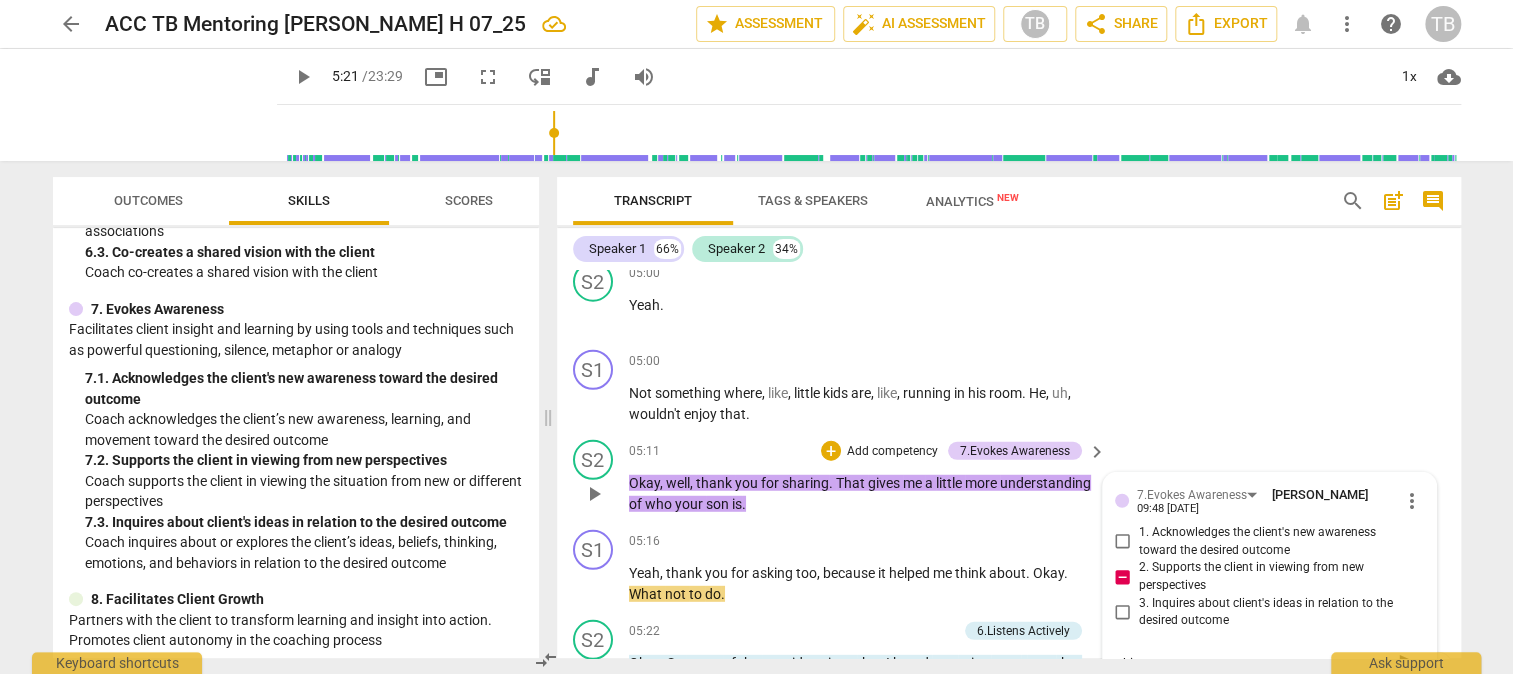 type on "This comment t" 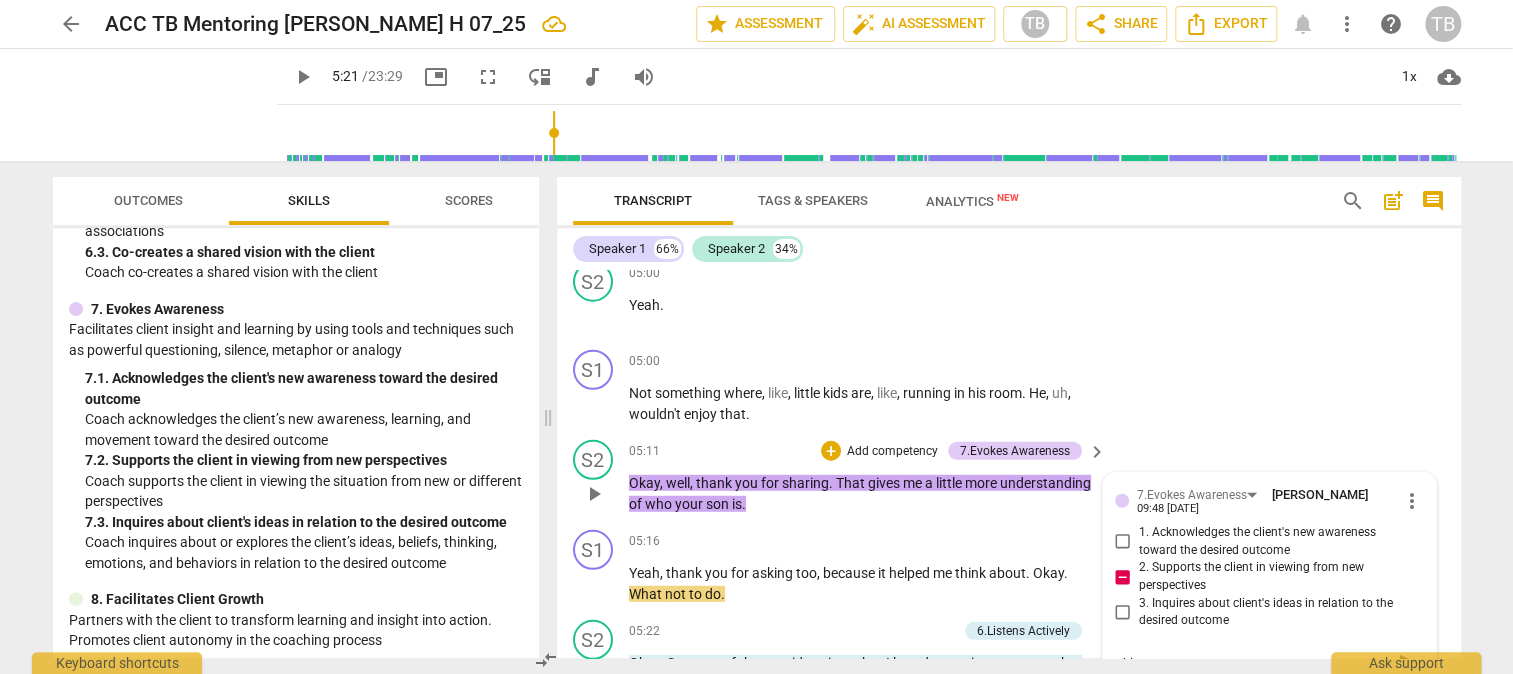type on "This comment th" 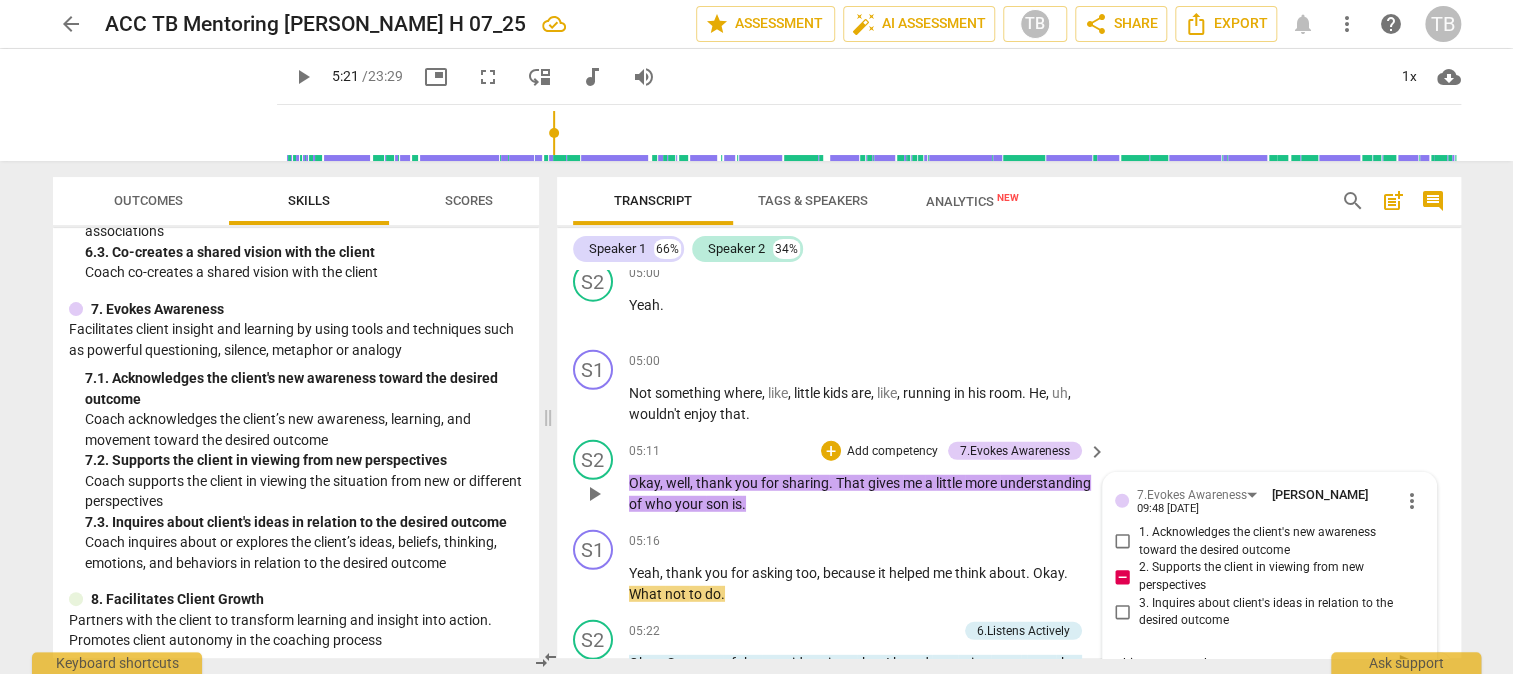 type on "This comment tha" 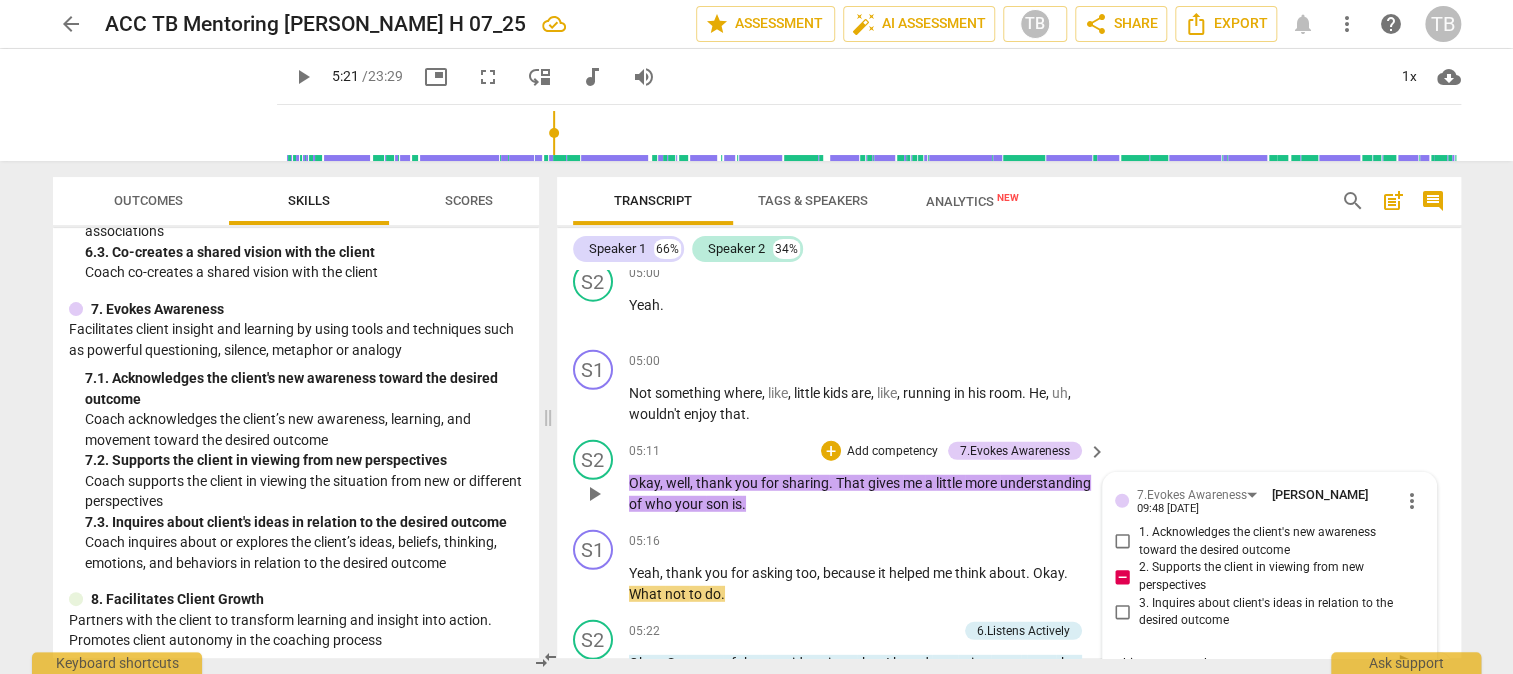 type on "This comment that" 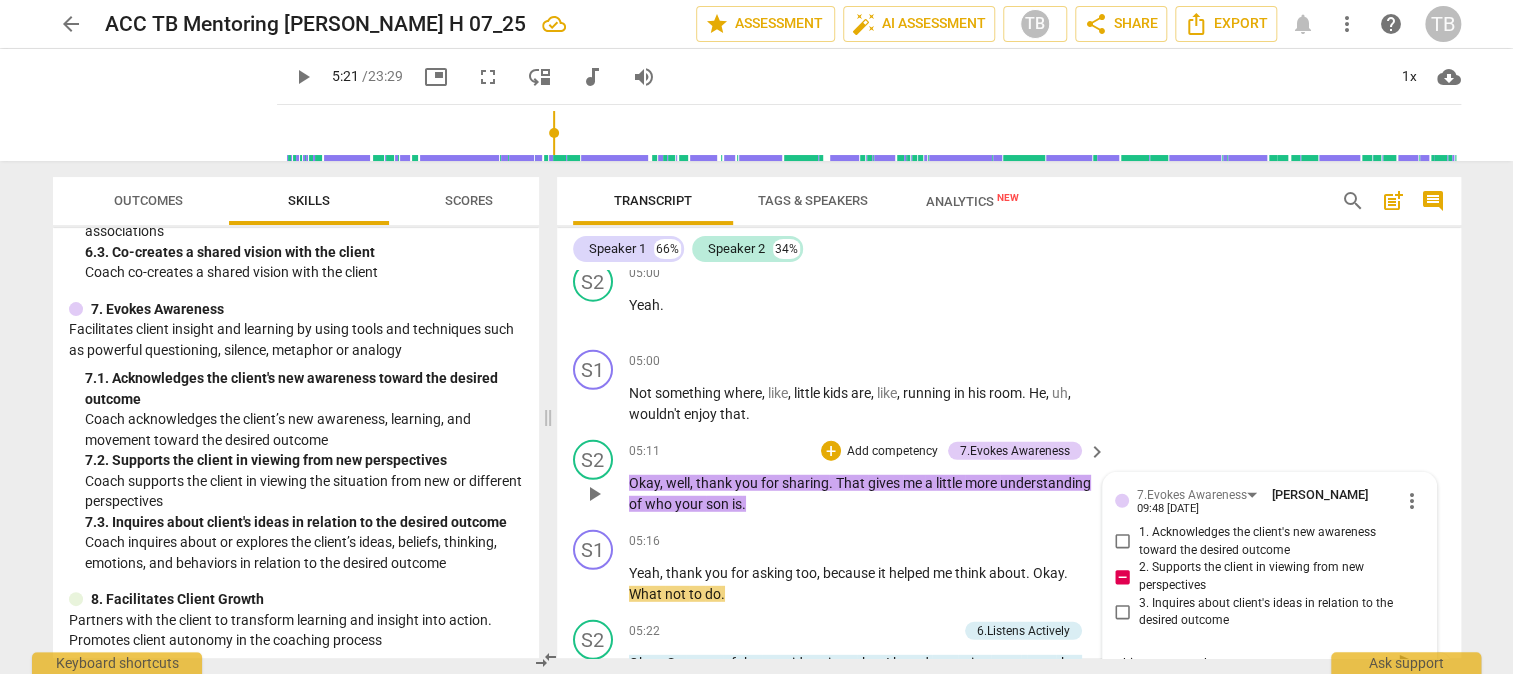 type on "This comment that" 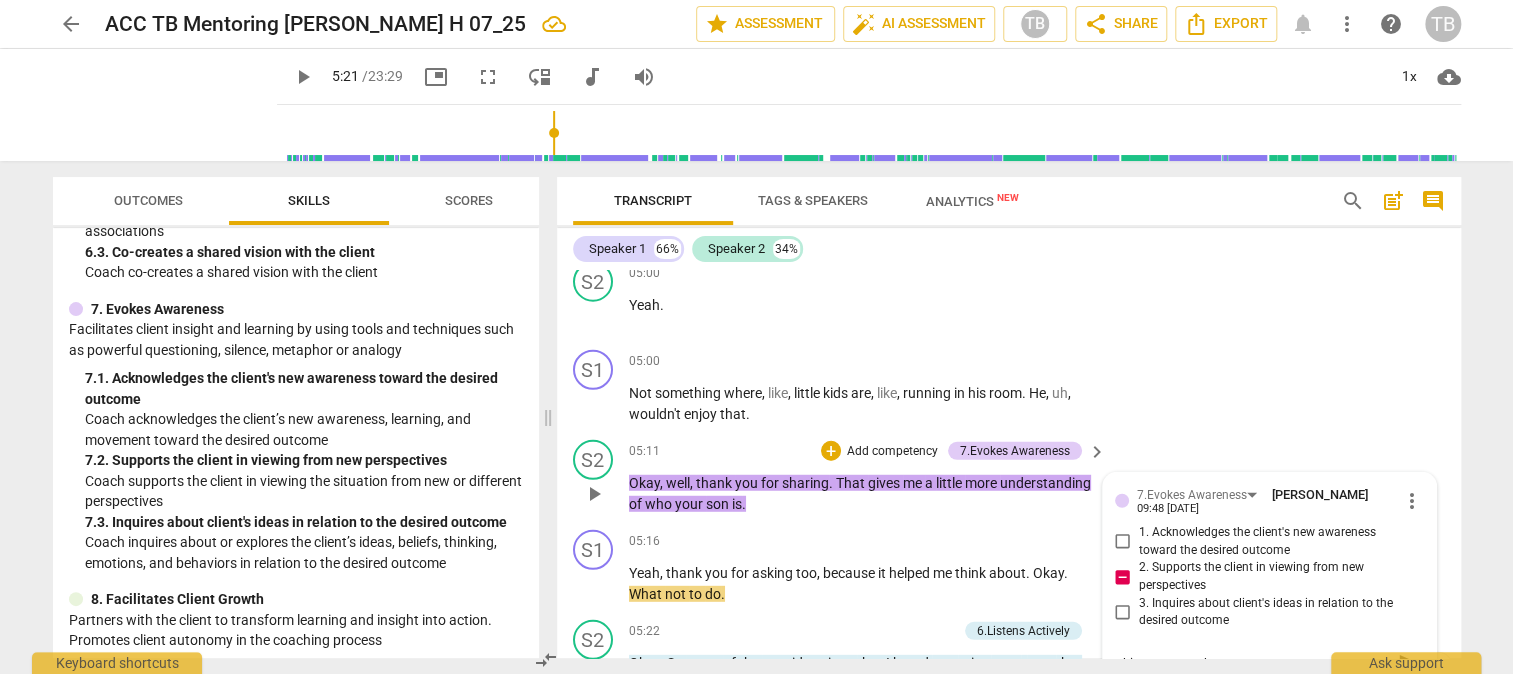 type on "This comment that" 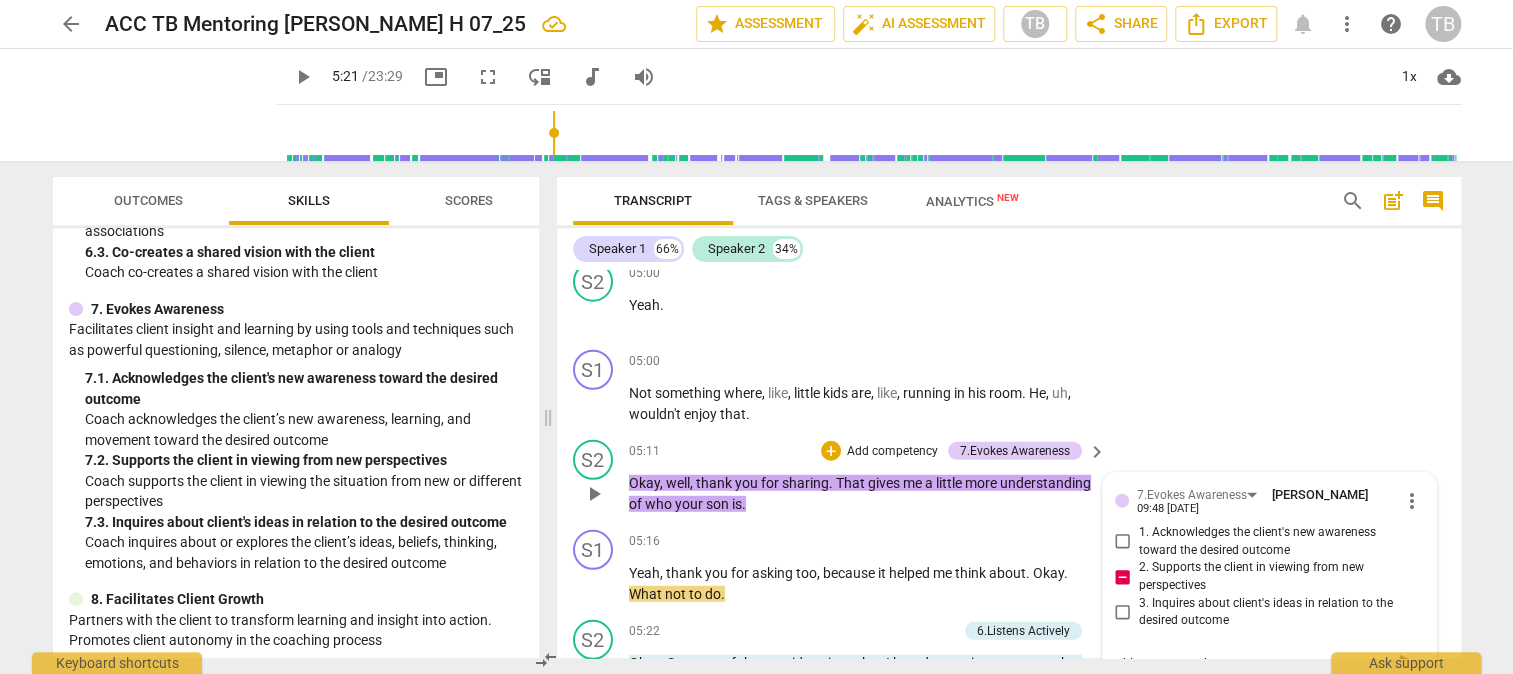 type on "This comment that" 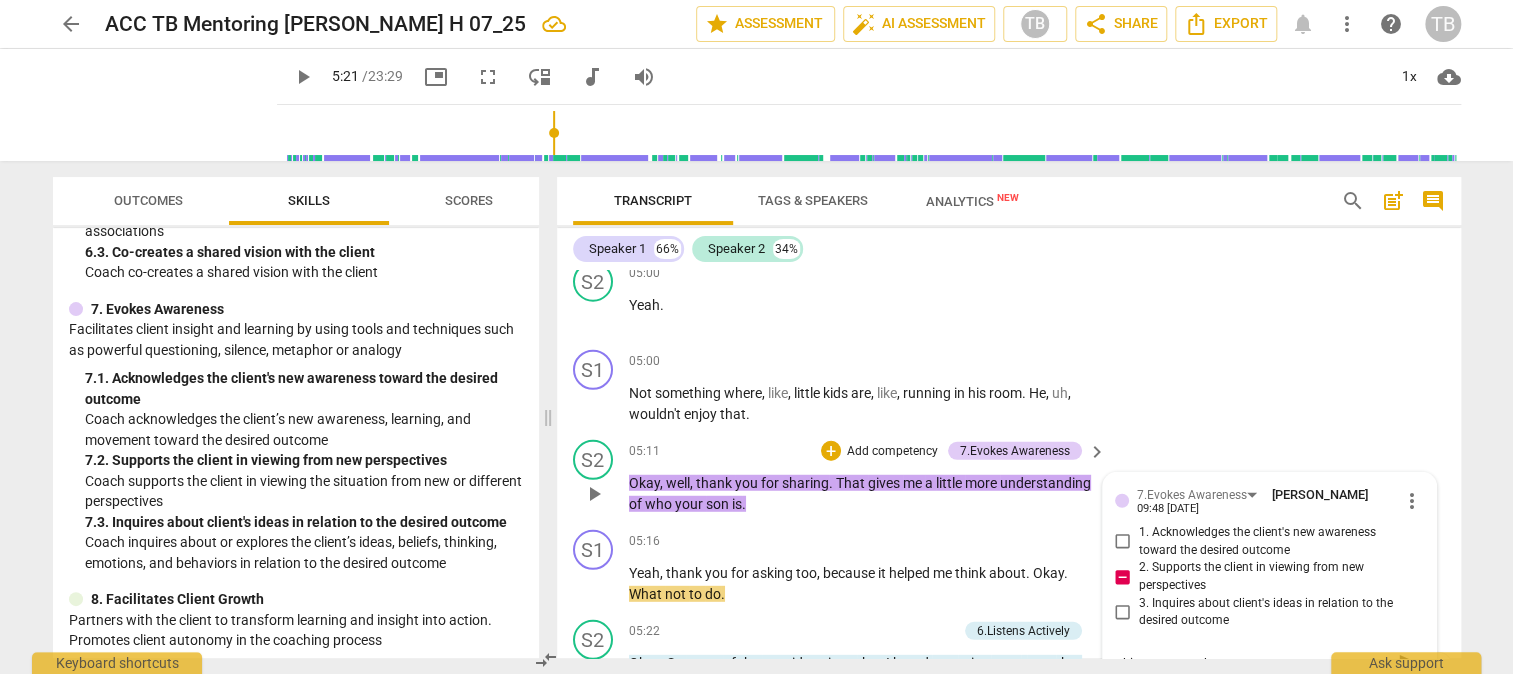 type on "This comment that i" 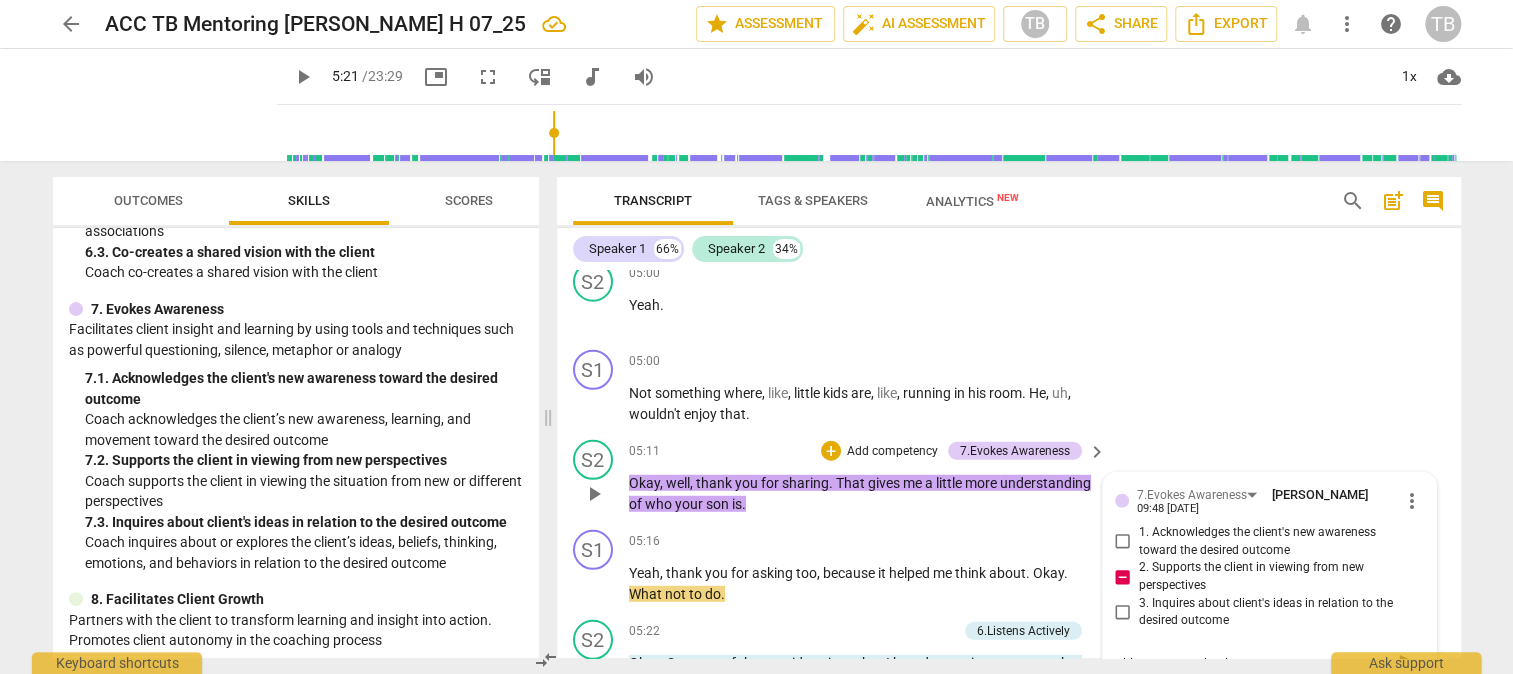 type on "This comment that it" 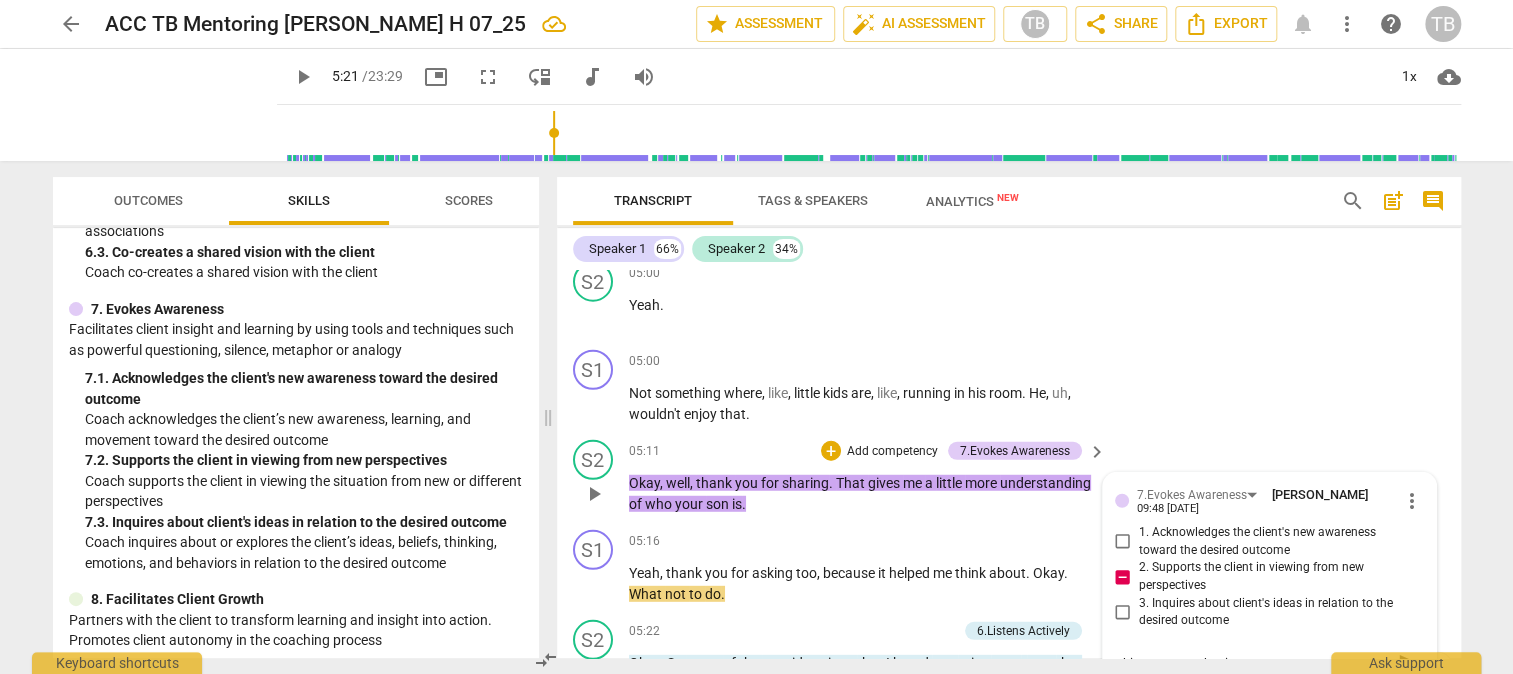 type on "This comment that it gi" 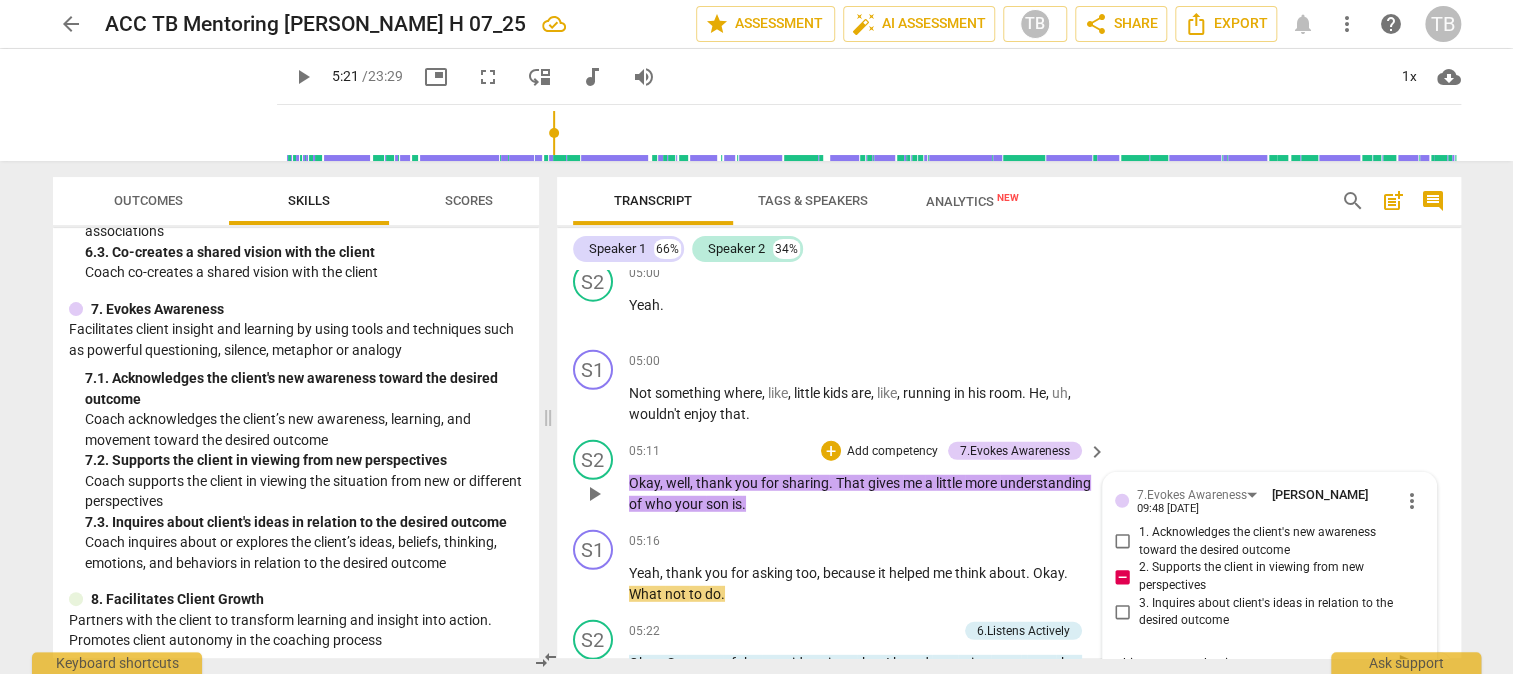 type on "This comment that it gi" 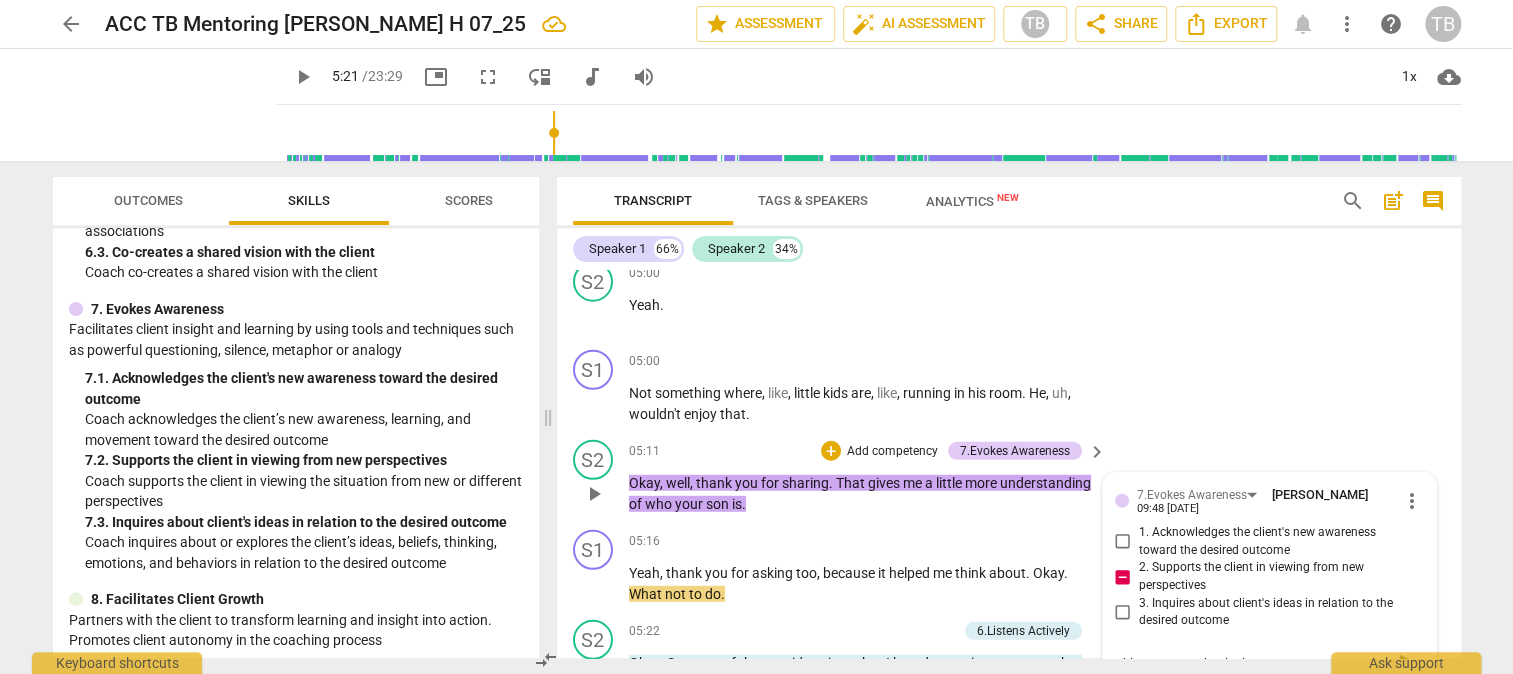 type on "This comment that it giv" 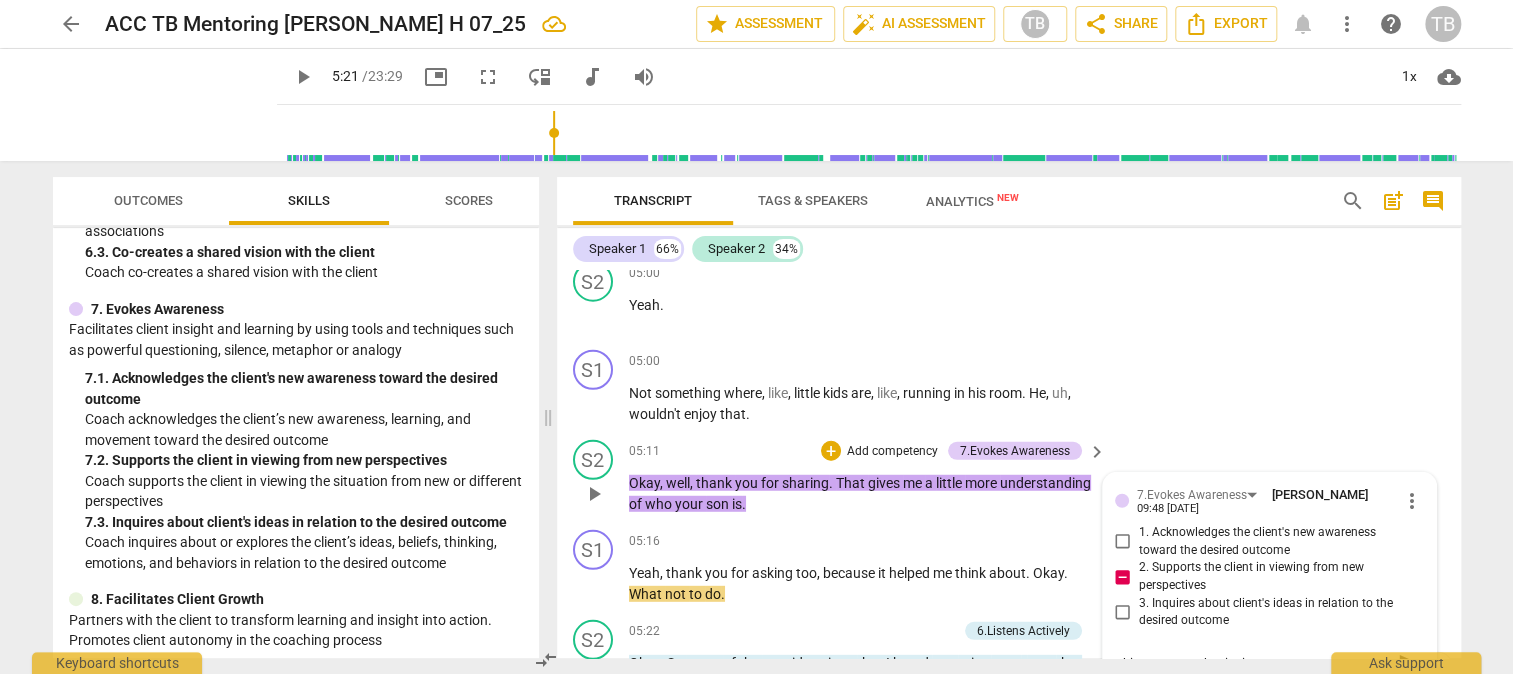 type on "This comment that it give" 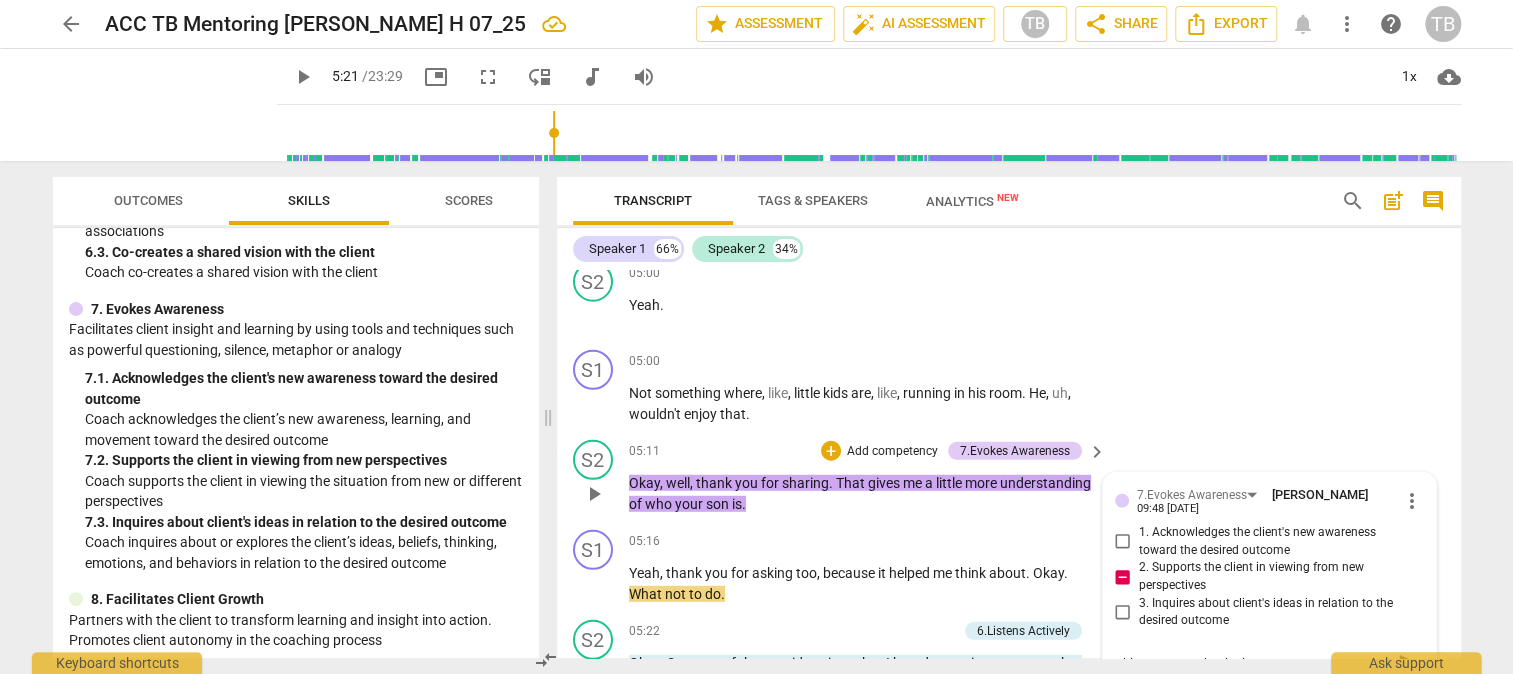 type on "This comment that it give" 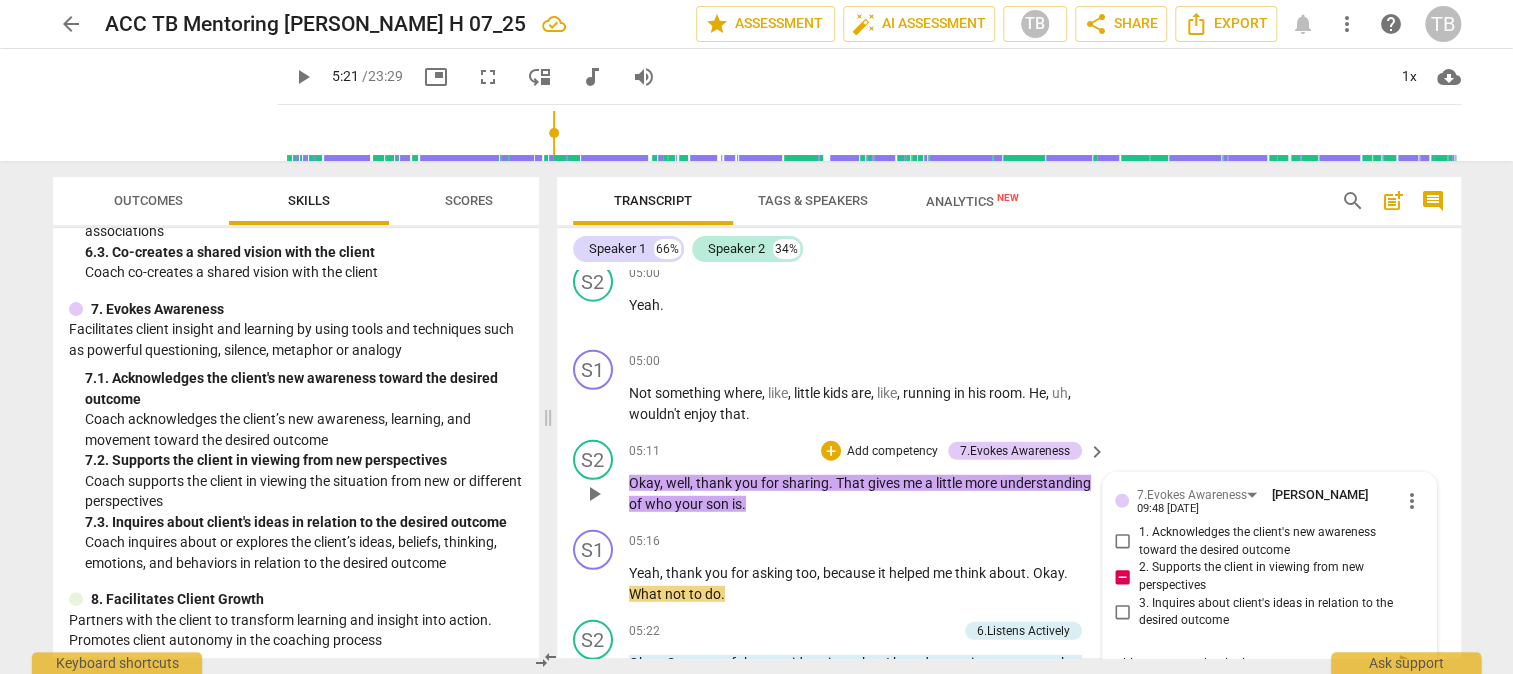 type on "This comment that it gives" 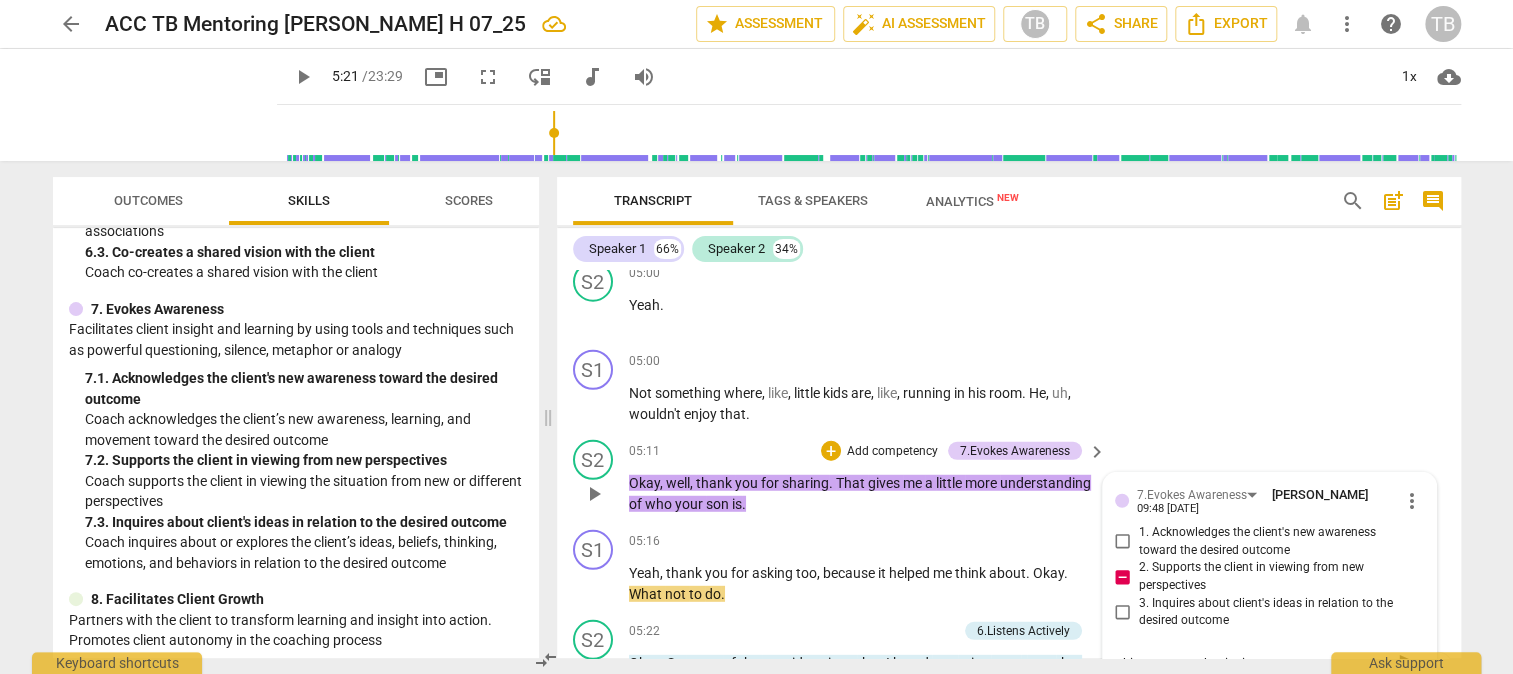 type on "This comment that it gives" 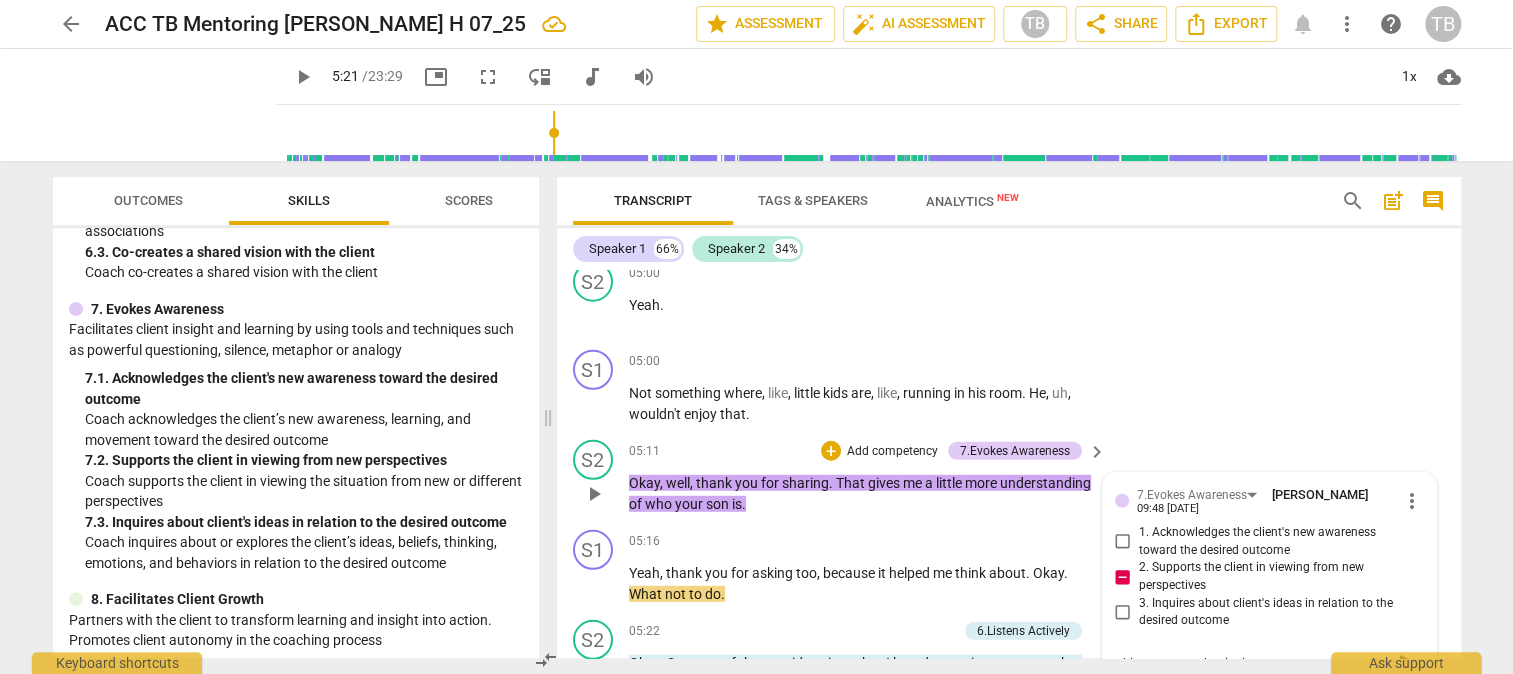 type on "This comment that it gives" 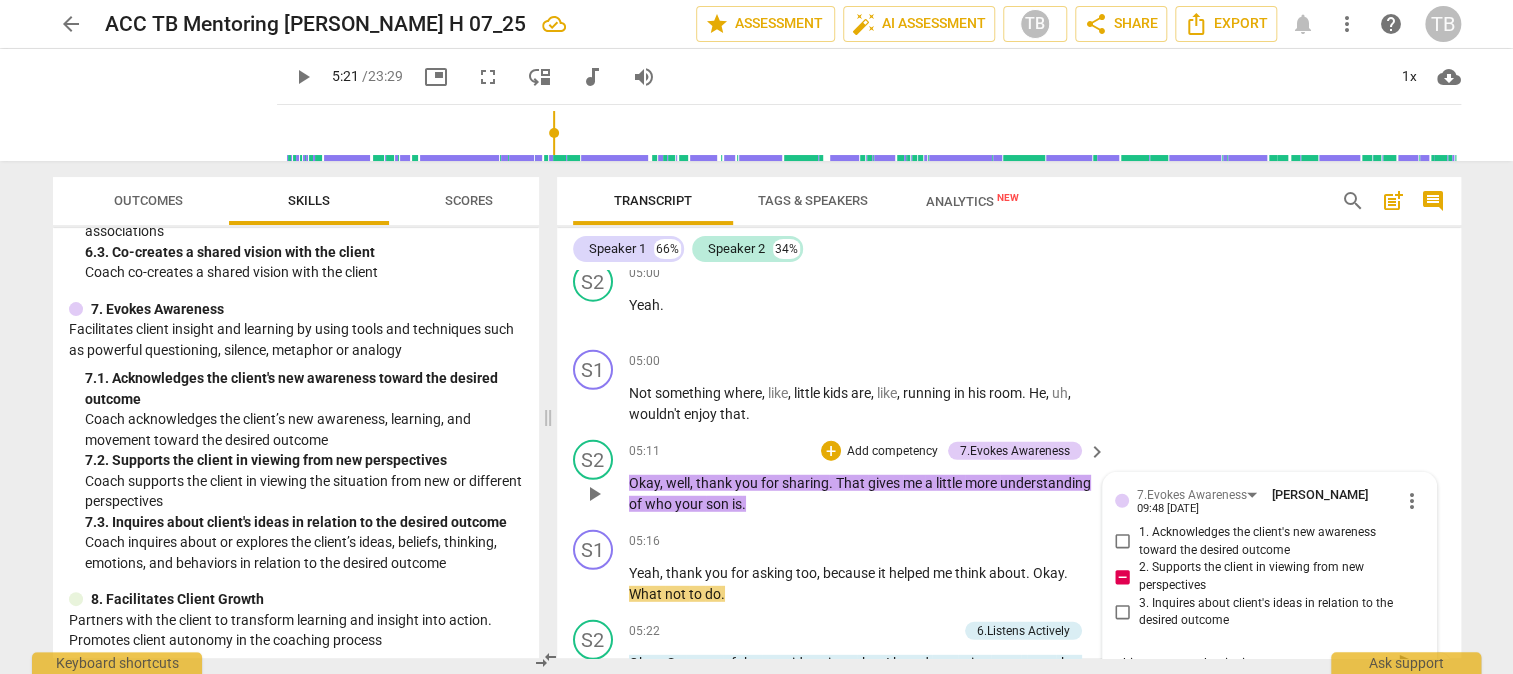 type on "This comment that it gives yo" 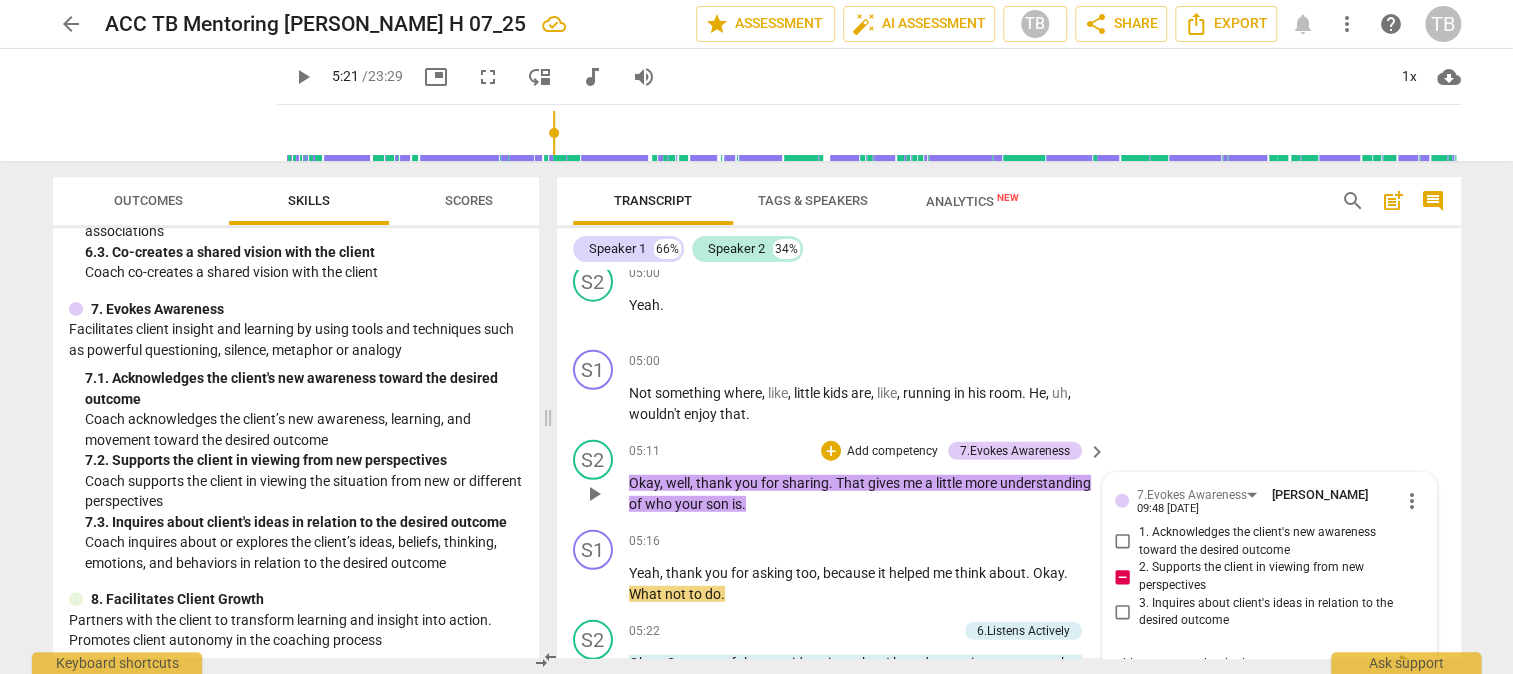 type on "This comment that it gives you" 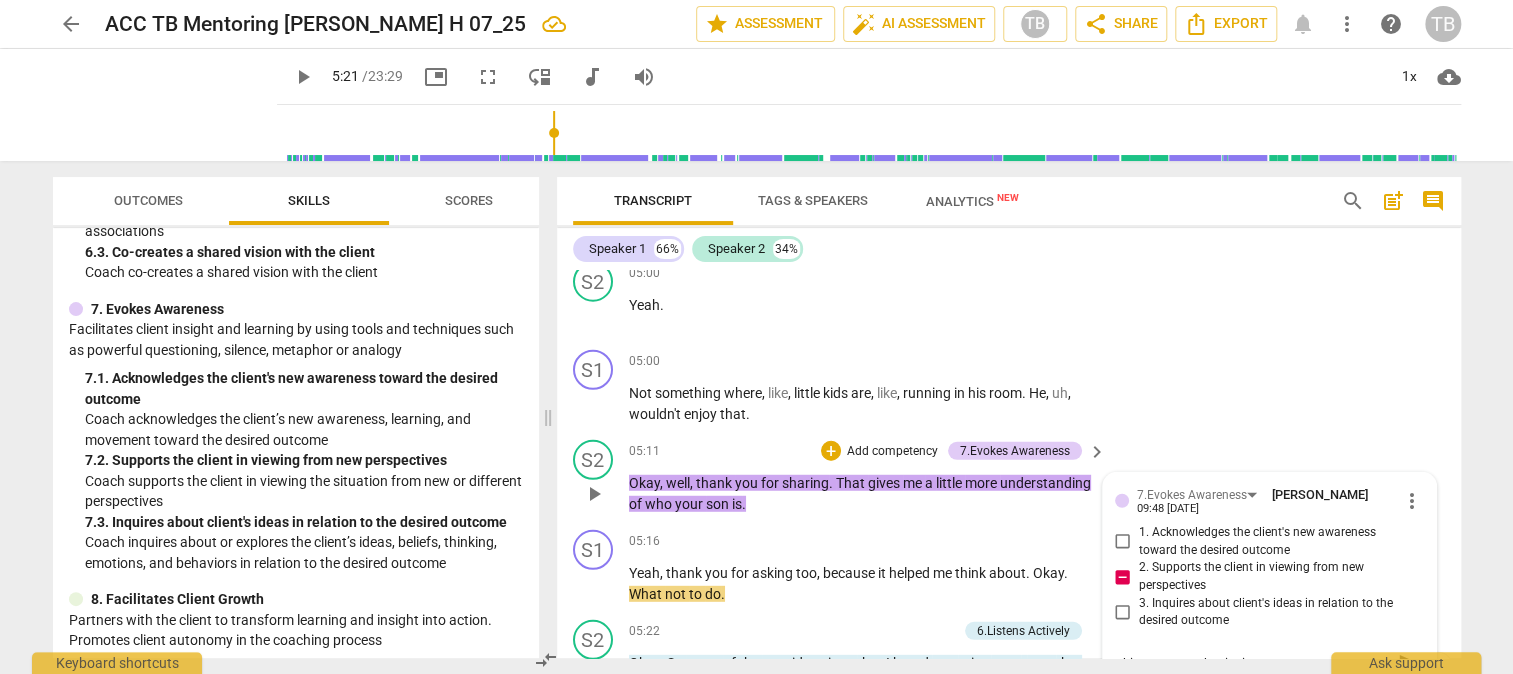 type on "This comment that it gives you th" 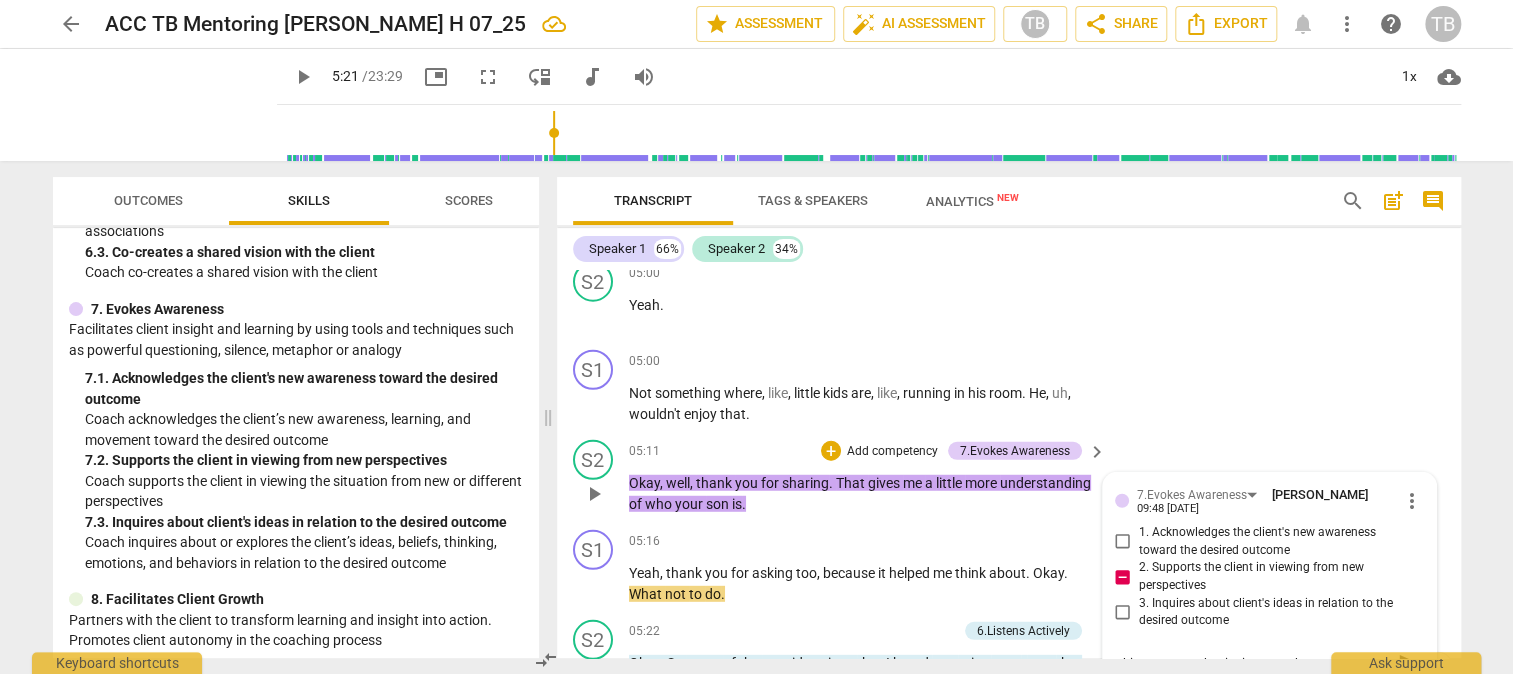 type on "This comment that it gives you the" 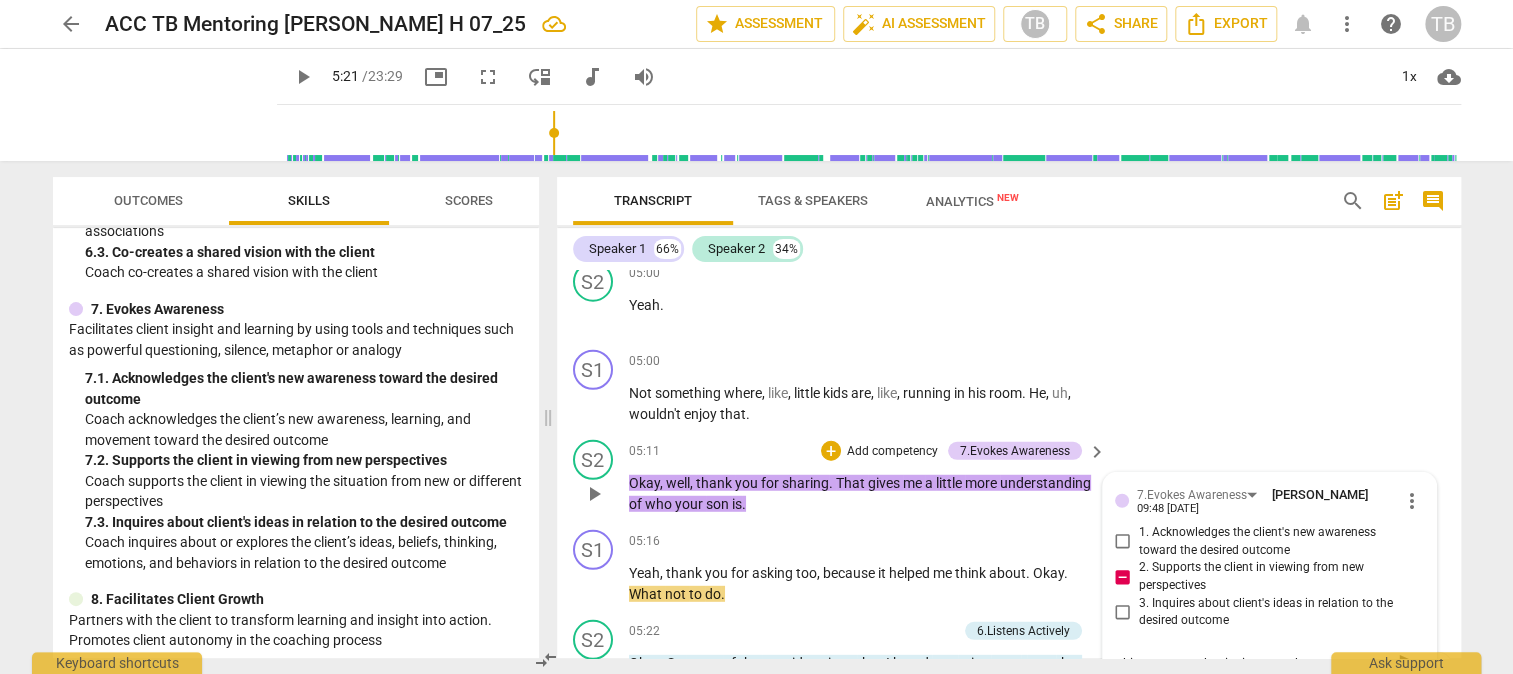 type on "This comment that it gives you the" 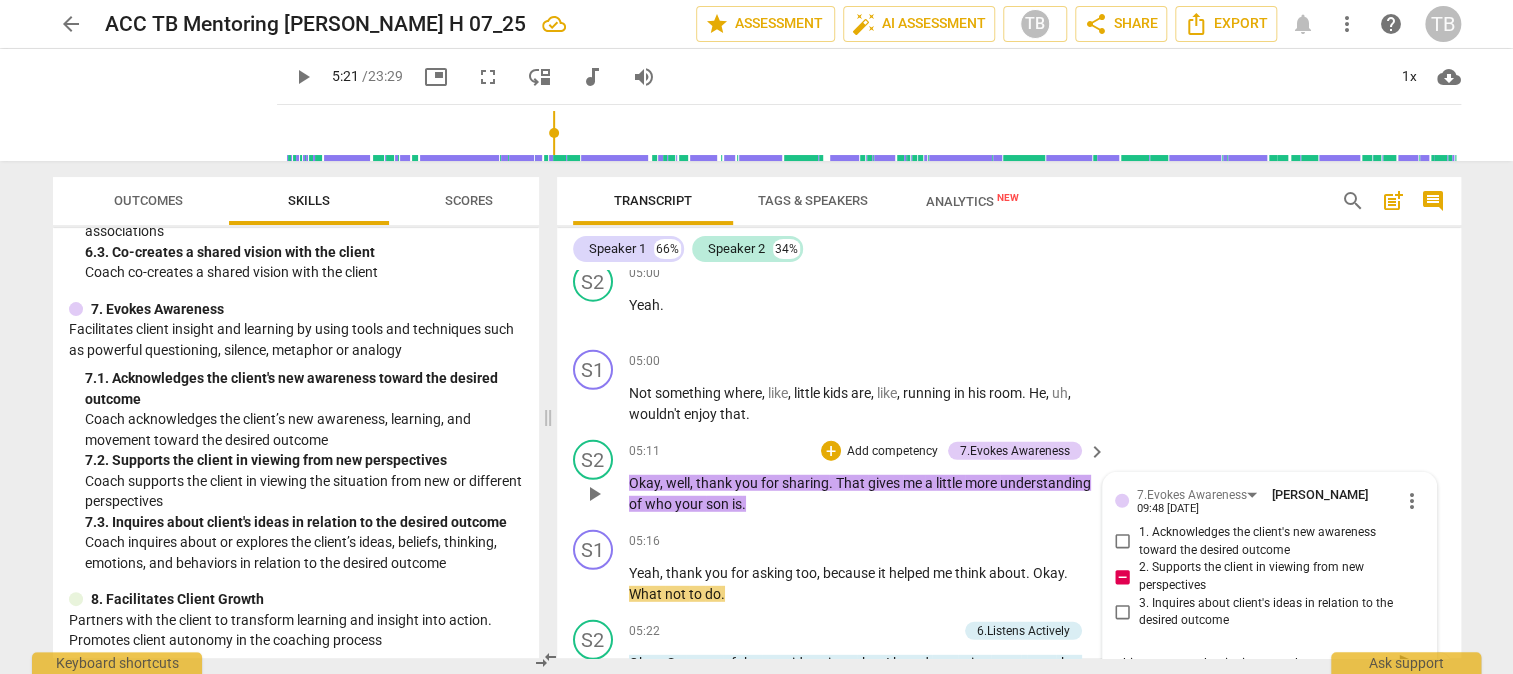 type on "This comment that it gives you the" 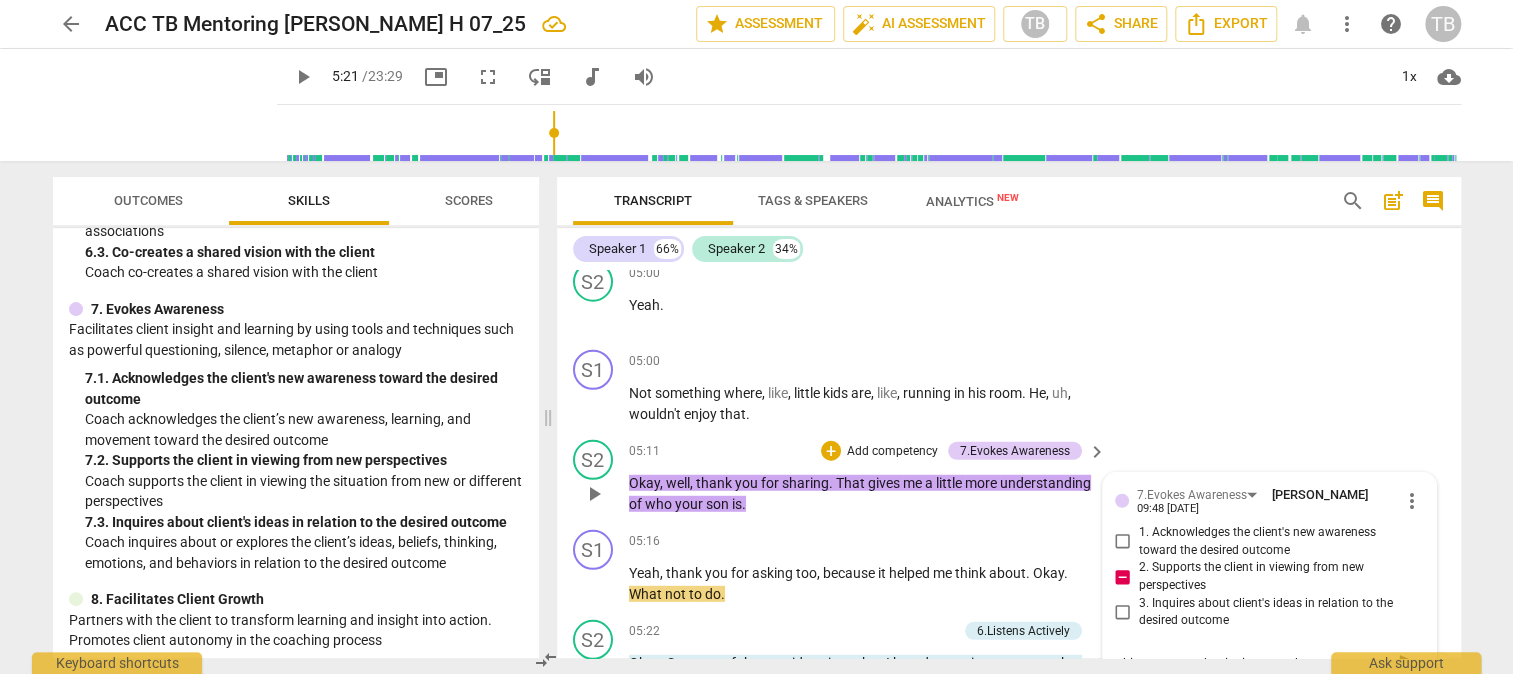 type on "This comment that it gives you th" 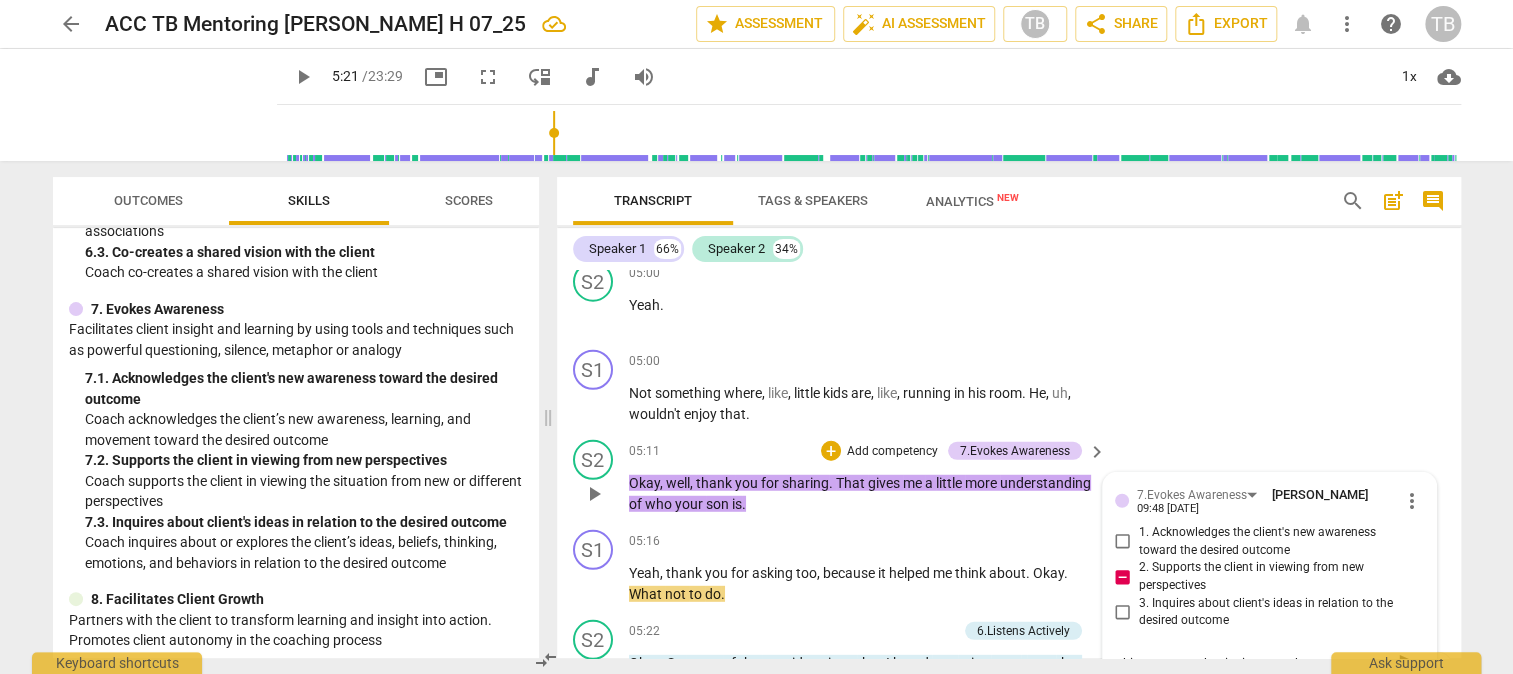 type on "This comment that it gives you th" 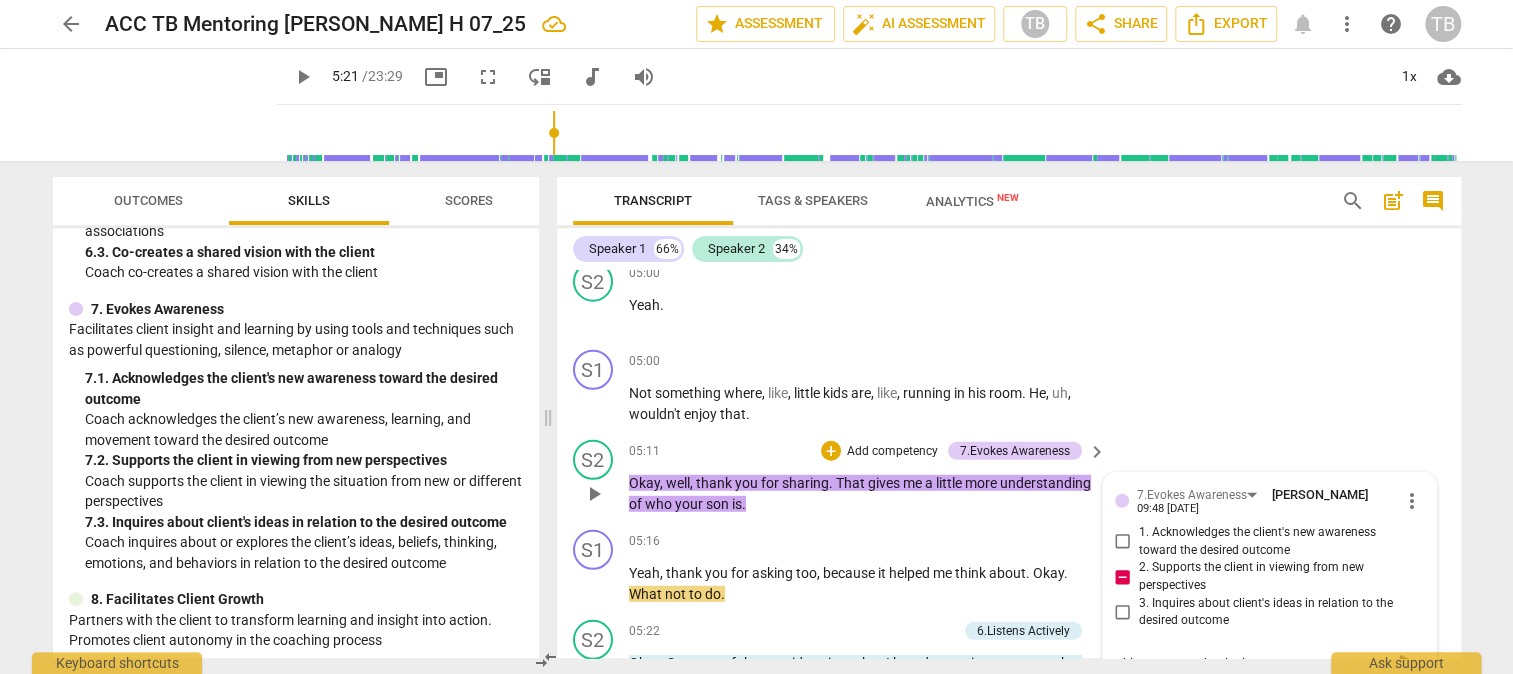 type on "This comment that it gives you" 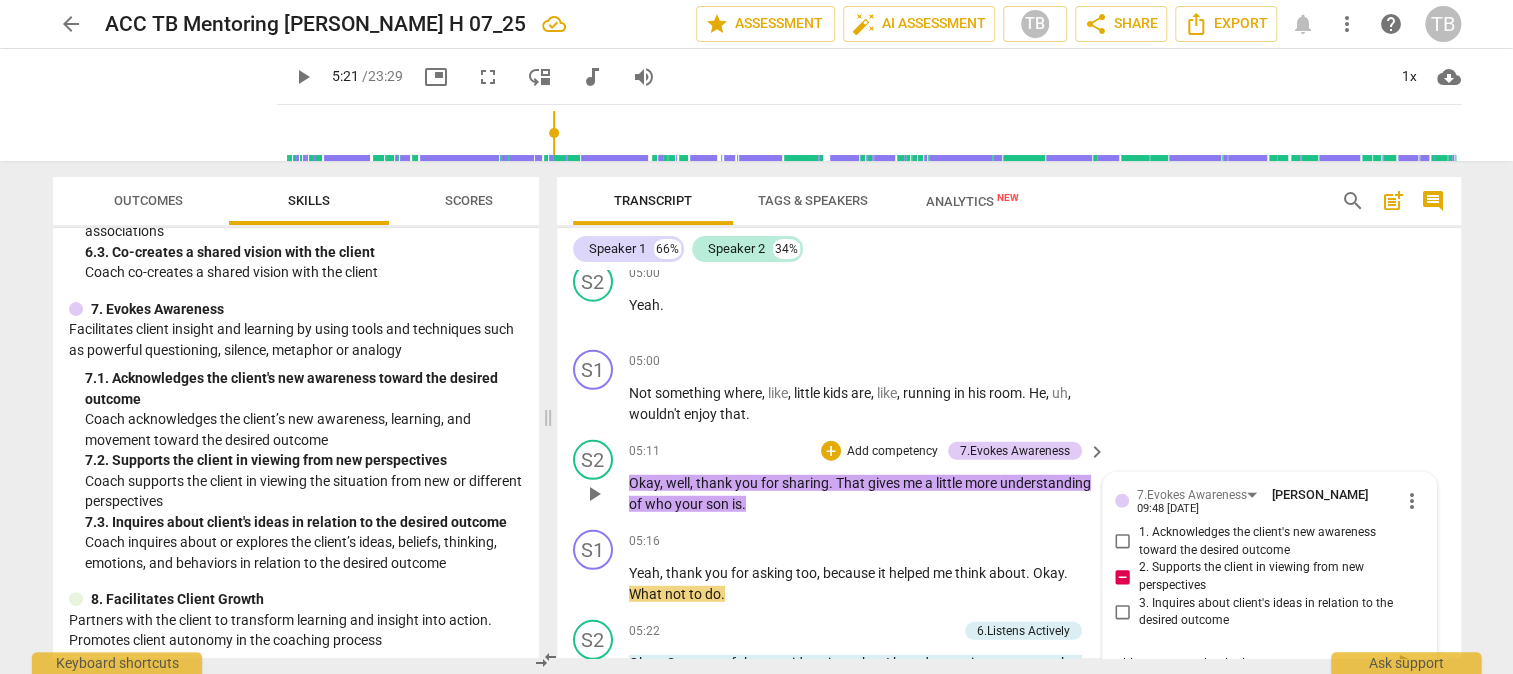 type on "This comment that it gives you" 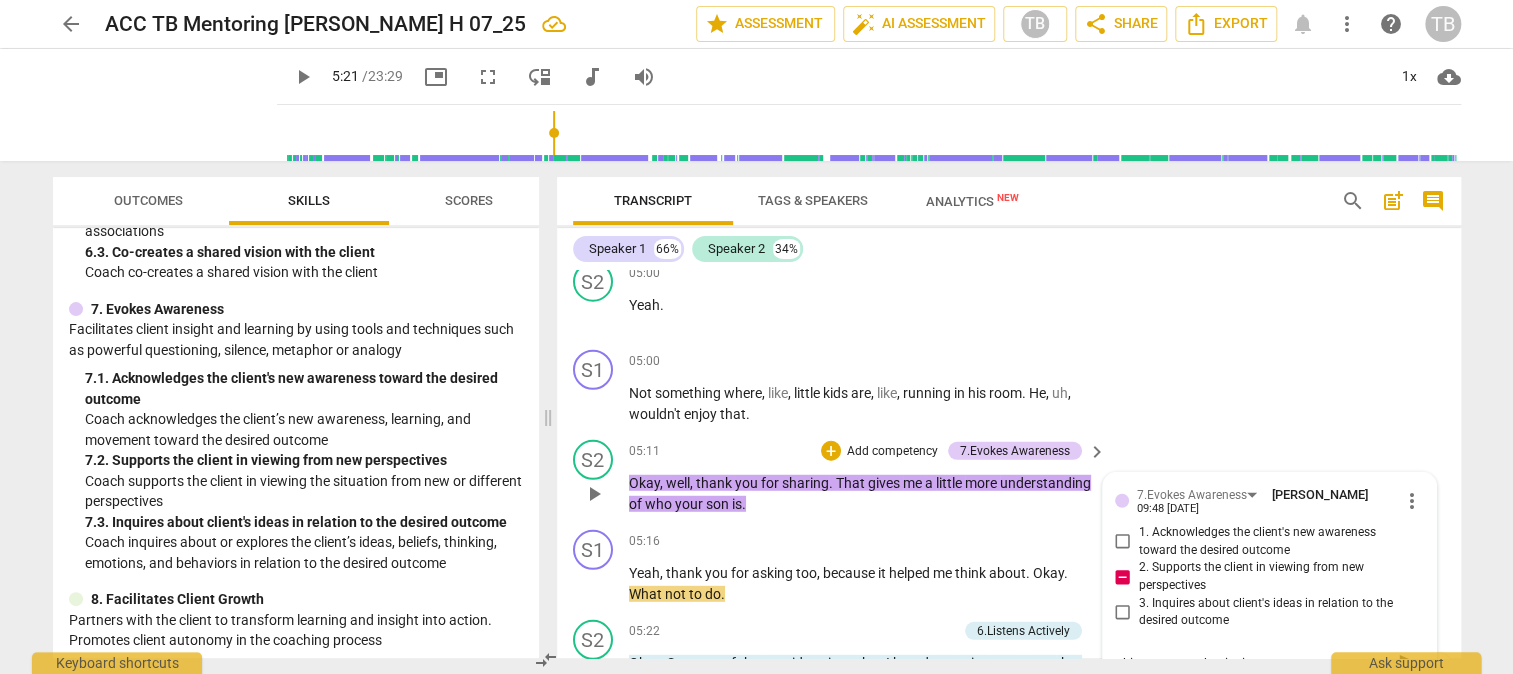 type on "This comment that it gives you, t" 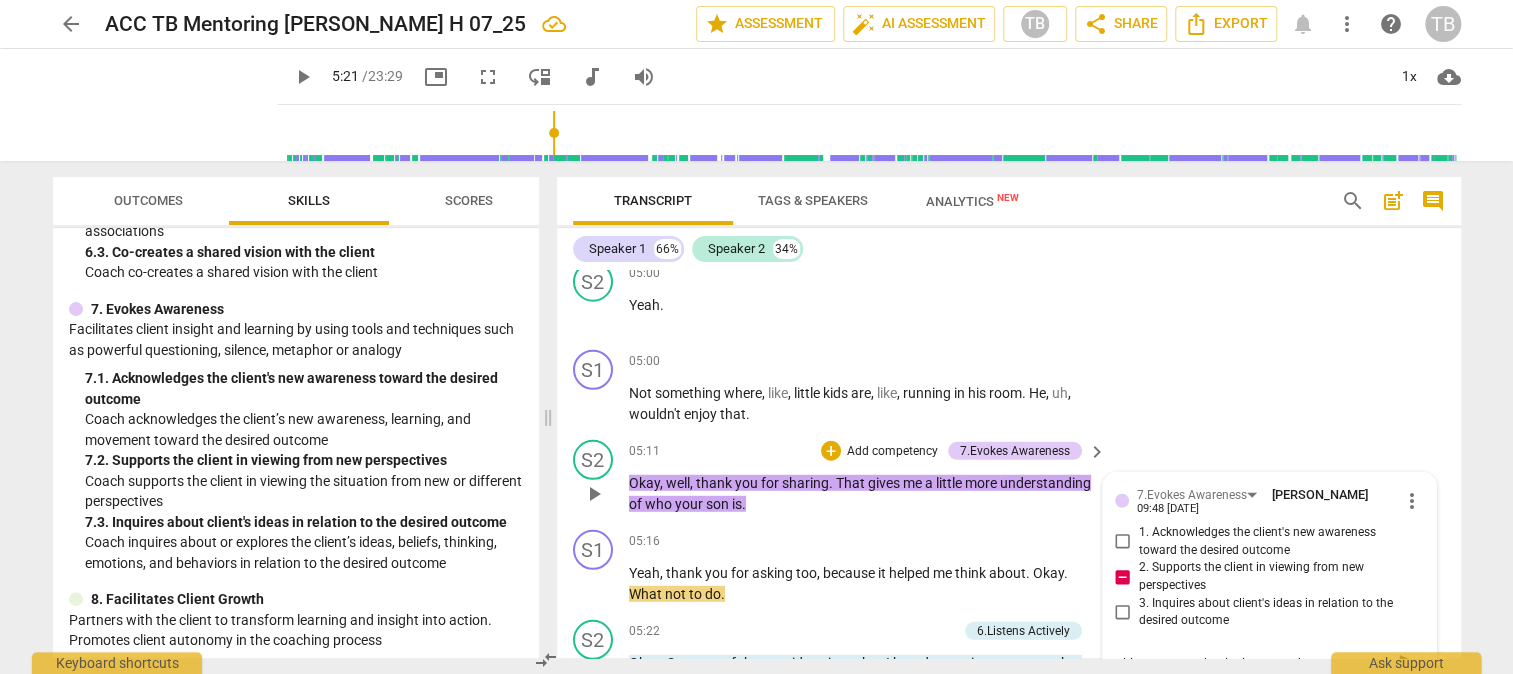 type on "This comment that it gives you, the" 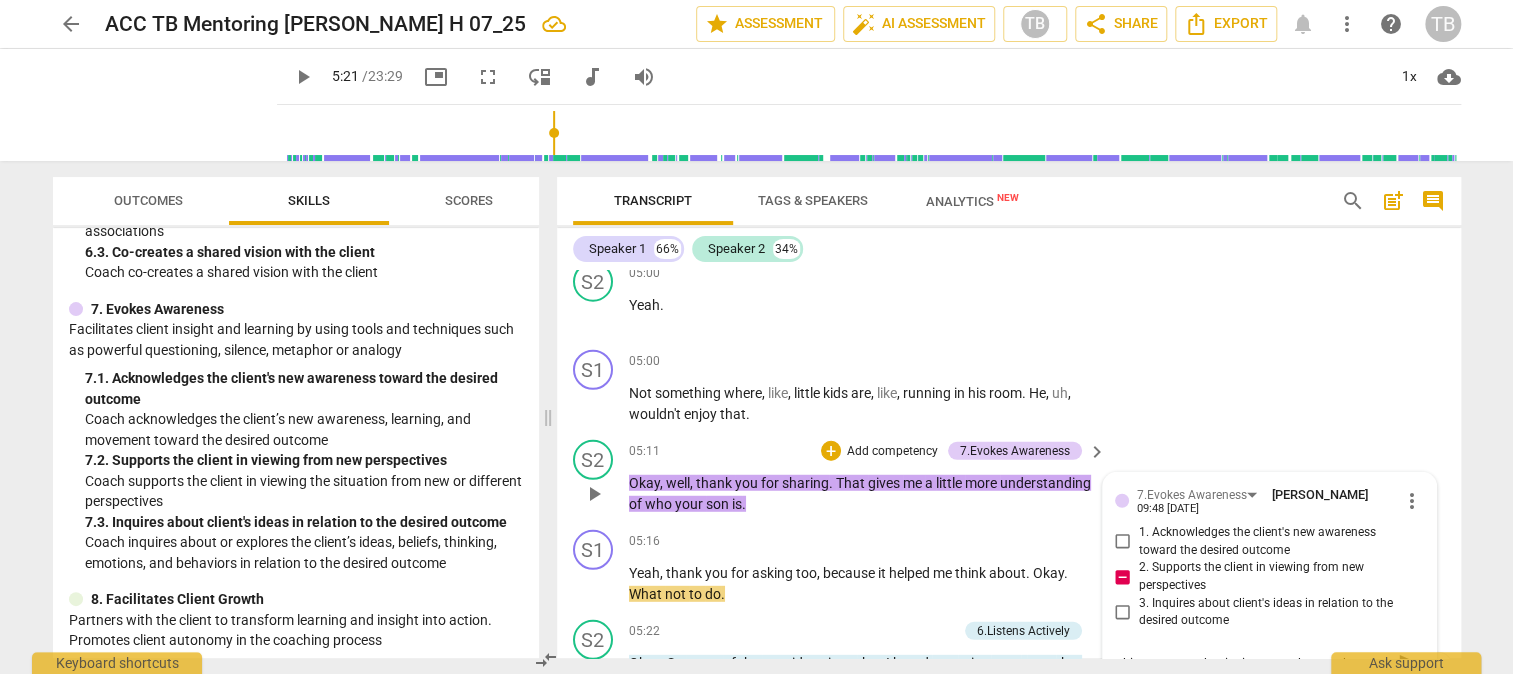 type on "This comment that it gives you, the coach" 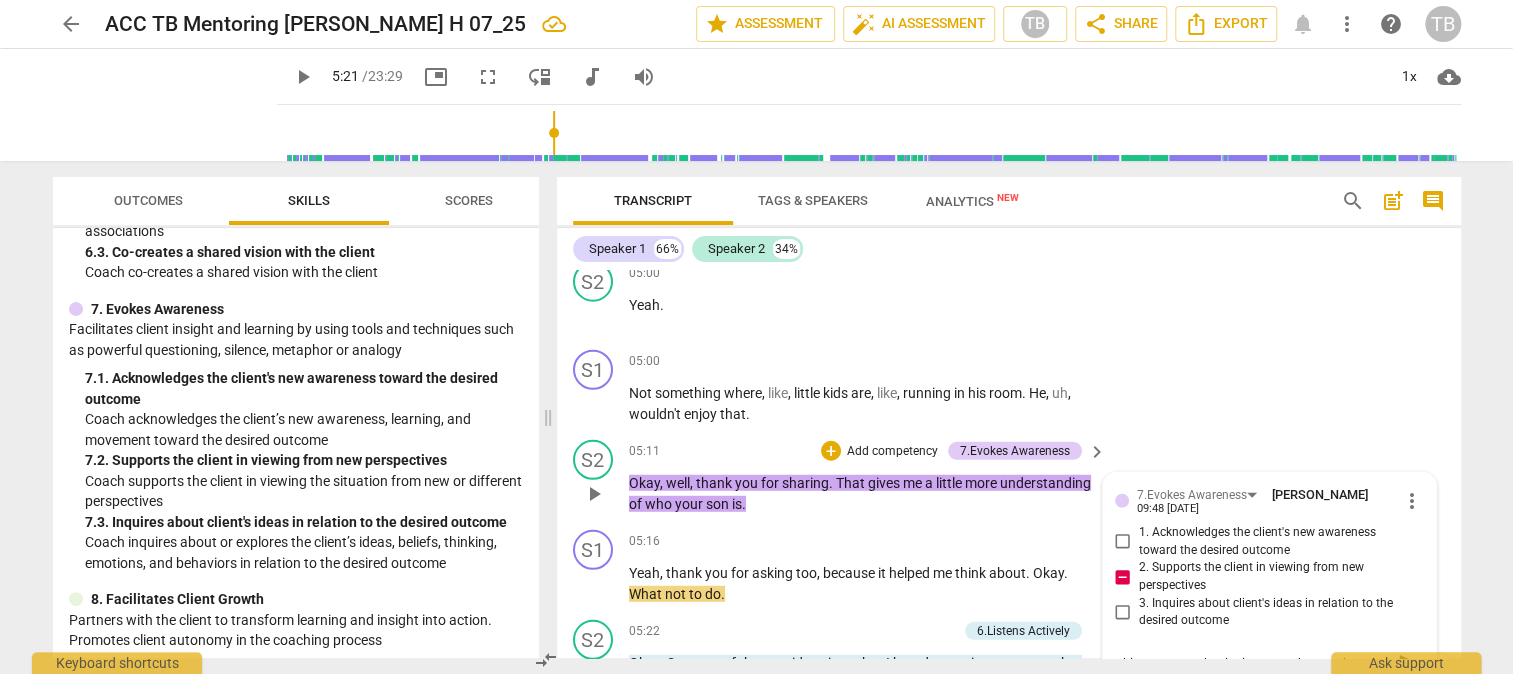 type on "This comment that it gives you, the coach" 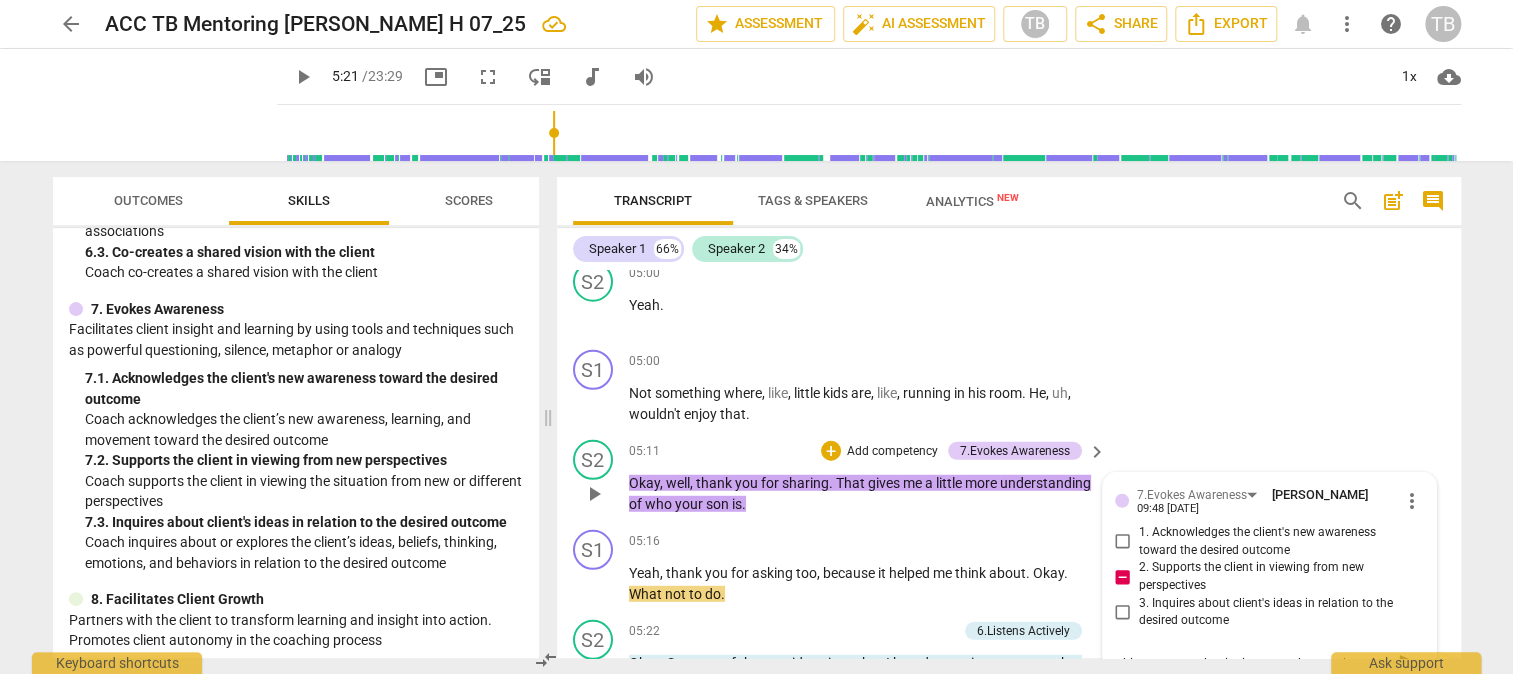 type on "This comment that it gives you, the coach," 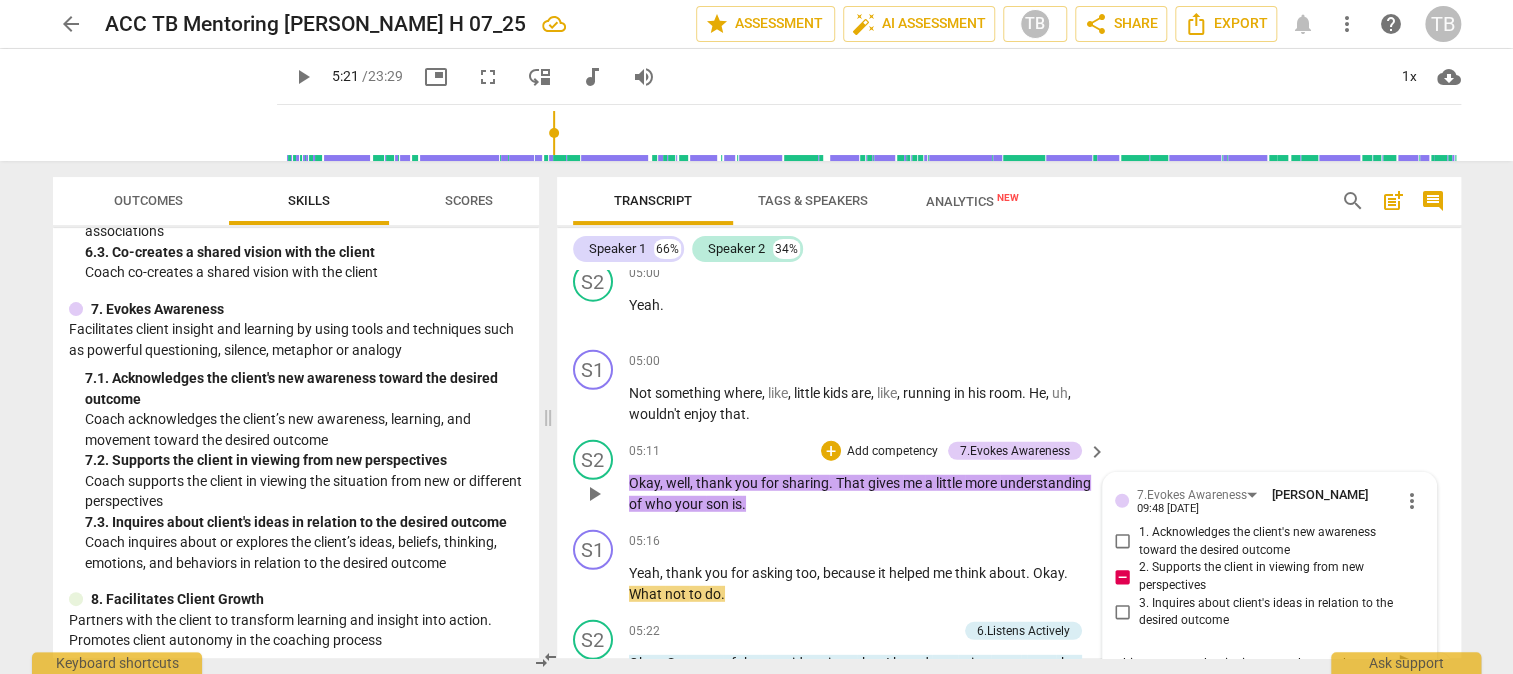 type on "This comment that it gives you, the coach," 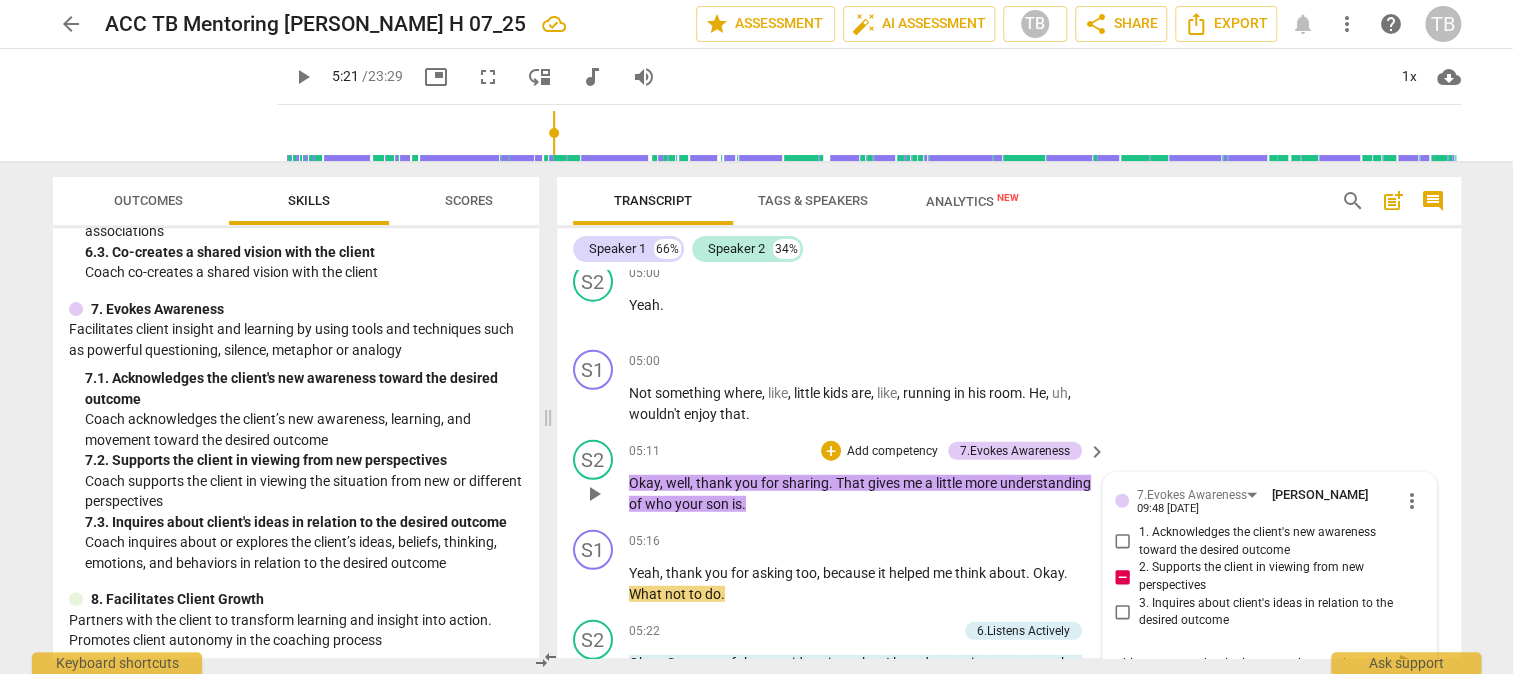 type on "This comment that it gives you, the coach," 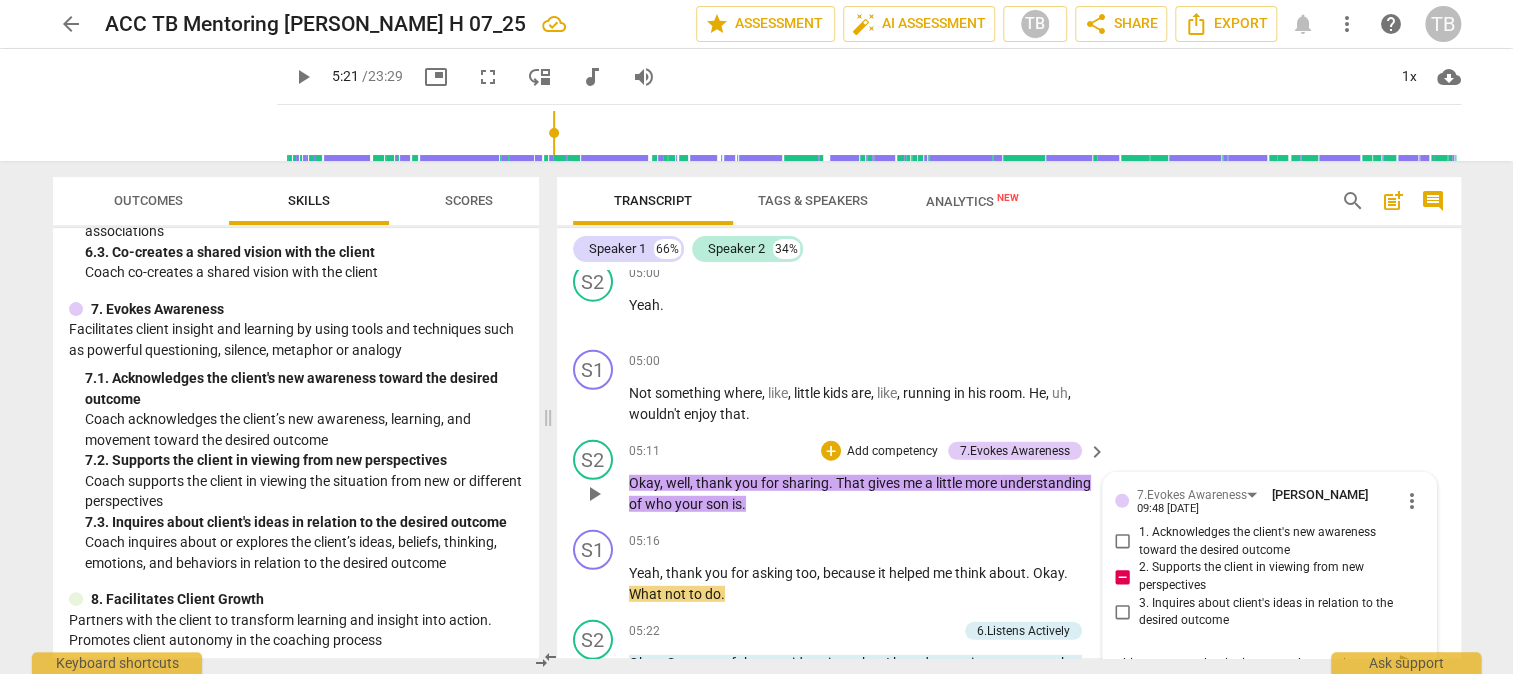 type on "This comment that it gives you, the coach, m" 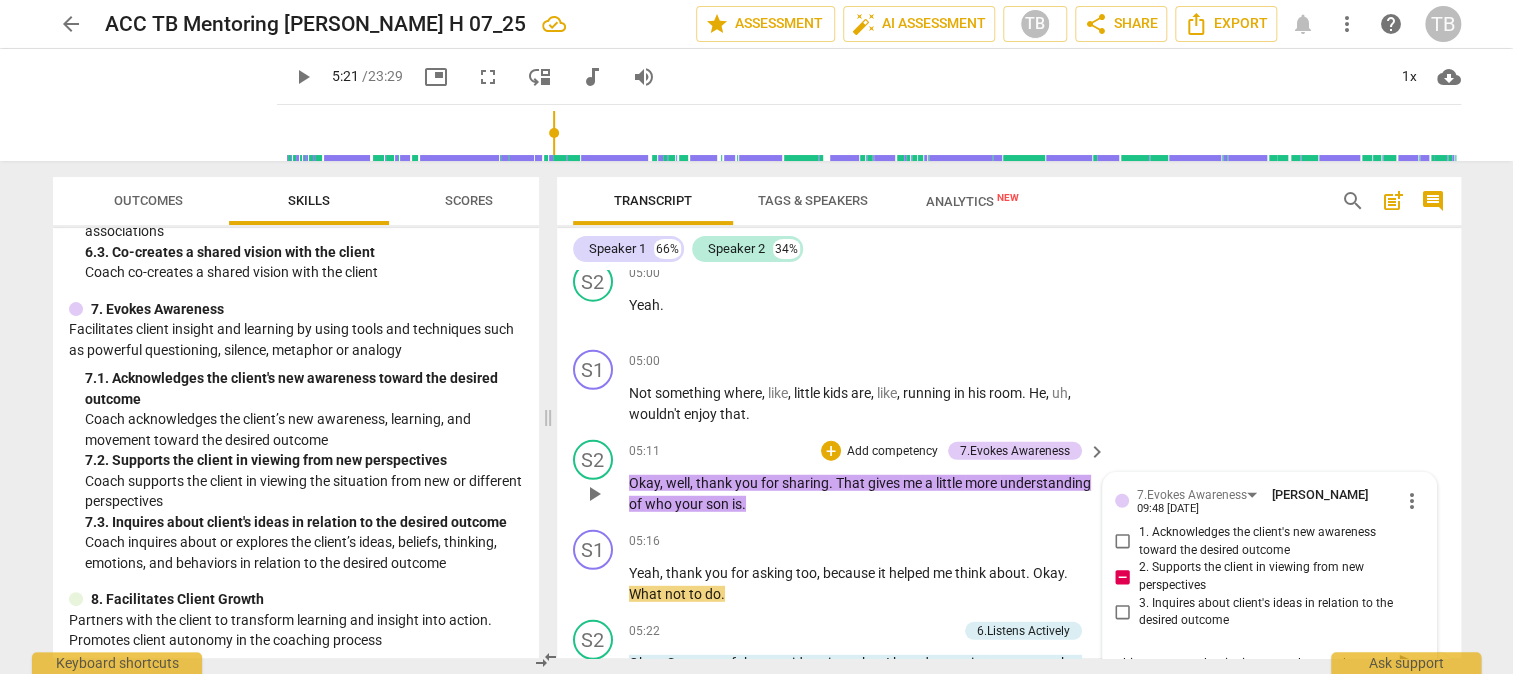 type on "This comment that it gives you, the coach, mo" 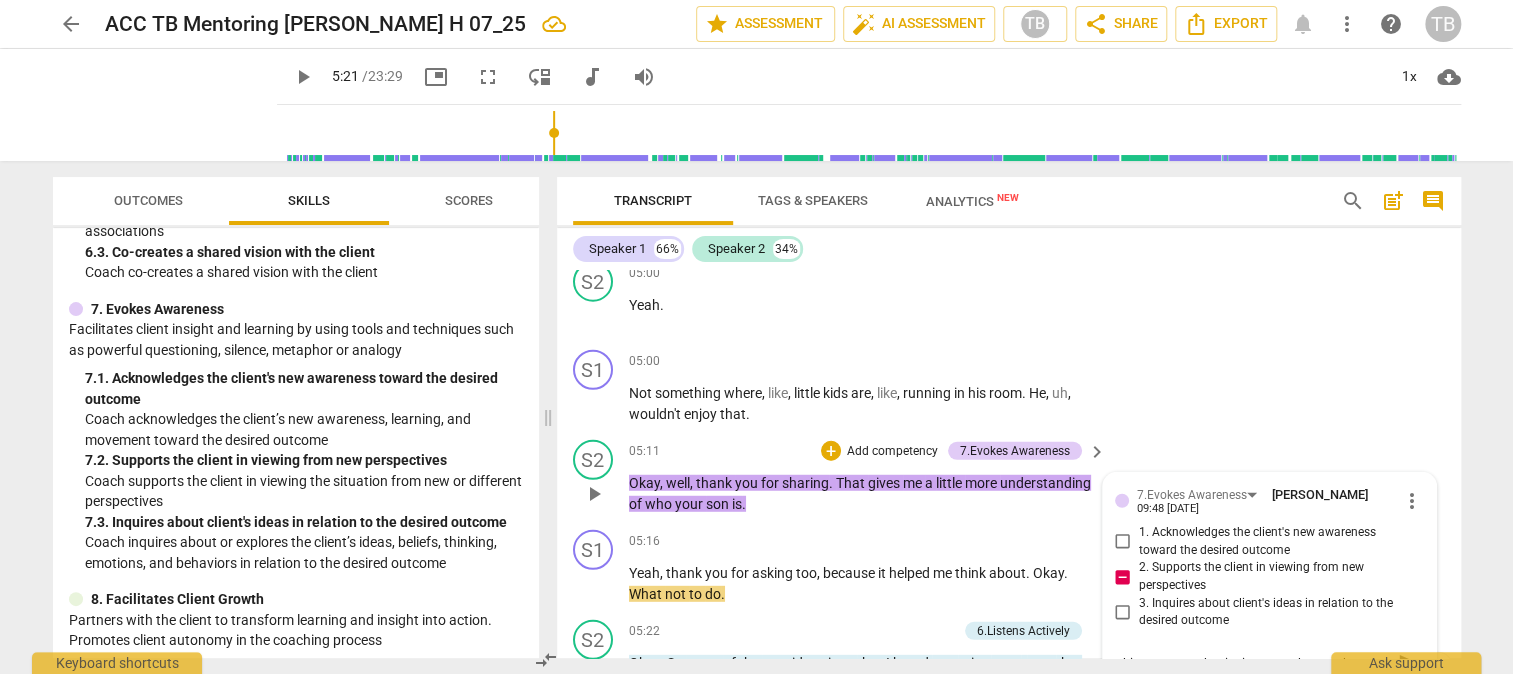 type on "This comment that it gives you, the coach, mor" 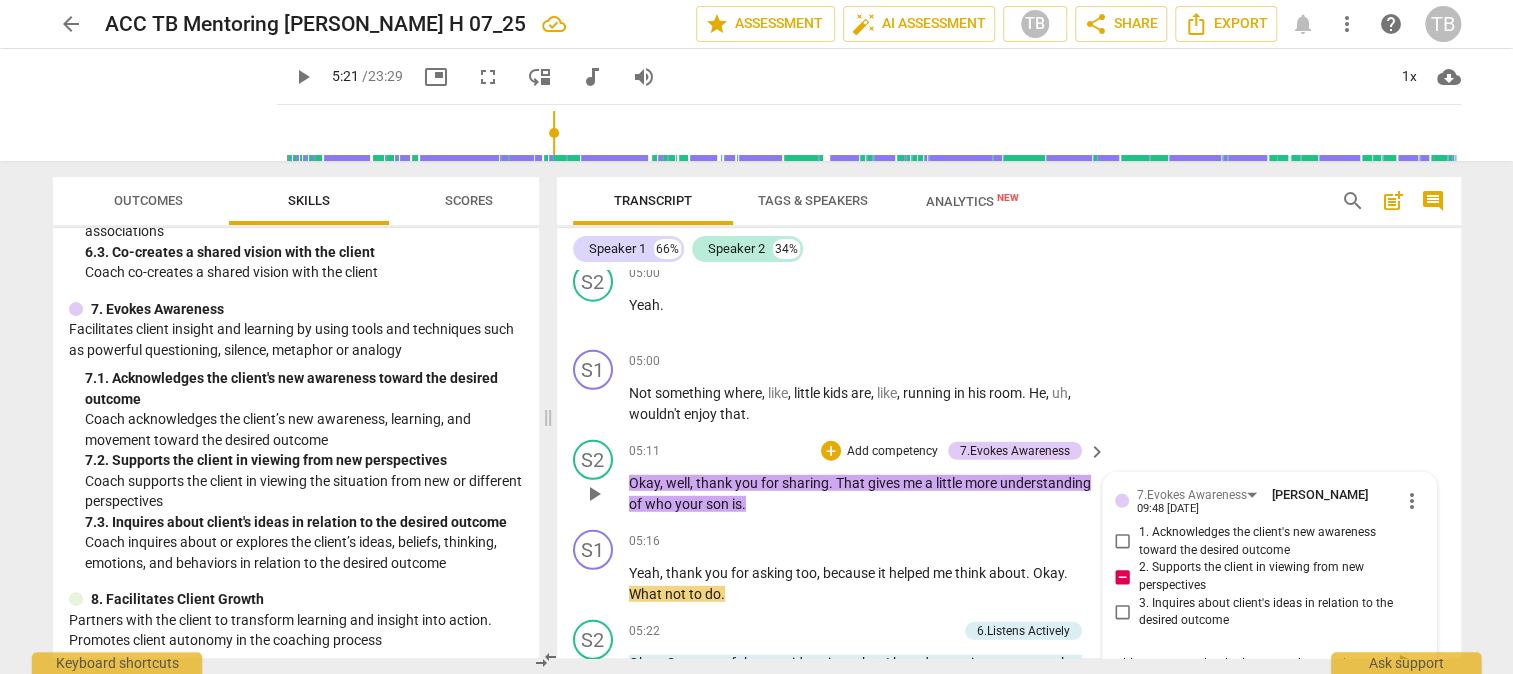 type on "This comment that it gives you, the coach, more" 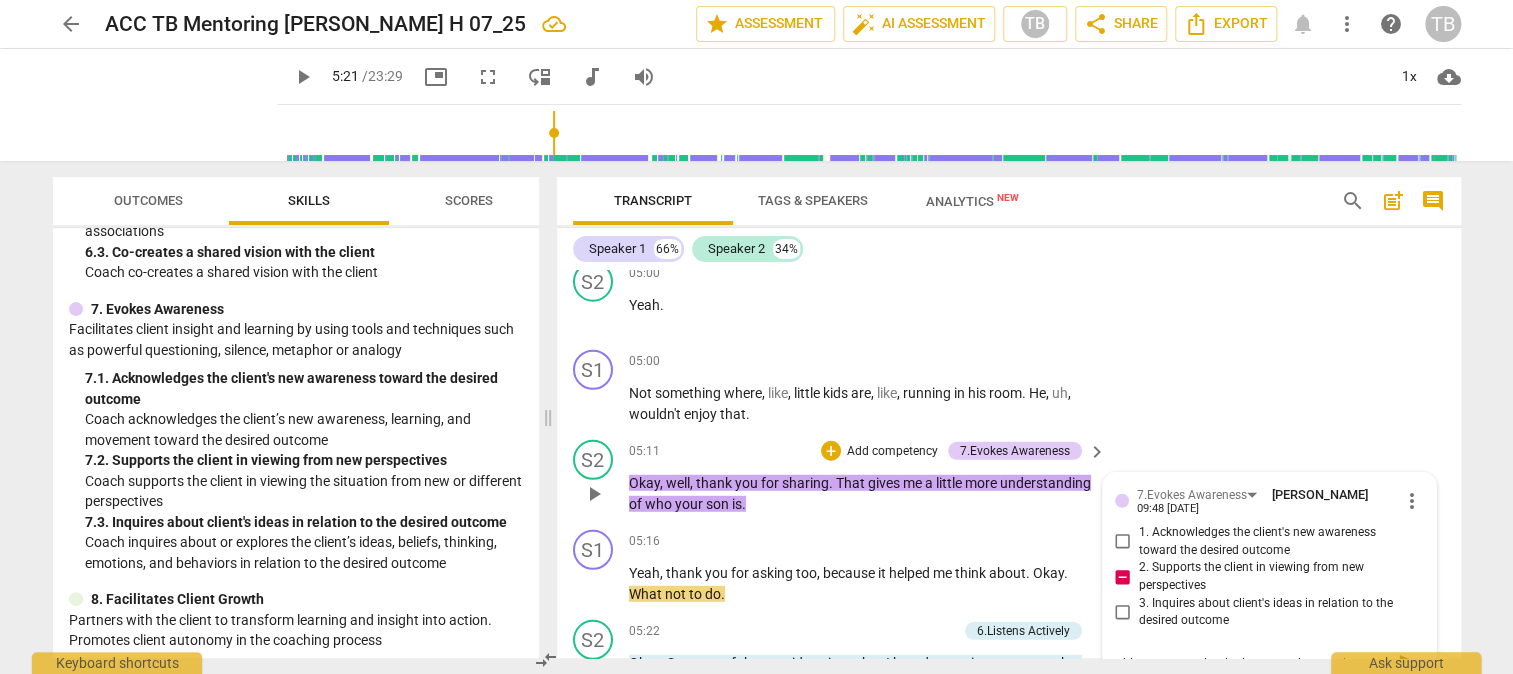 type on "This comment that it gives you, the coach, more u" 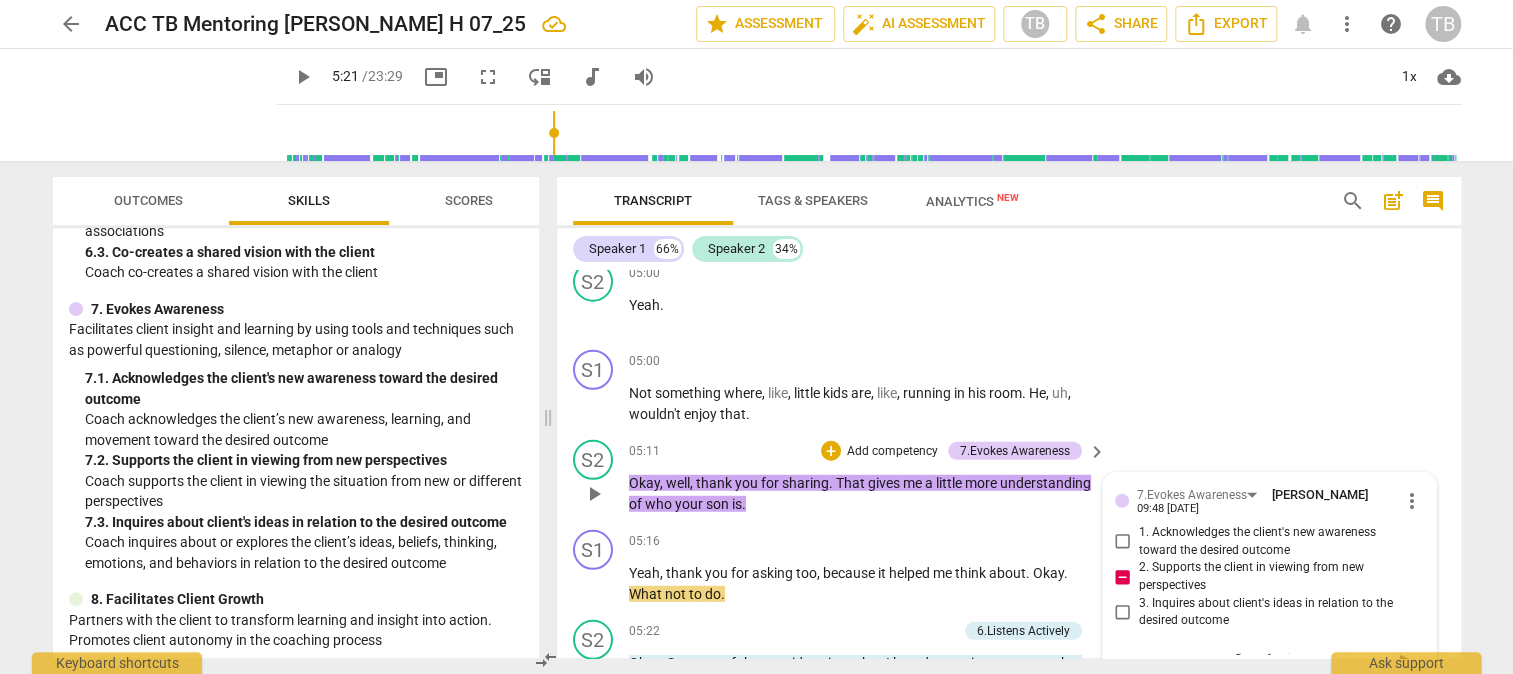 type on "This comment that it gives you, the coach, more un" 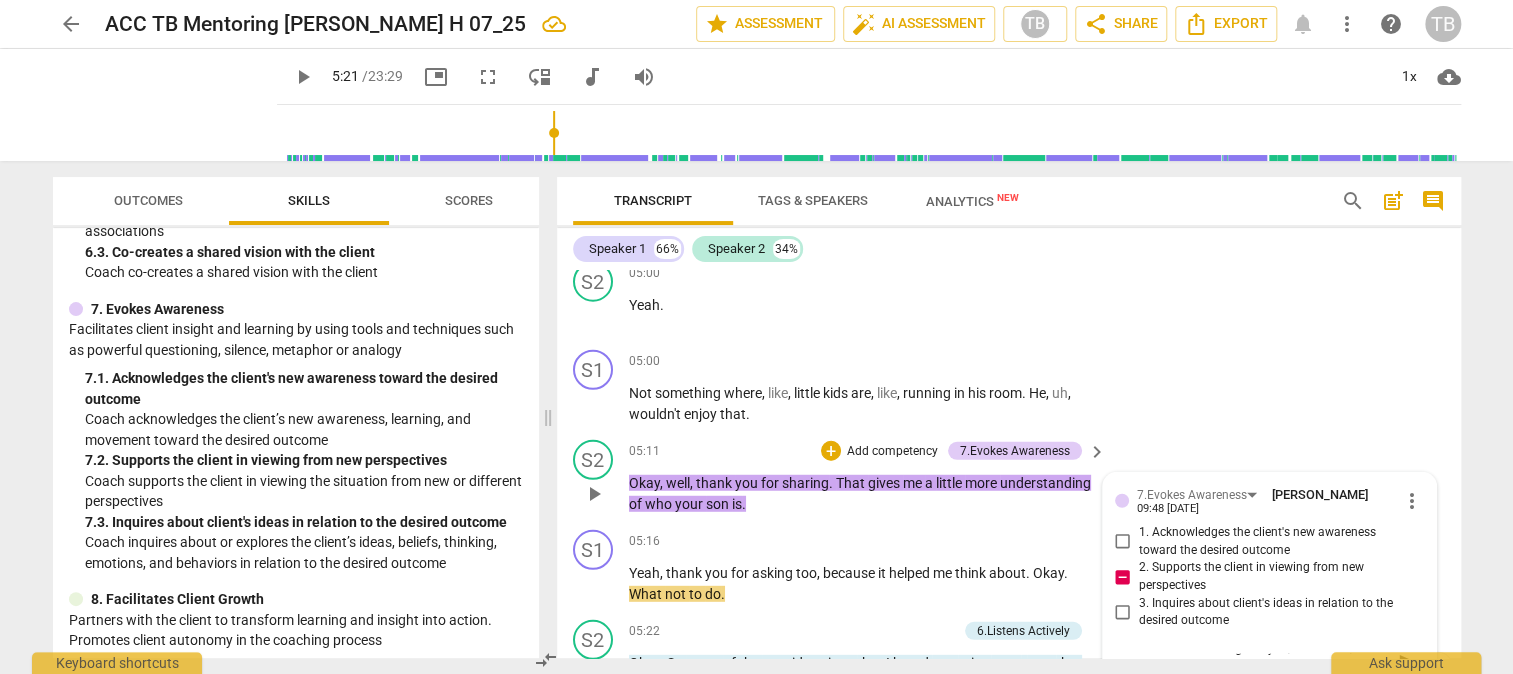 type on "This comment that it gives you, the coach, more un" 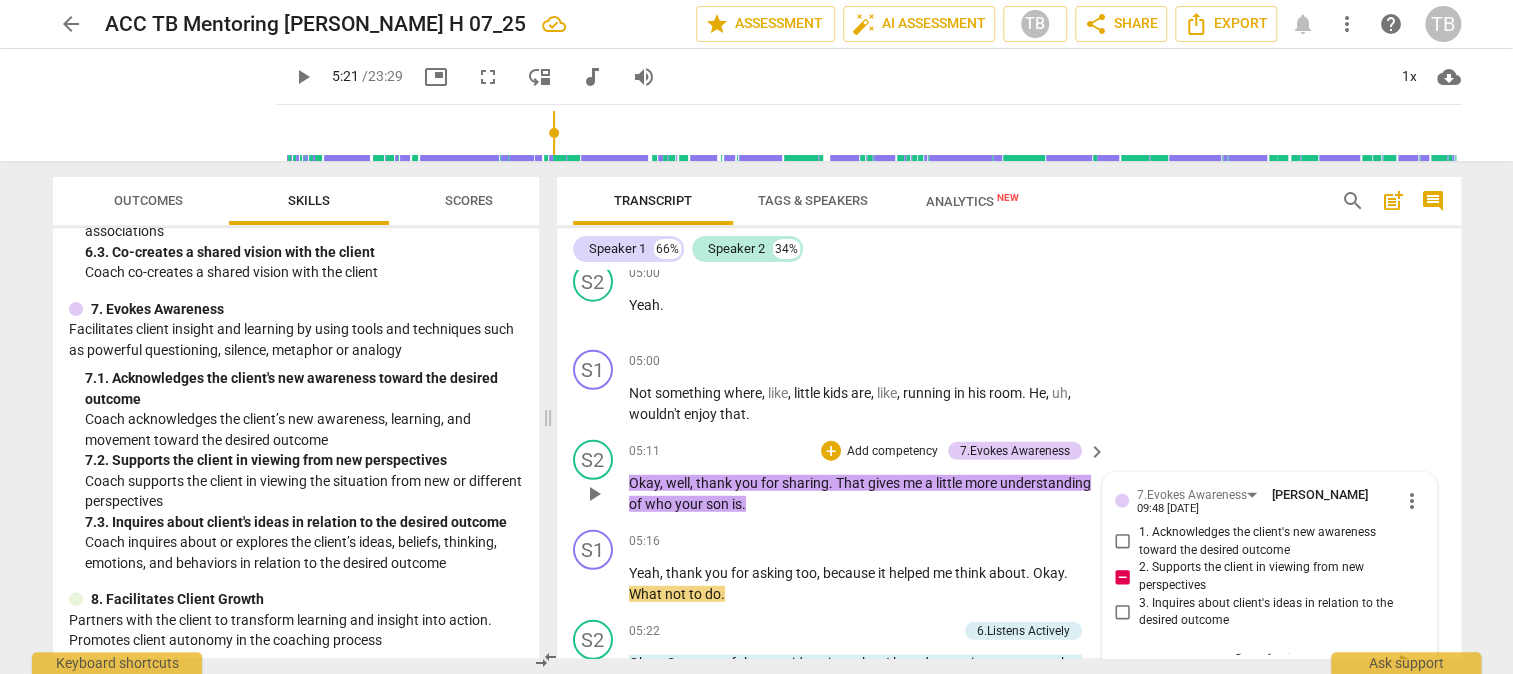 type on "This comment that it gives you, the coach, more under" 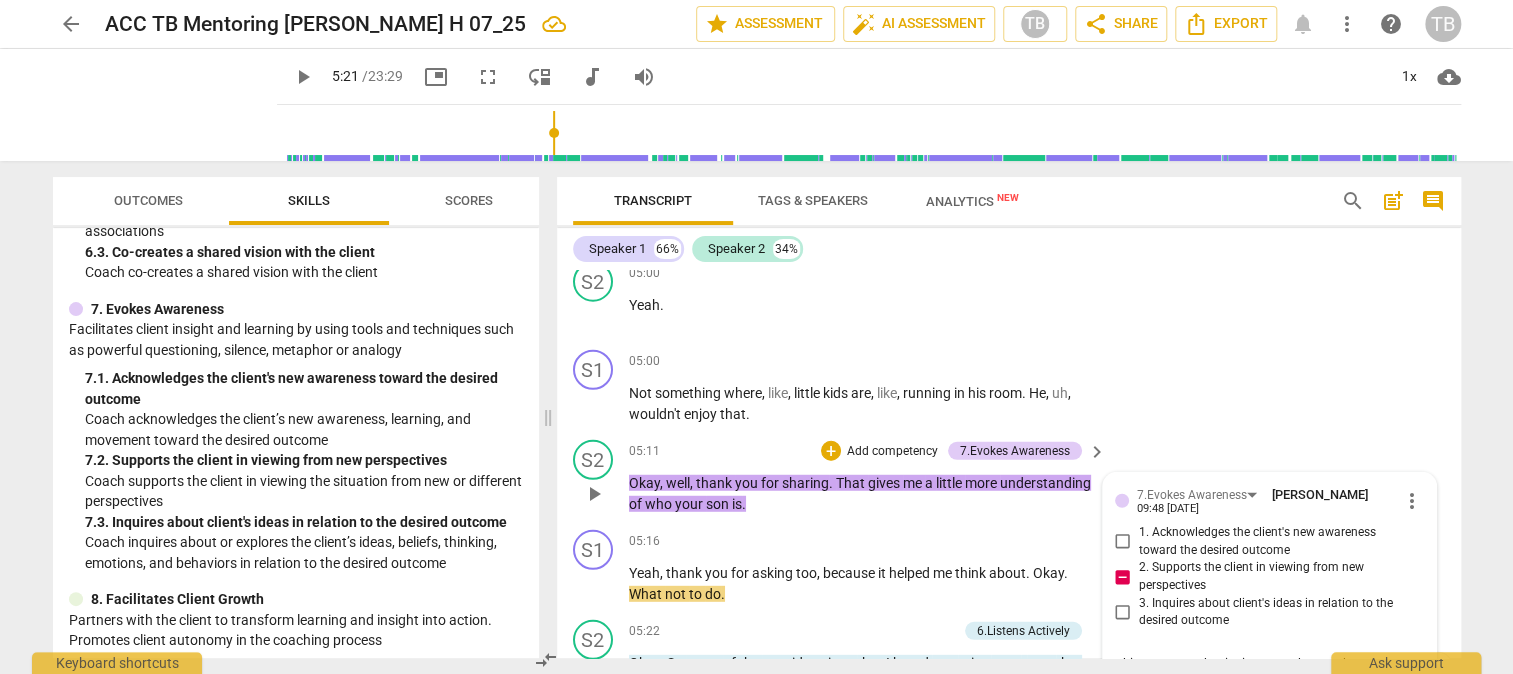 scroll, scrollTop: 2744, scrollLeft: 0, axis: vertical 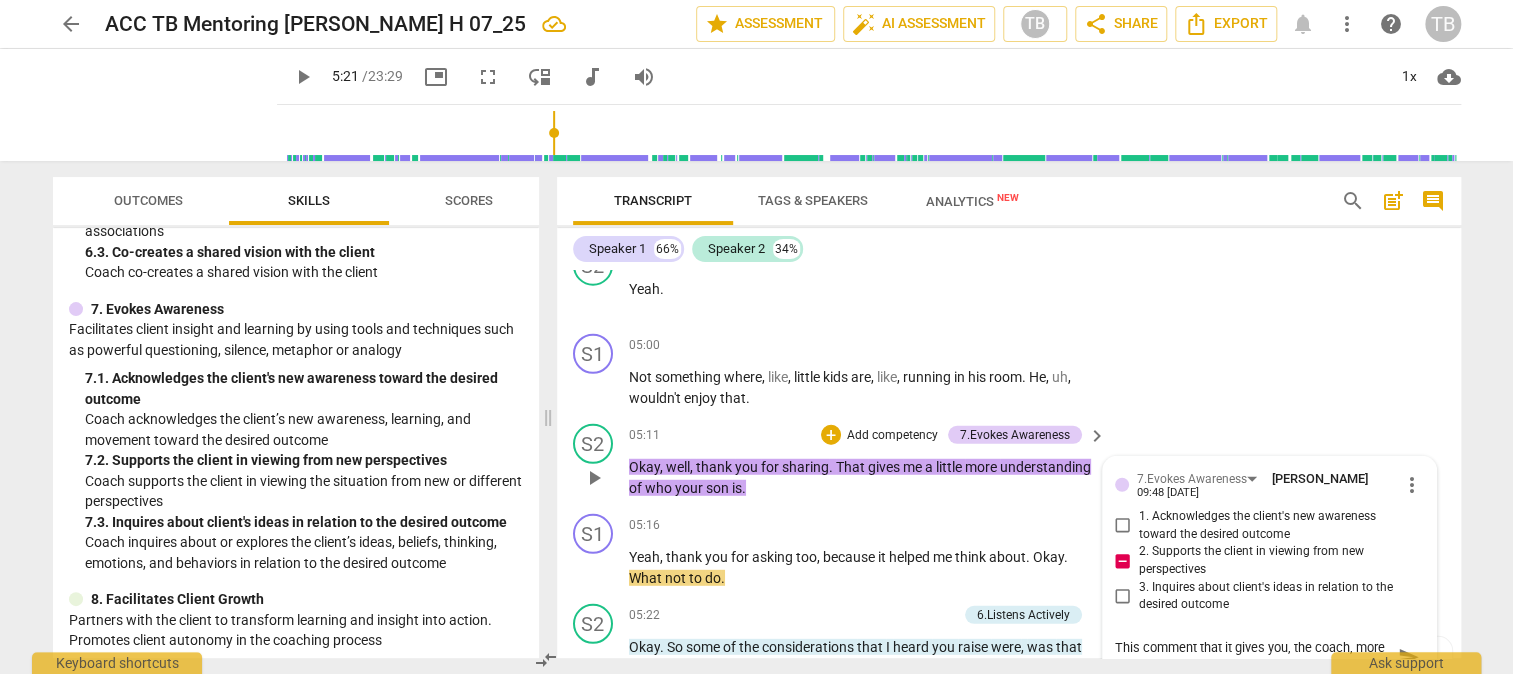 type on "This comment that it gives you, the coach, more unders" 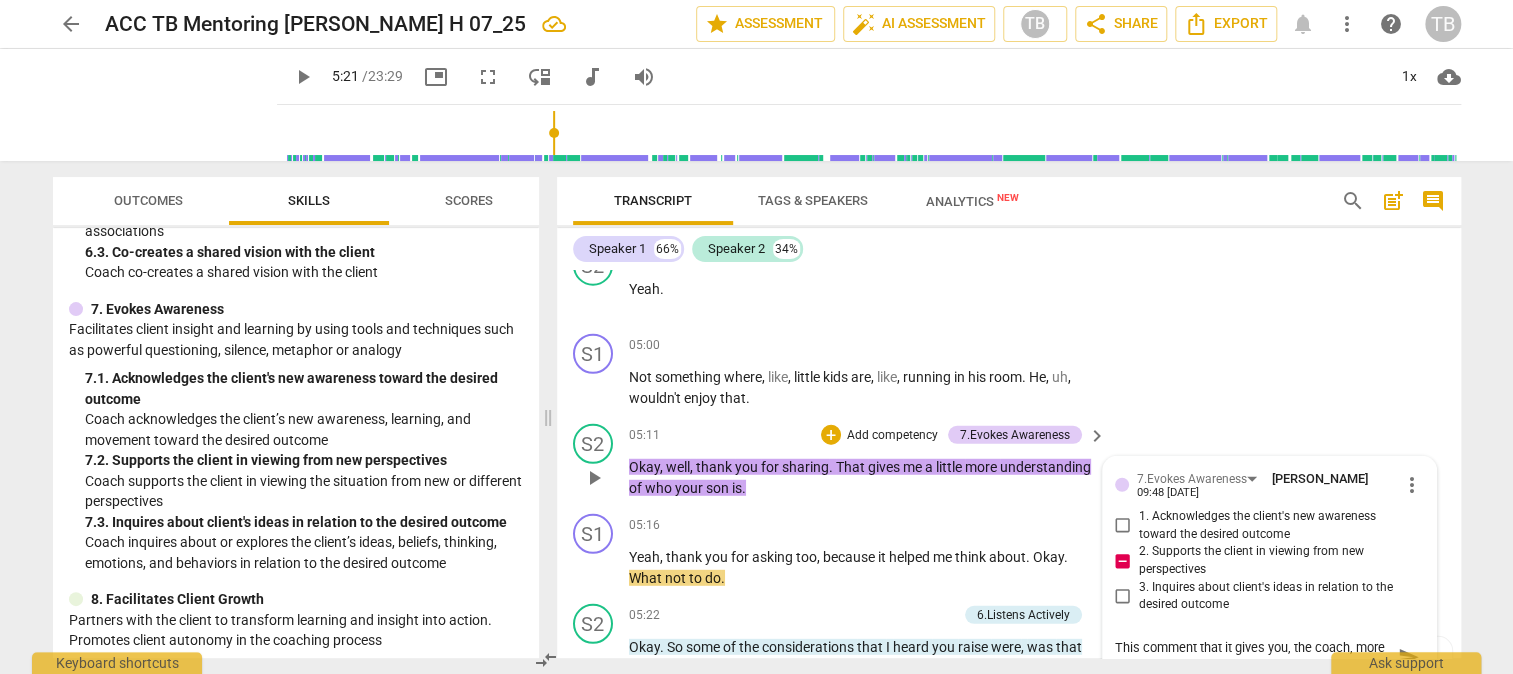 type on "This comment that it gives you, the coach, more understand" 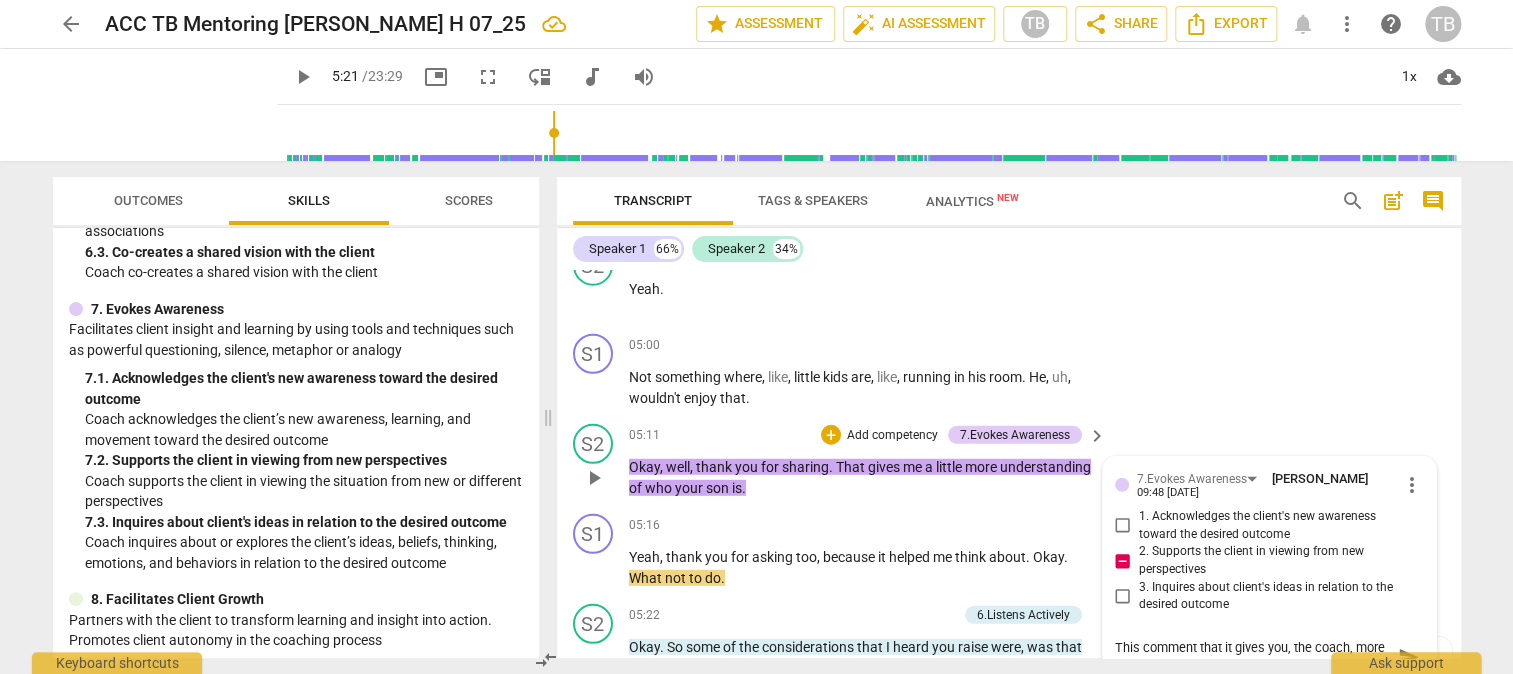 type on "This comment that it gives you, the coach, more understand" 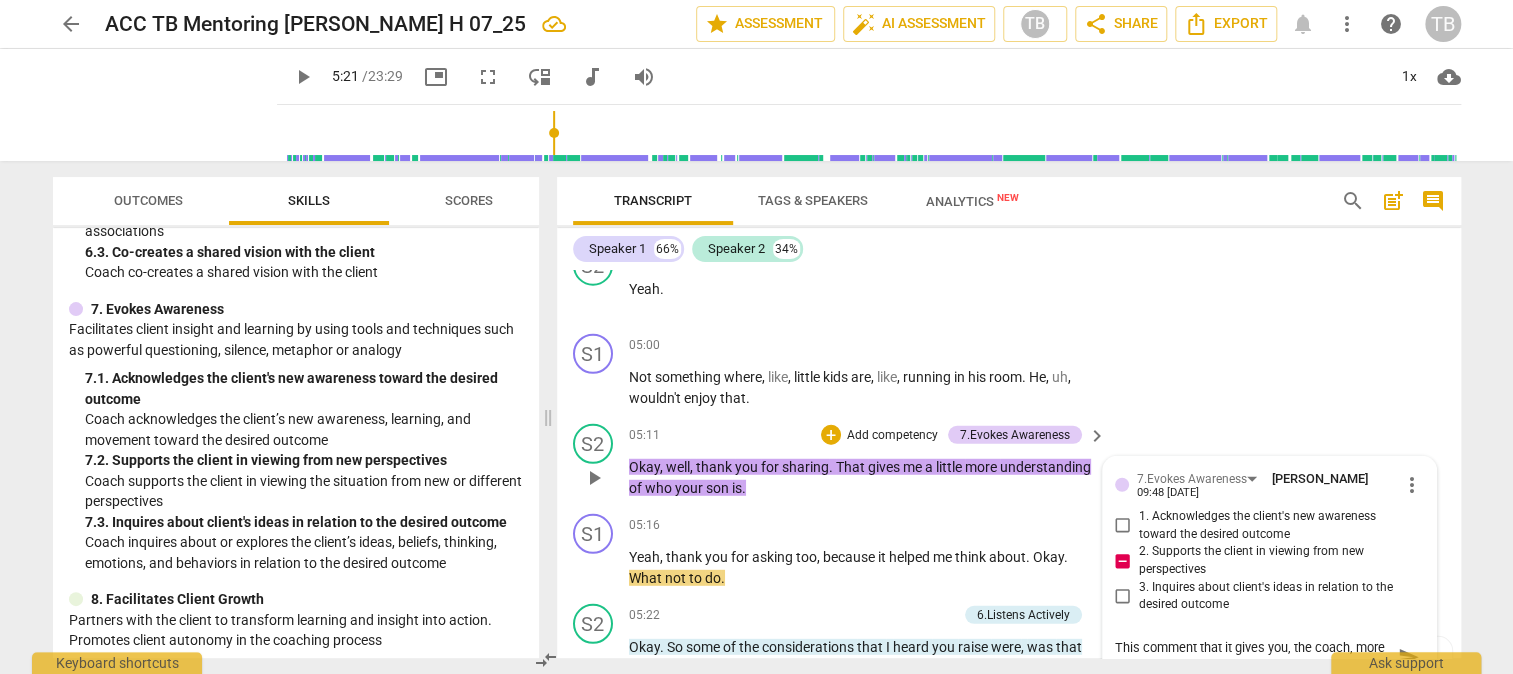 type on "This comment that it gives you, the coach, more understandi" 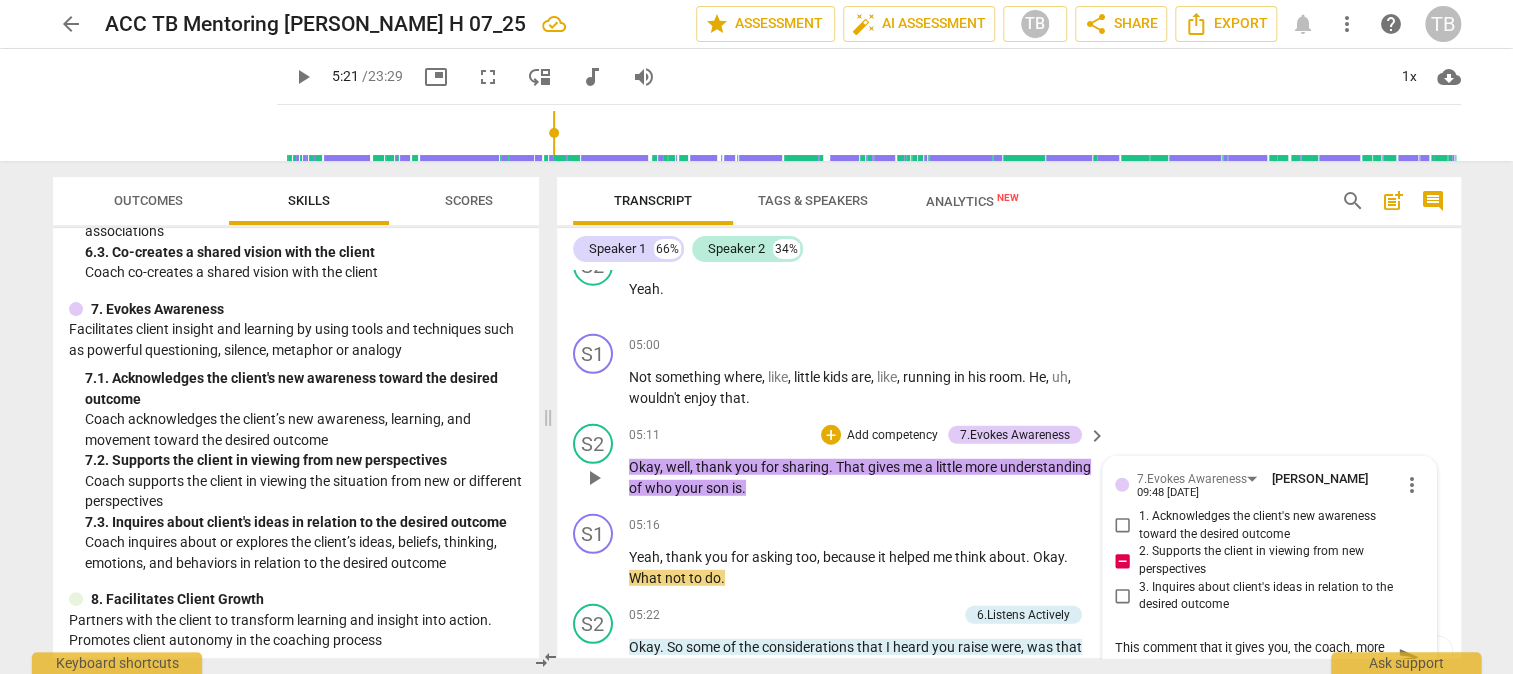 type on "This comment that it gives you, the coach, more understandi" 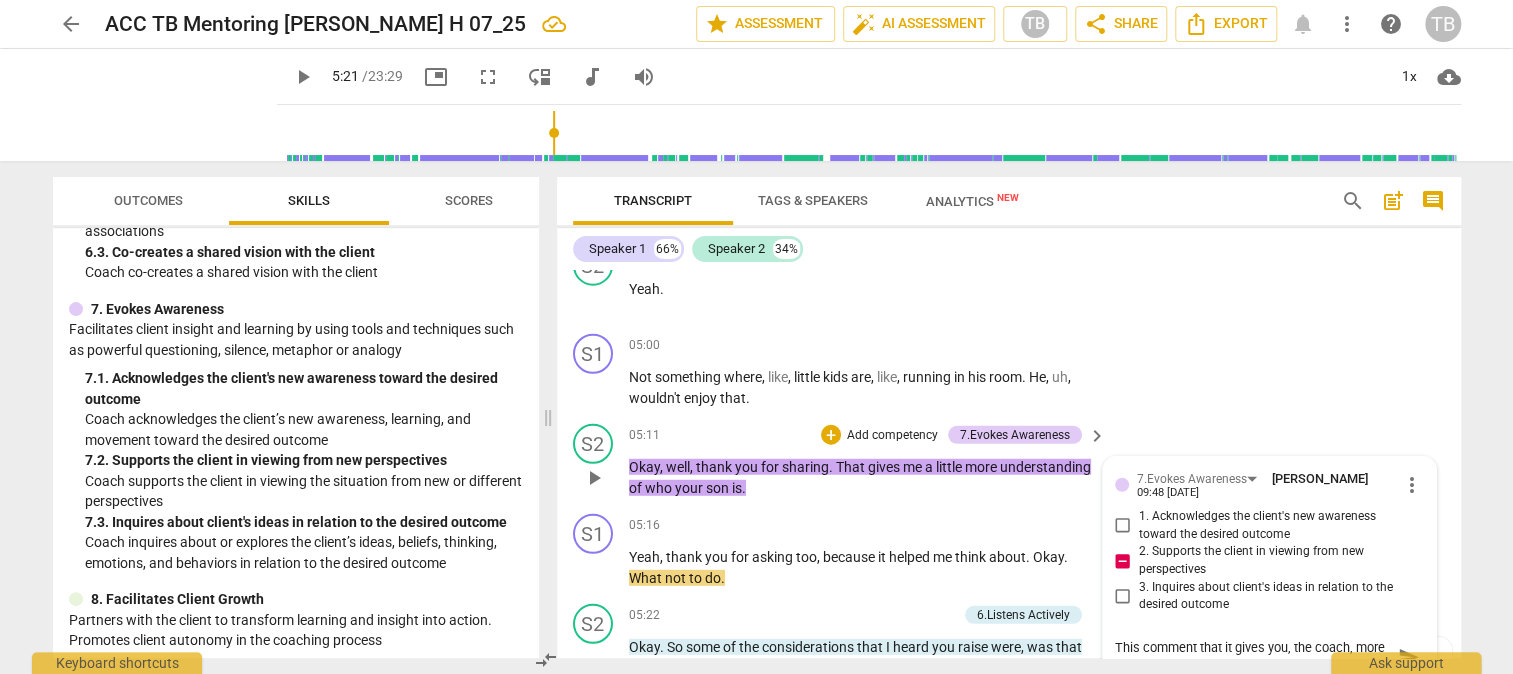 type on "This comment that it gives you, the coach, more understanding c" 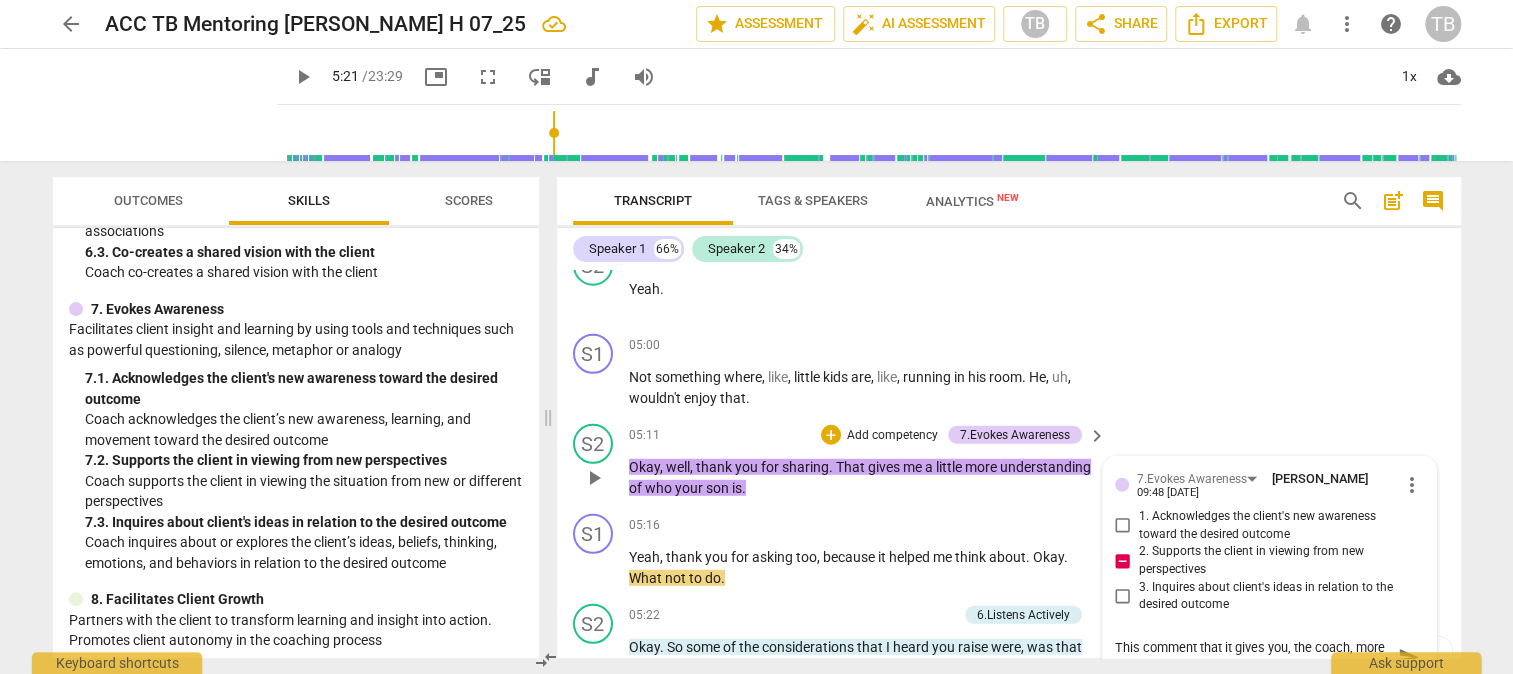 type on "This comment that it gives you, the coach, more understanding c" 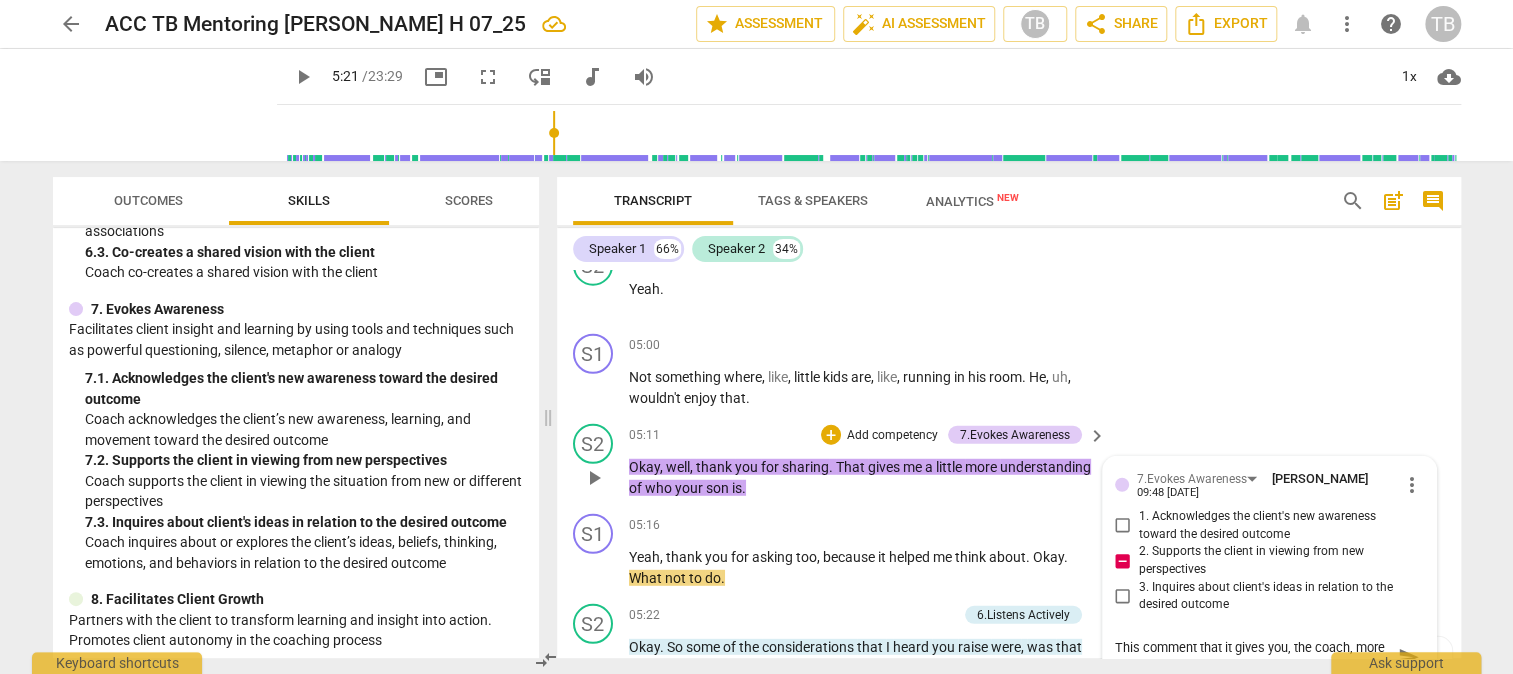 type on "This comment that it gives you, the coach, more understanding co" 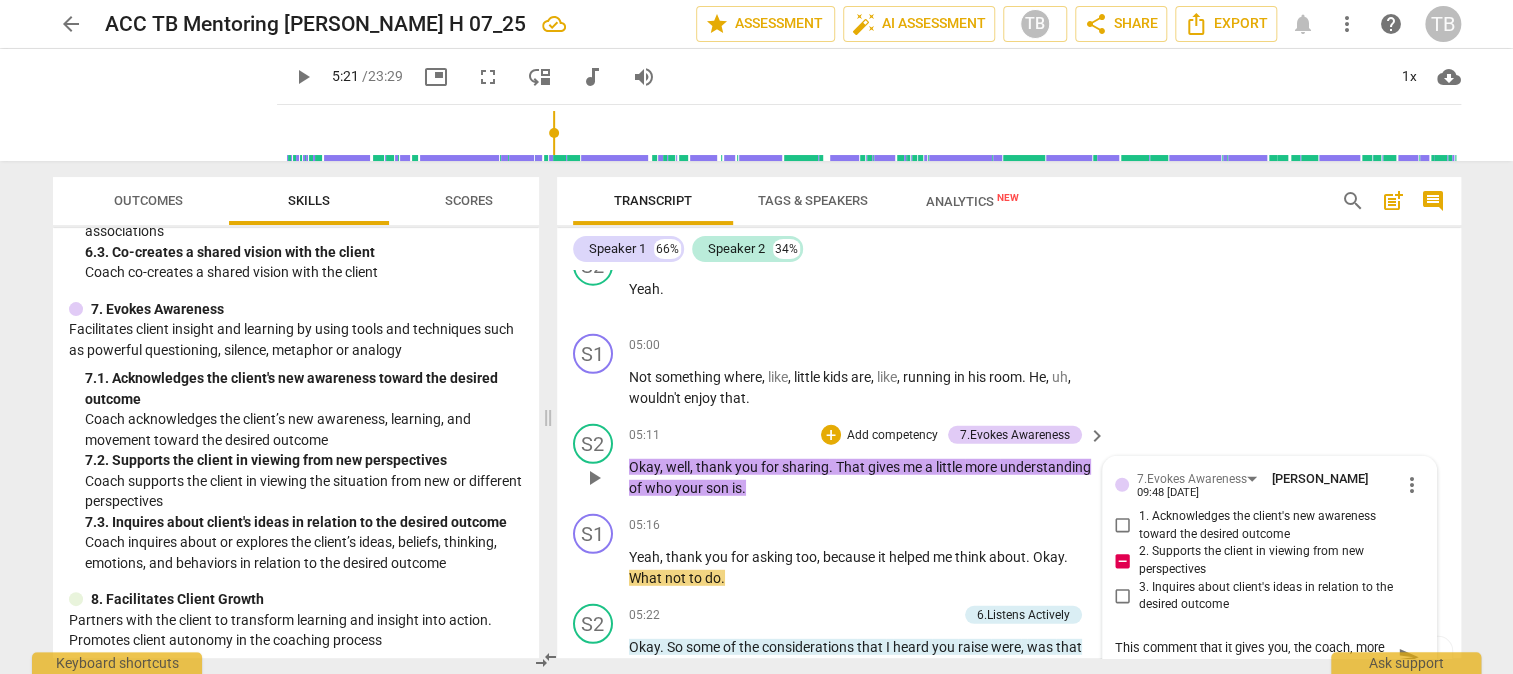 type on "This comment that it gives you, the coach, more understanding co" 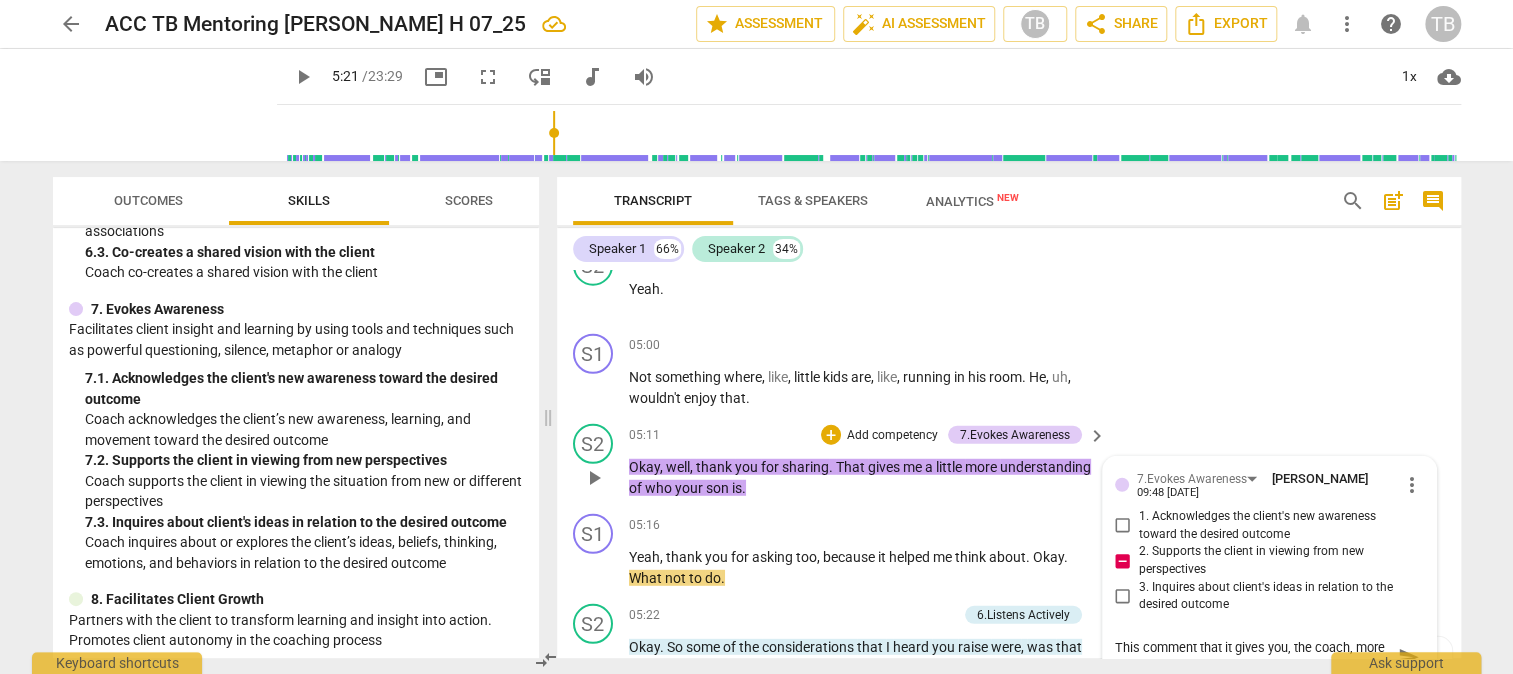 type on "This comment that it gives you, the coach, more understanding cou" 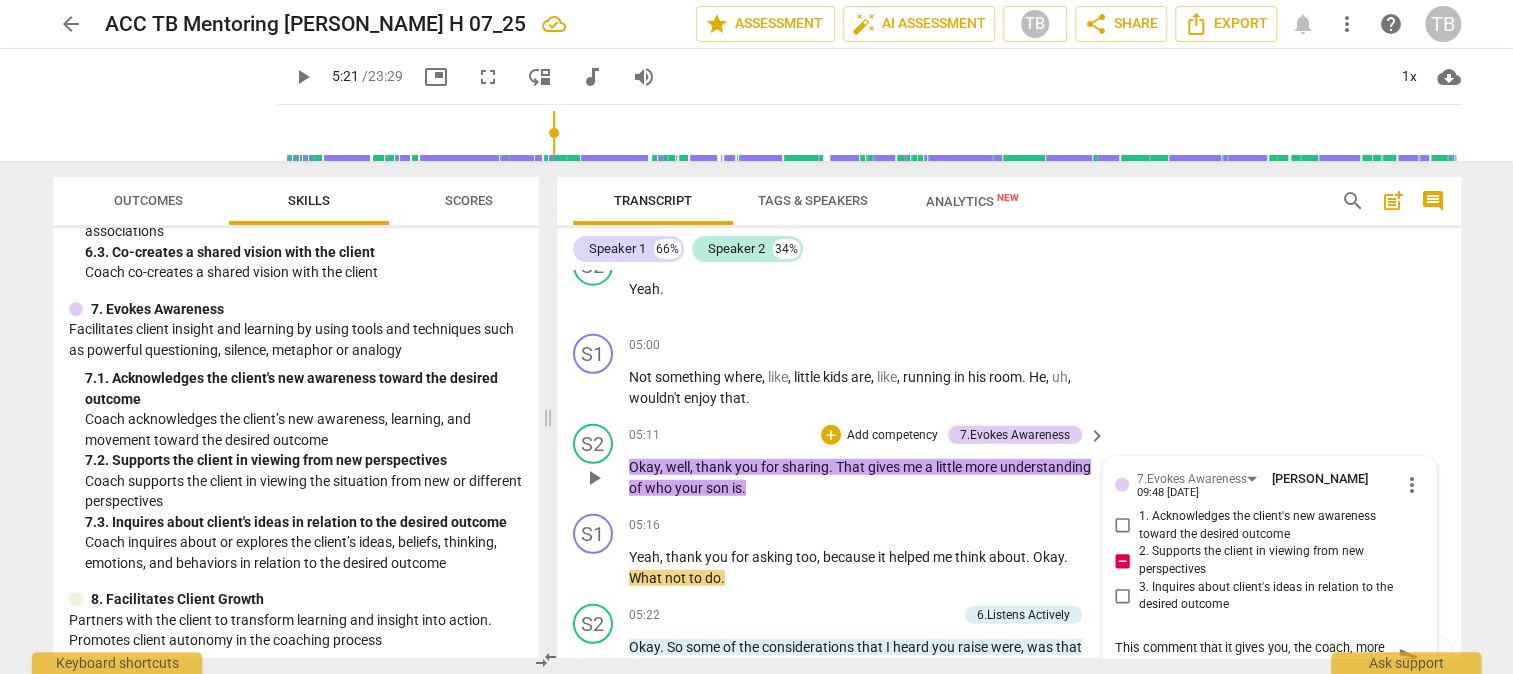 type on "This comment that it gives you, the coach, more understanding could" 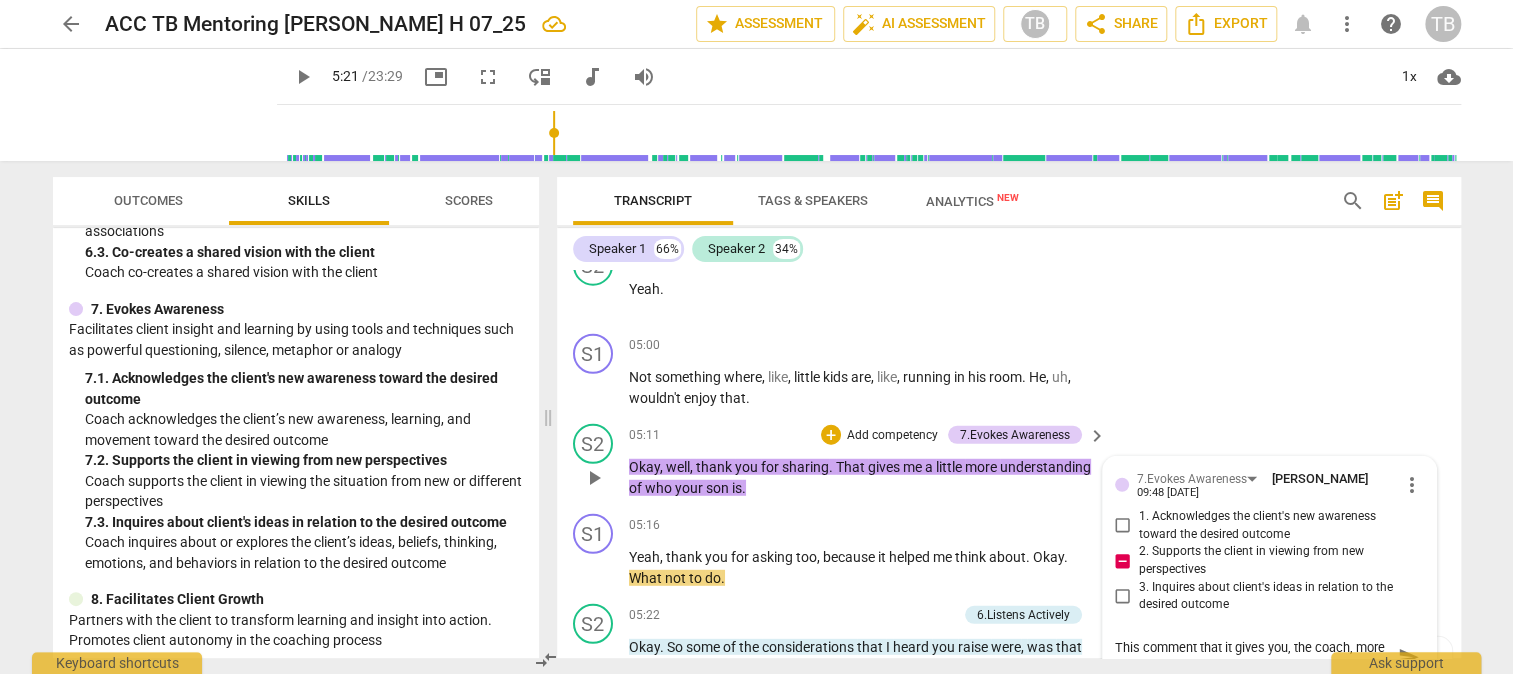 type on "This comment that it gives you, the coach, more understanding could" 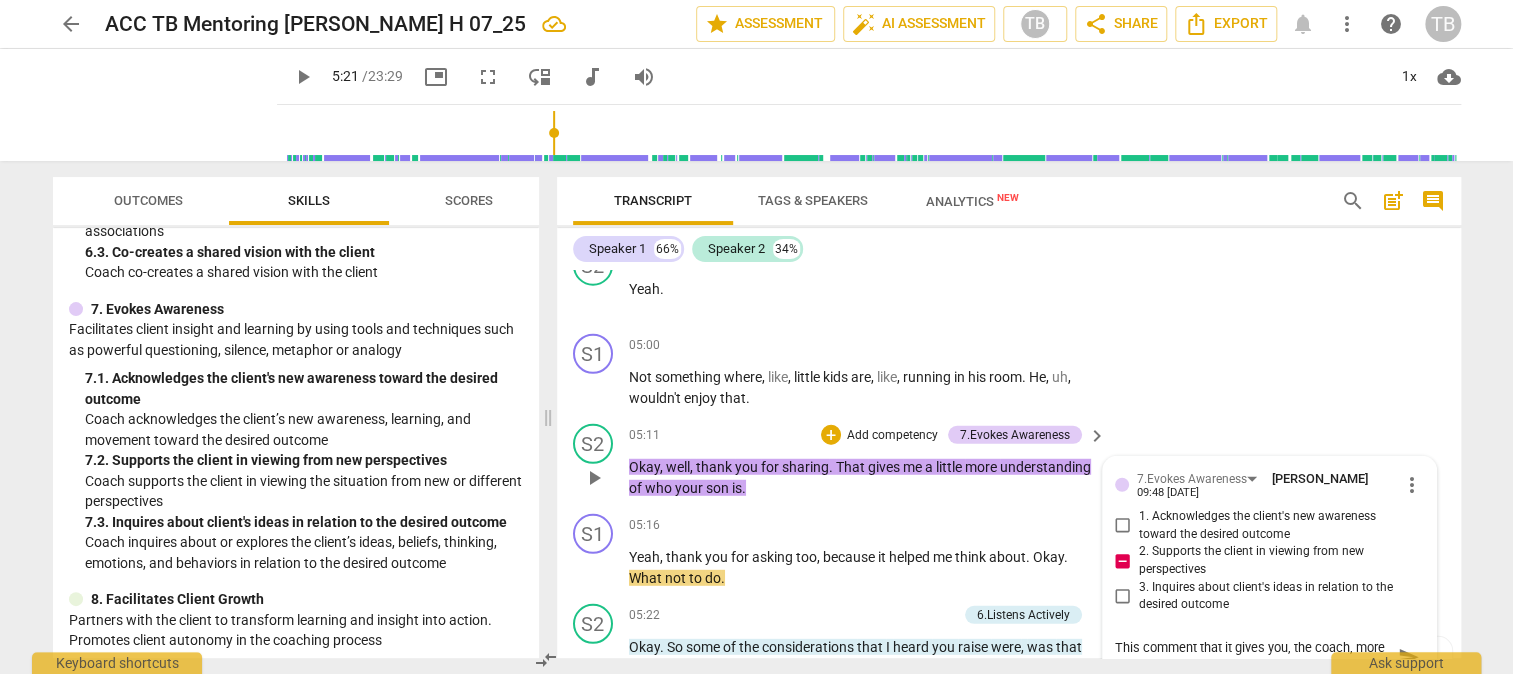 type on "This comment that it gives you, the coach, more understanding could" 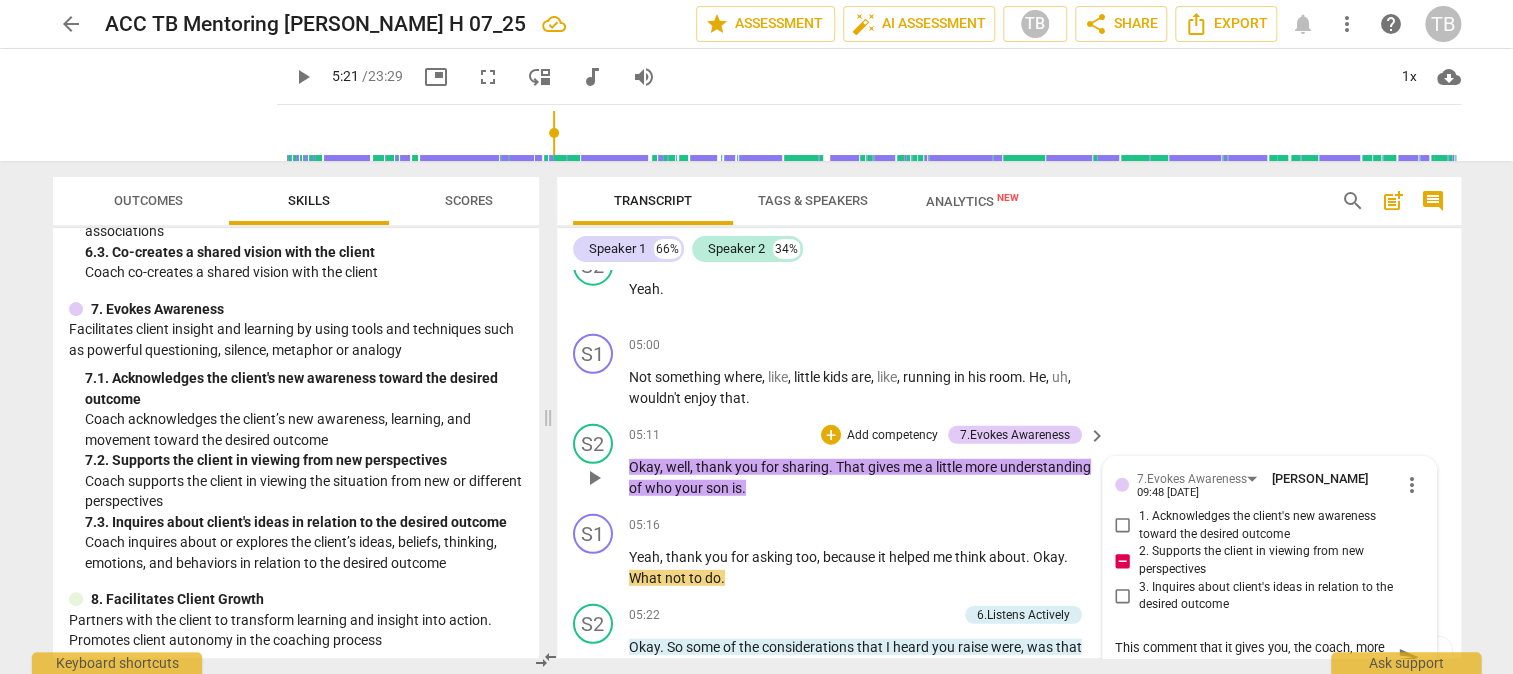 type on "This comment that it gives you, the coach, more understanding could be rep" 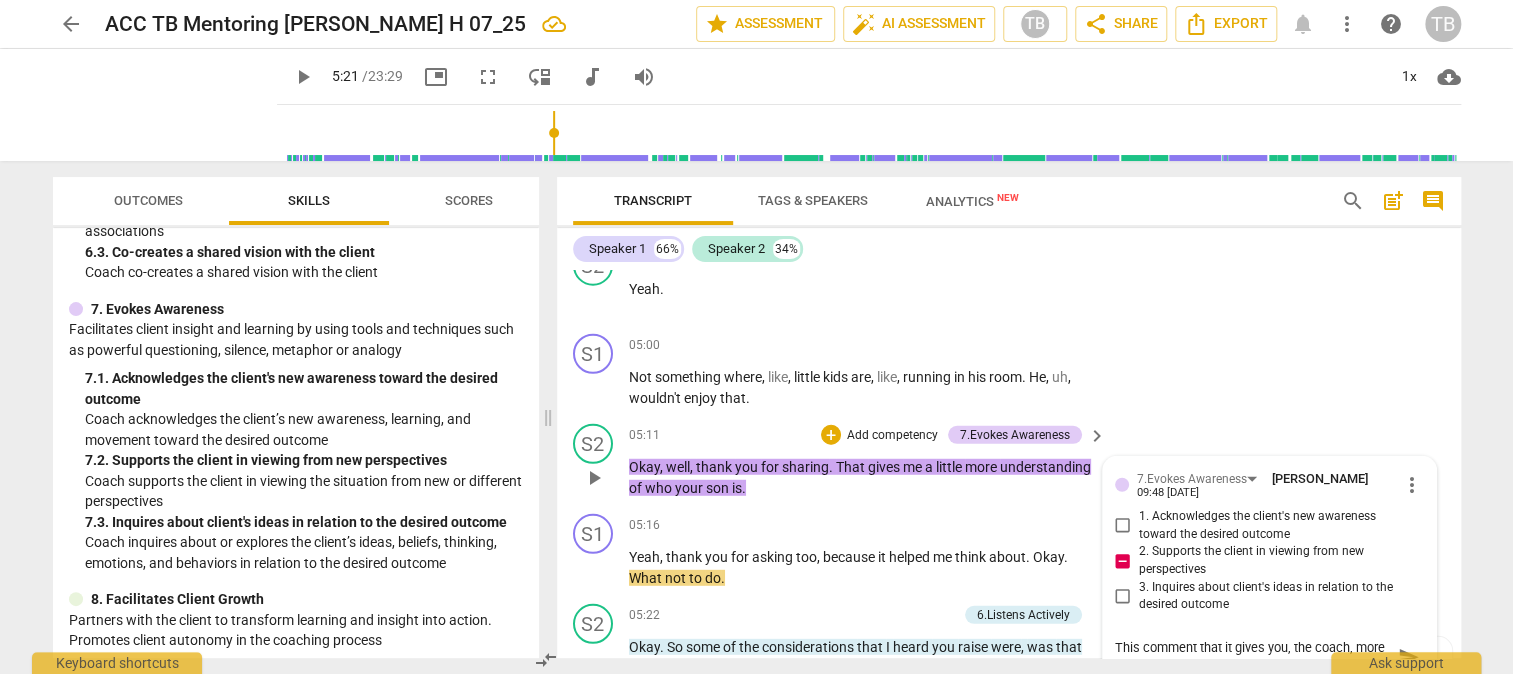 type on "This comment that it gives you, the coach, more understanding could be [PERSON_NAME]" 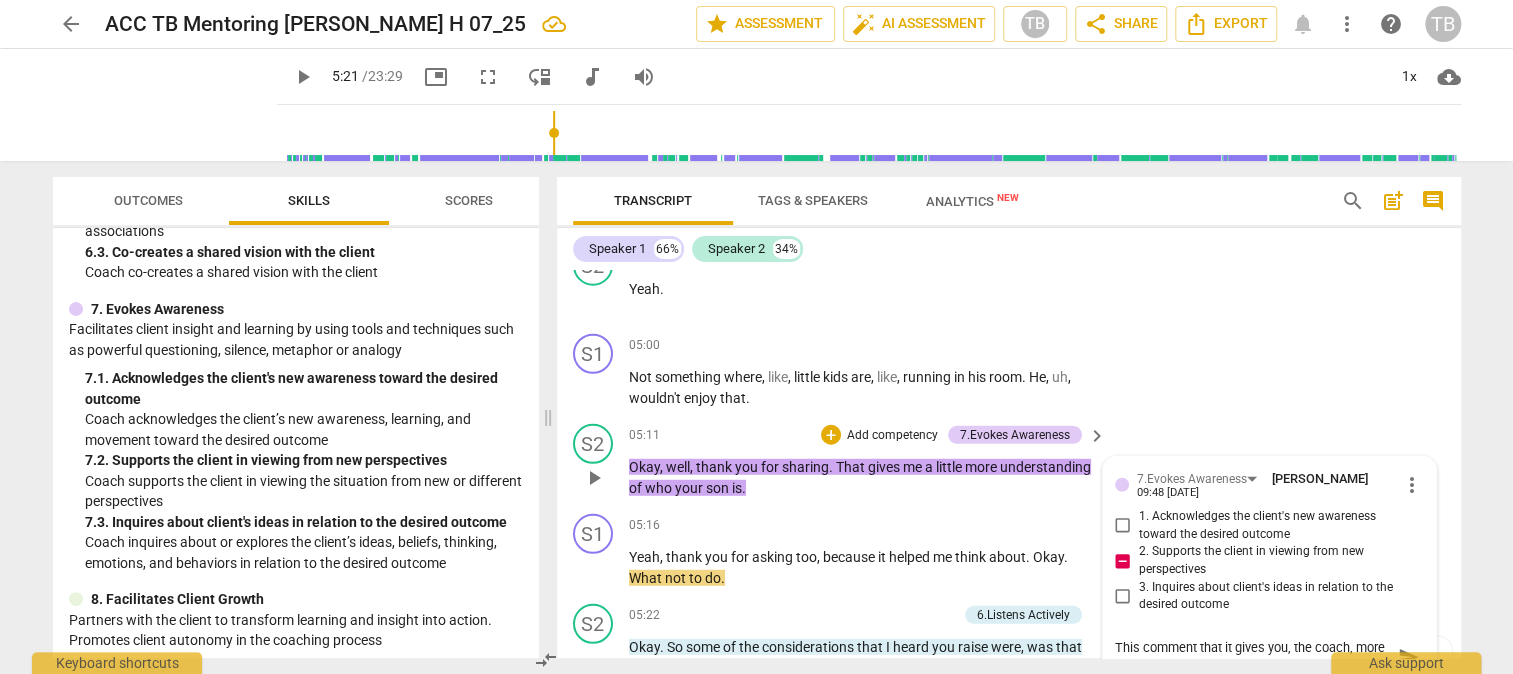 type on "This comment that it gives you, the coach, more understanding could be rephrased t" 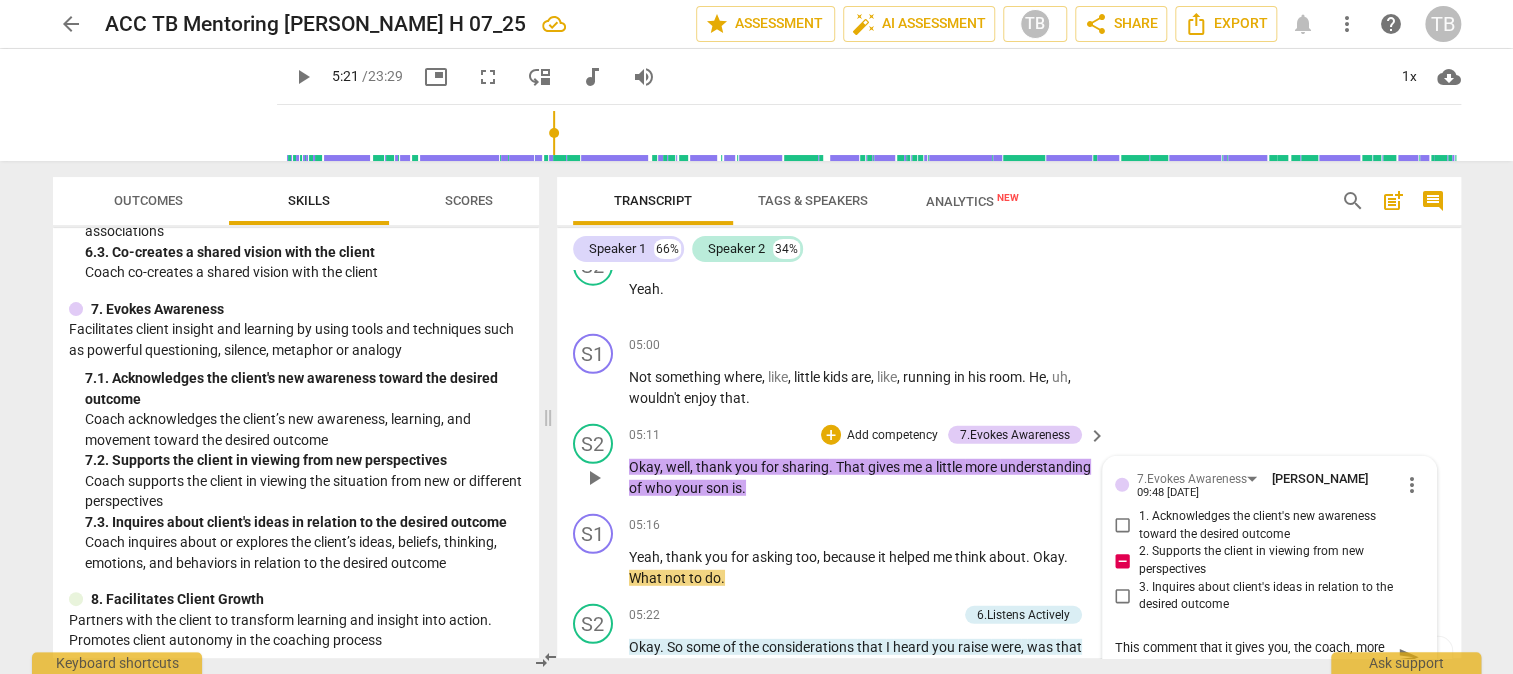 type on "This comment that it gives you, the coach, more understanding could be rephrased t" 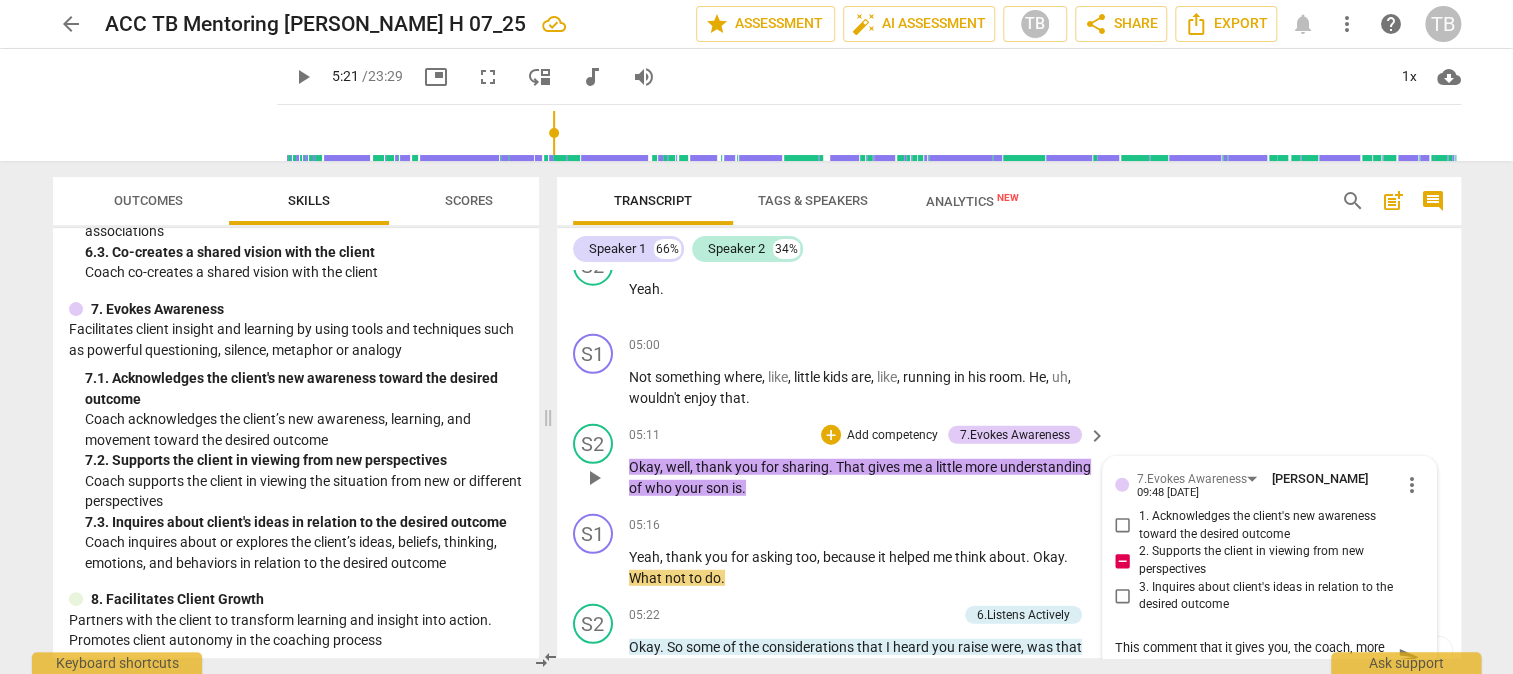 type on "This comment that it gives you, the coach, more understanding could be rephrased to" 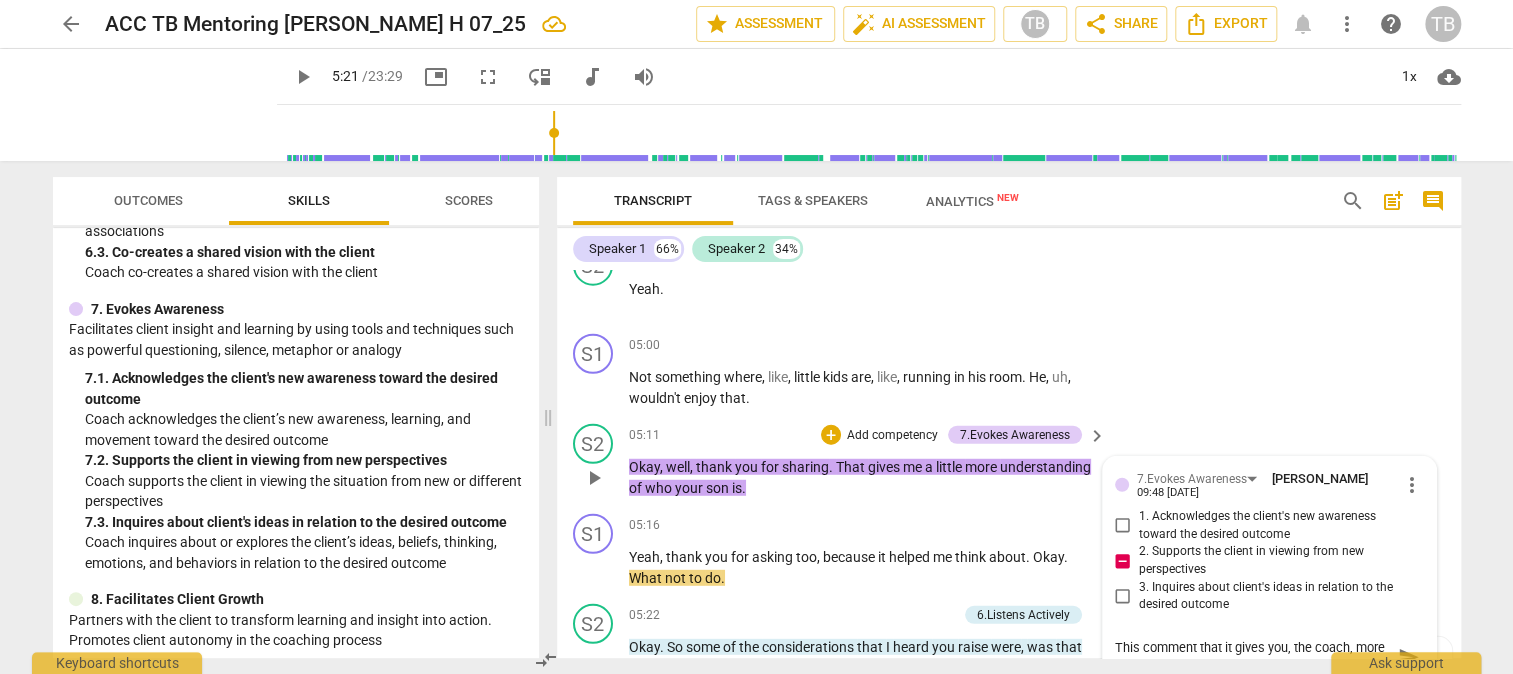 type on "This comment that it gives you, the coach, more understanding could be rephrased to" 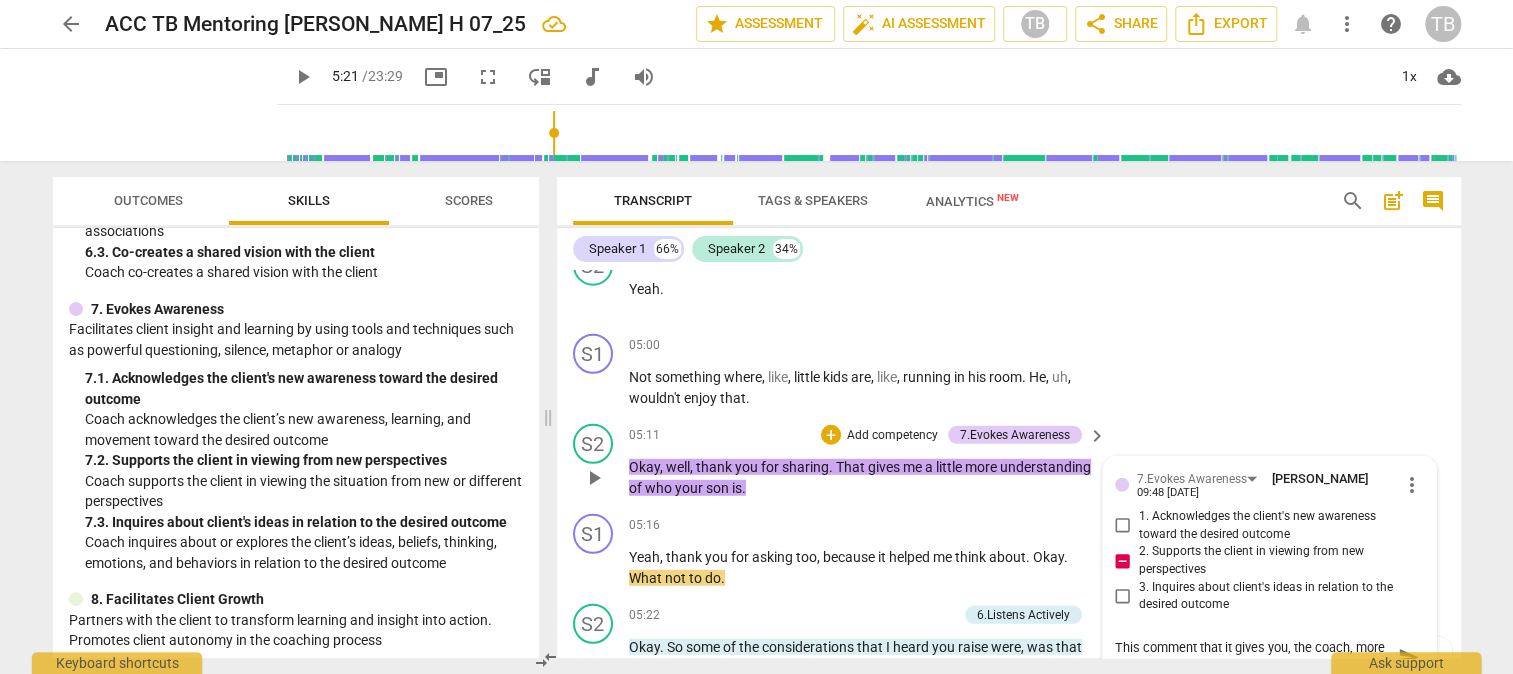 scroll, scrollTop: 17, scrollLeft: 0, axis: vertical 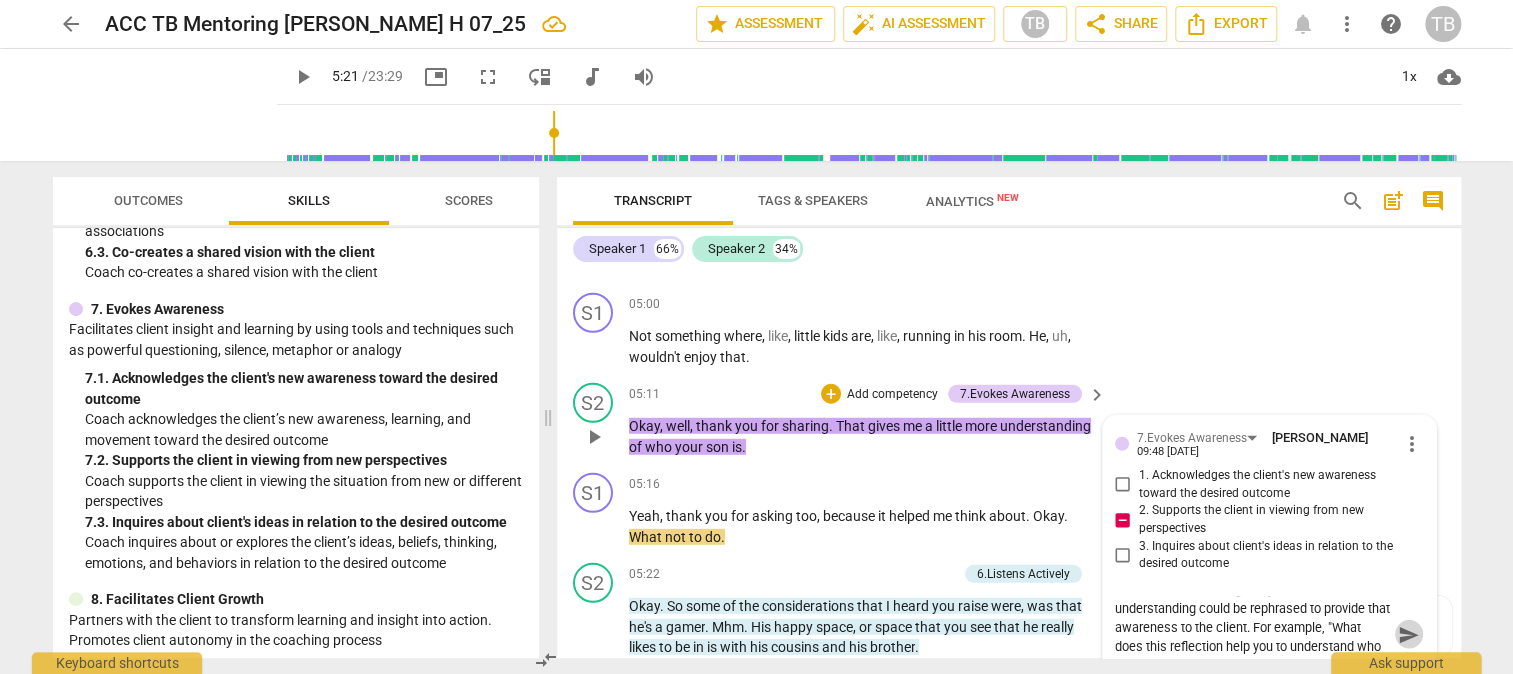 click on "send" at bounding box center [1409, 635] 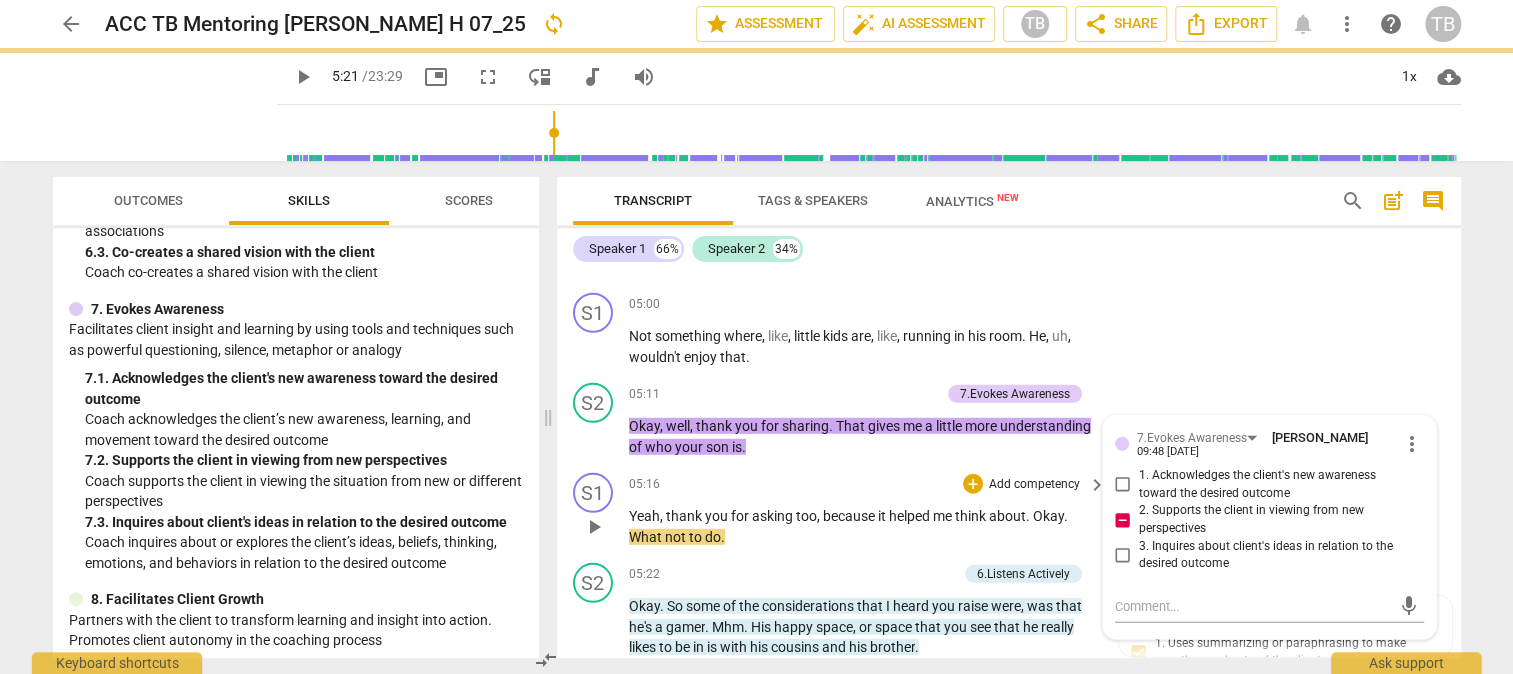 scroll, scrollTop: 0, scrollLeft: 0, axis: both 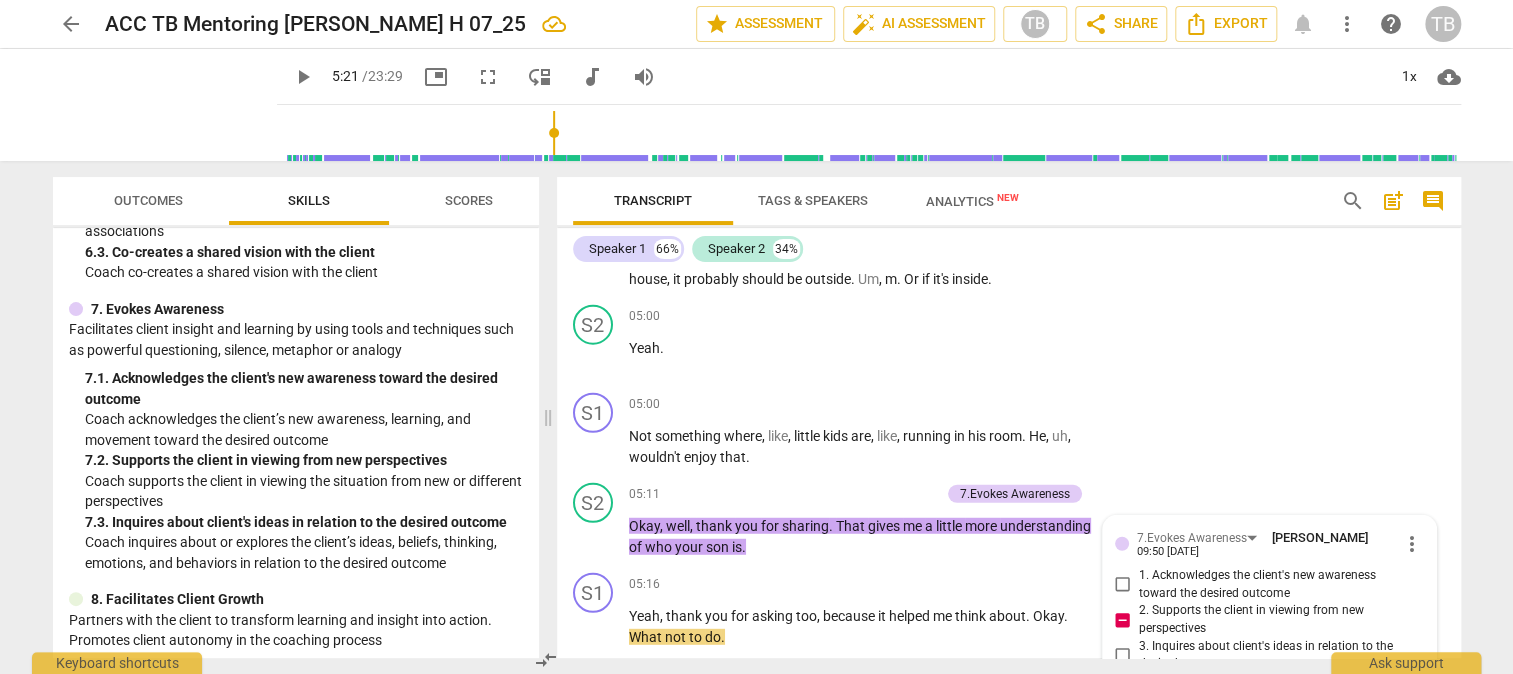 click on "play_arrow" at bounding box center [303, 77] 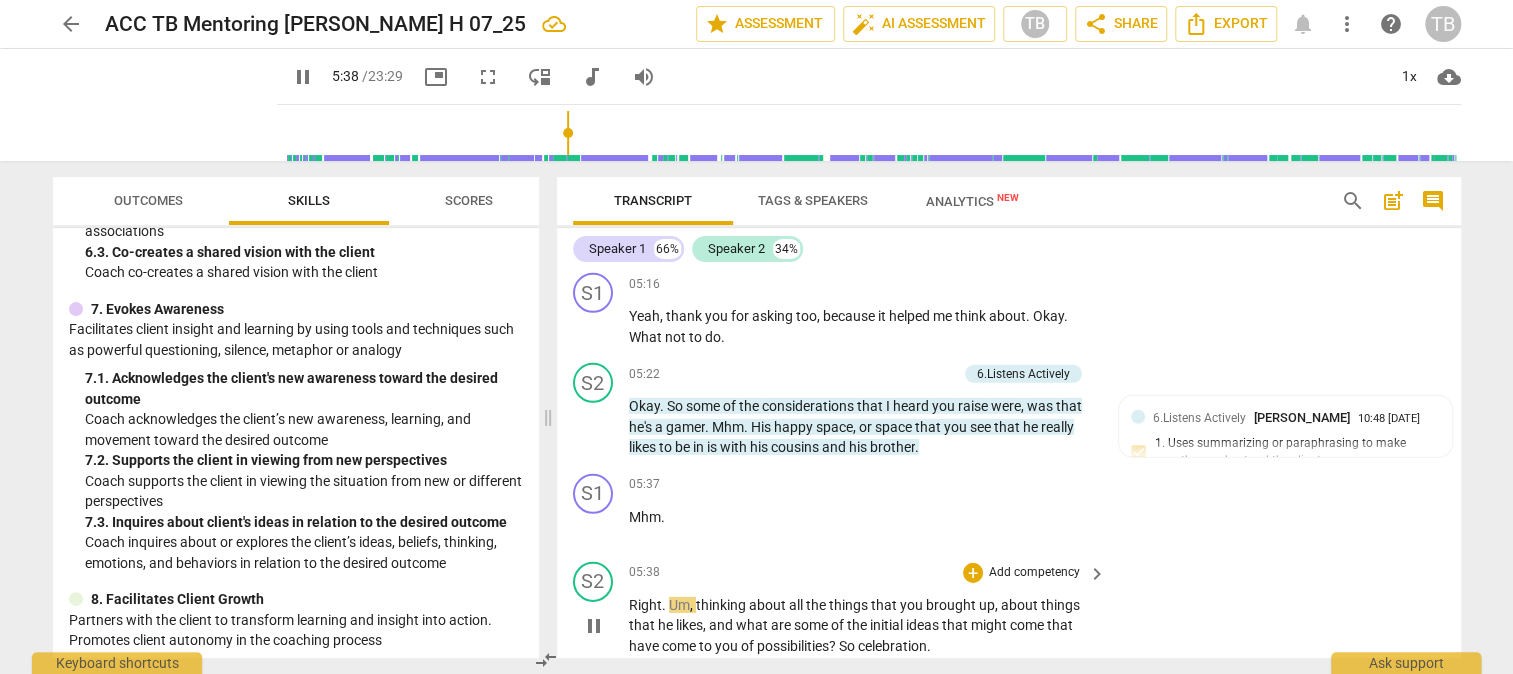 scroll, scrollTop: 3085, scrollLeft: 0, axis: vertical 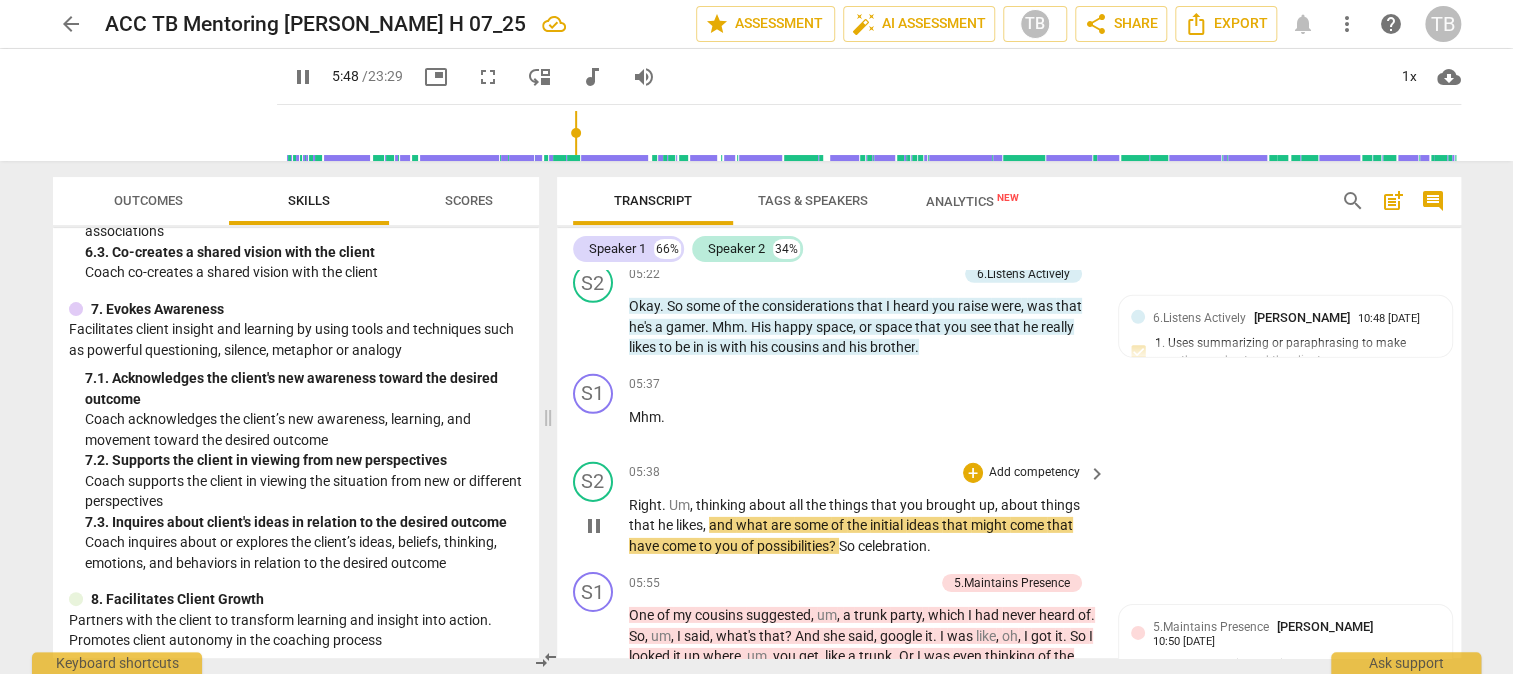 click on "Add competency" at bounding box center (1034, 473) 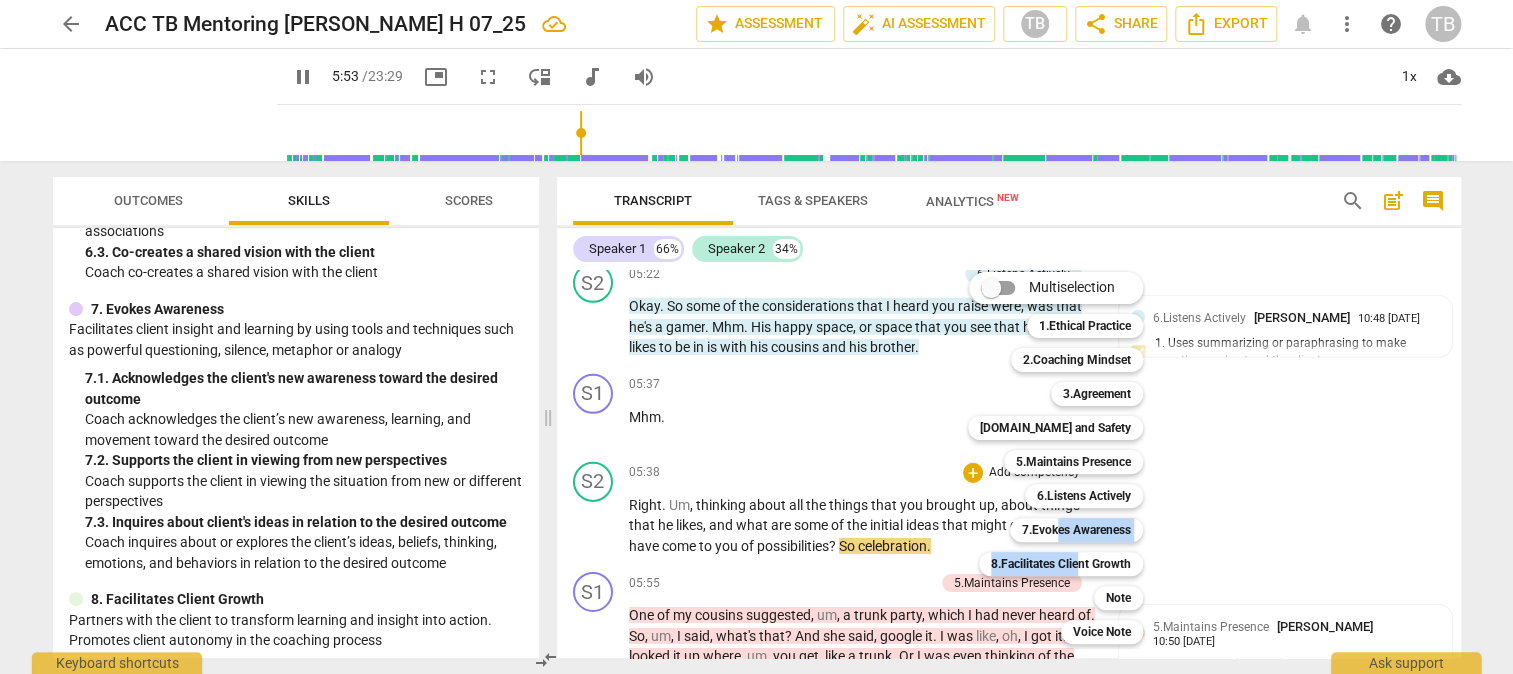 drag, startPoint x: 1076, startPoint y: 565, endPoint x: 1058, endPoint y: 542, distance: 29.206163 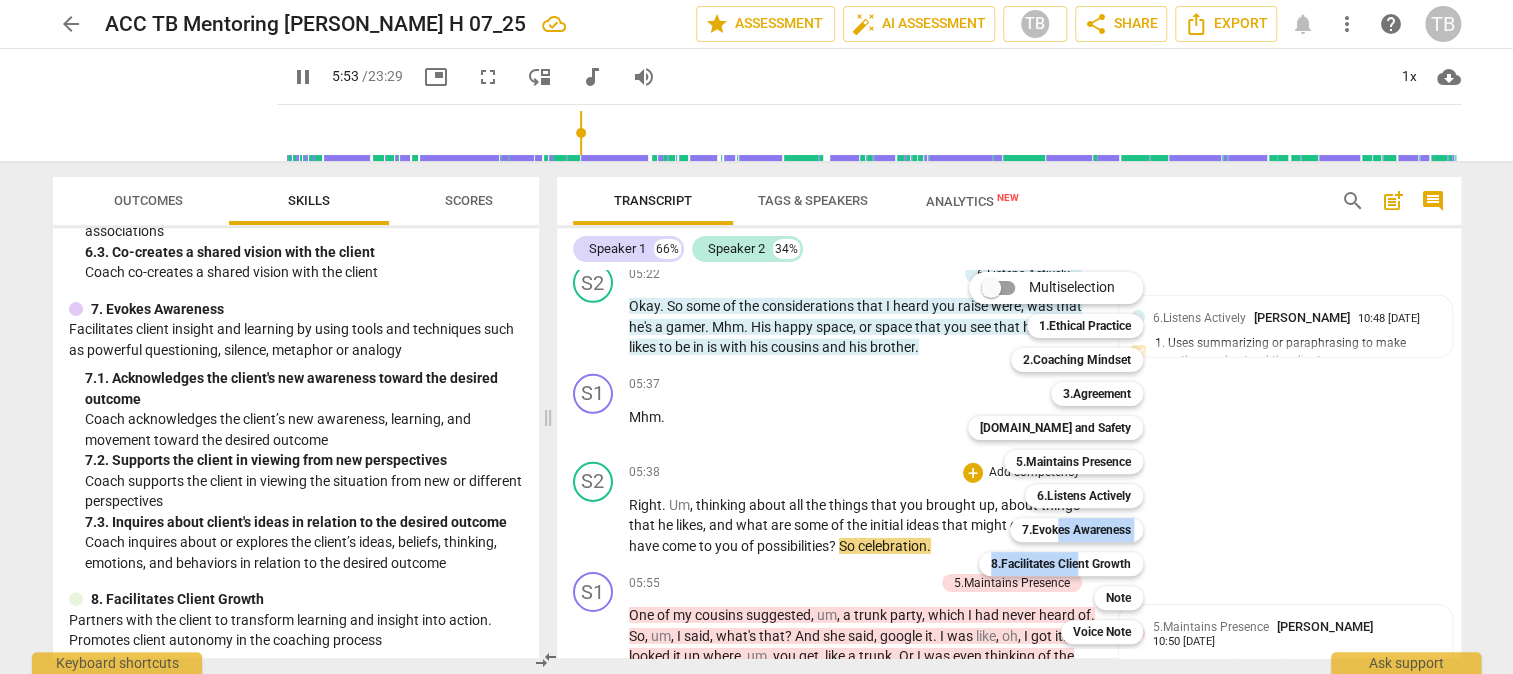 click on "Multiselection m 1.Ethical Practice 1 2.Coaching Mindset 2 3.Agreement 3 [DOMAIN_NAME] and Safety 4 5.Maintains Presence 5 6.Listens Actively 6 7.Evokes Awareness 7 8.Facilitates Client Growth 8 Note 9 Voice Note 0" at bounding box center [1070, 458] 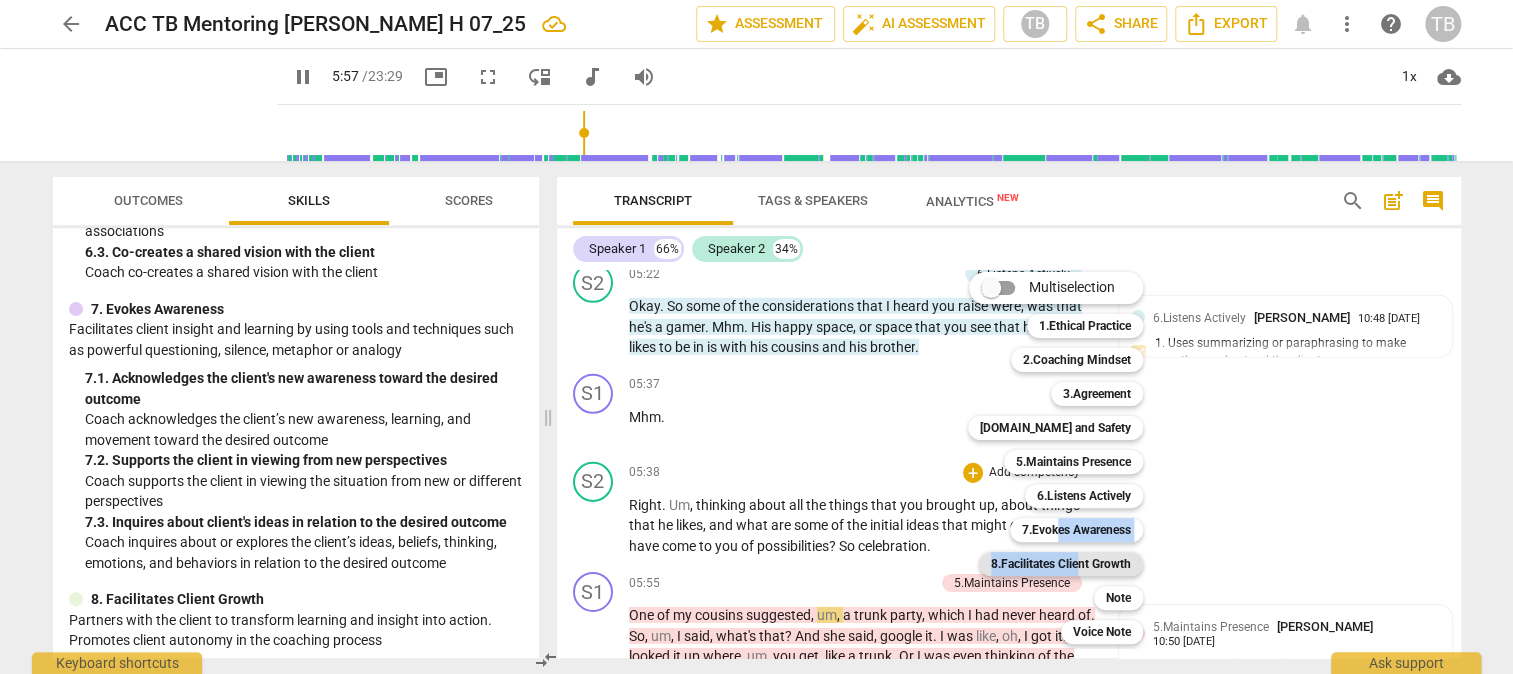 click on "8.Facilitates Client Growth" at bounding box center [1061, 564] 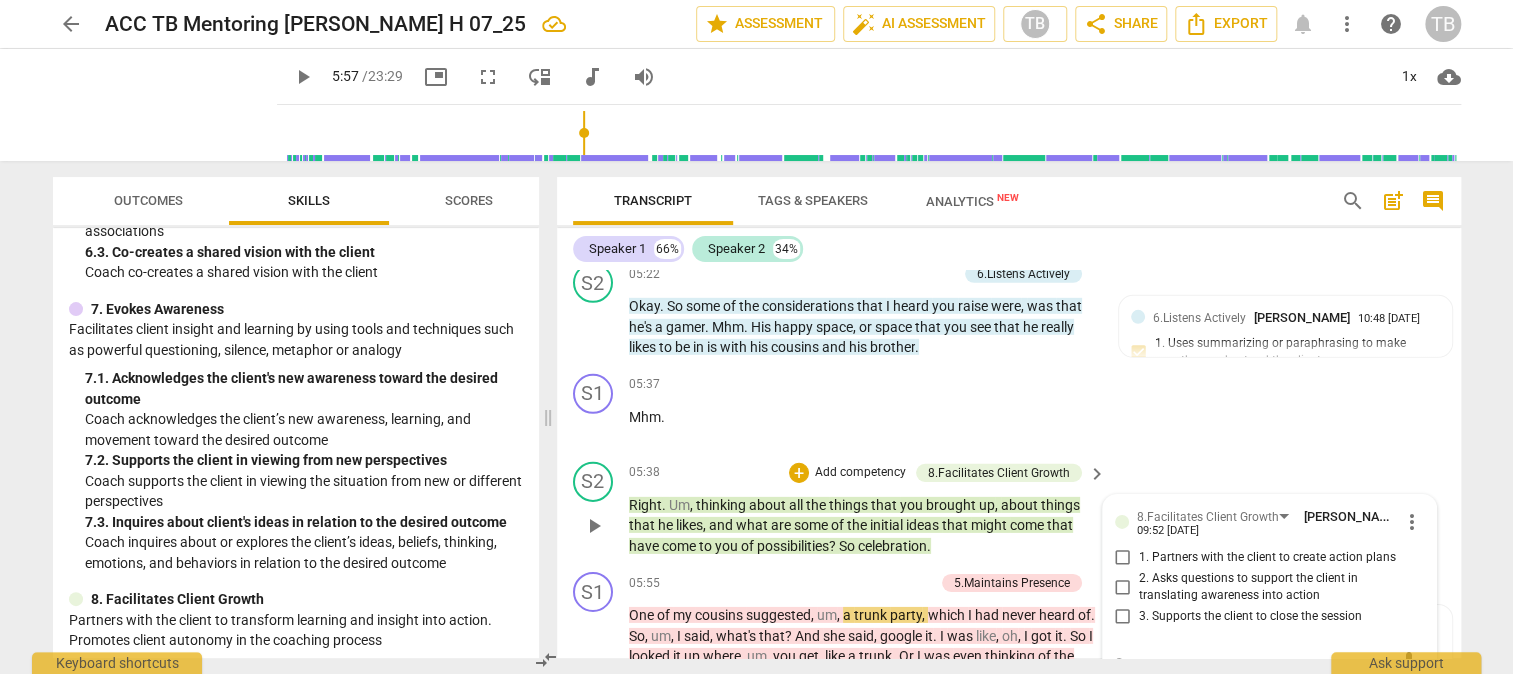 click on "2. Asks questions to support the client in translating awareness into action" at bounding box center [1123, 587] 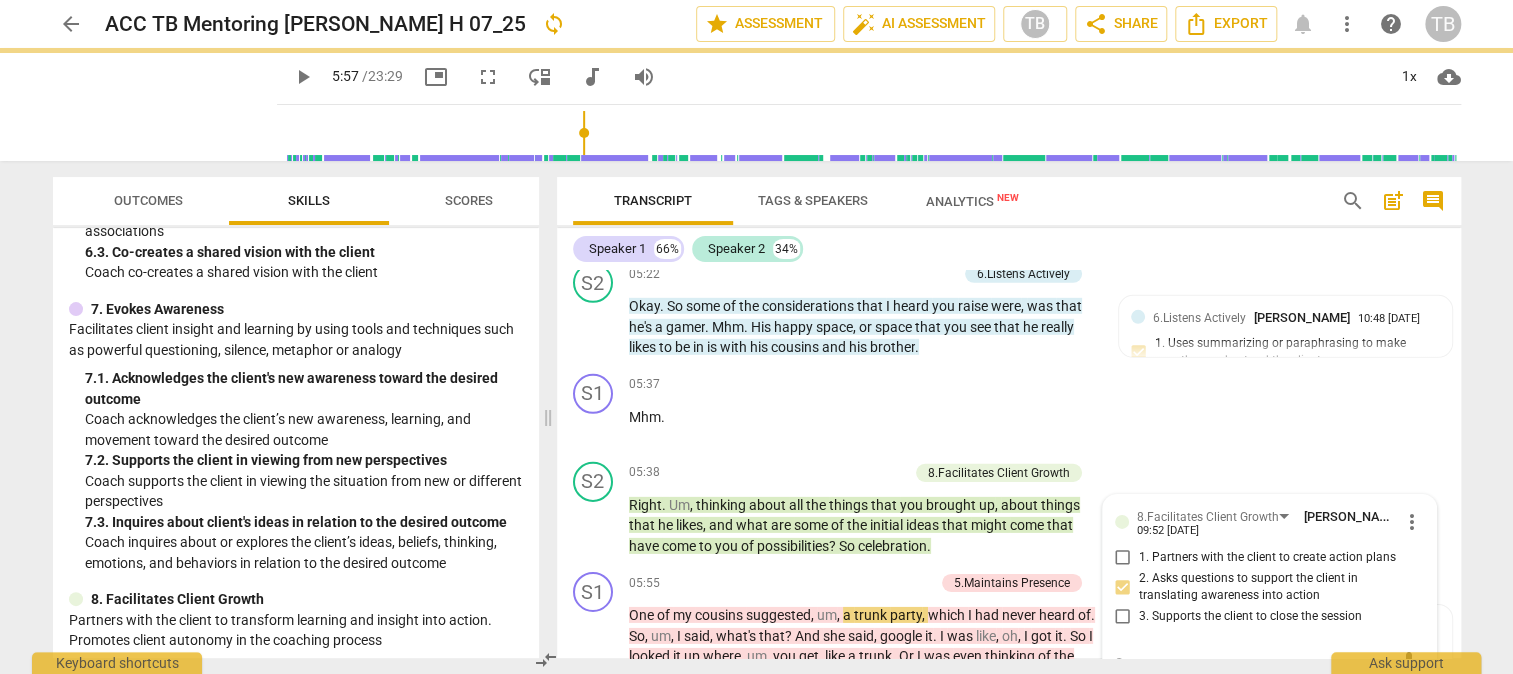 click on "play_arrow" at bounding box center (303, 77) 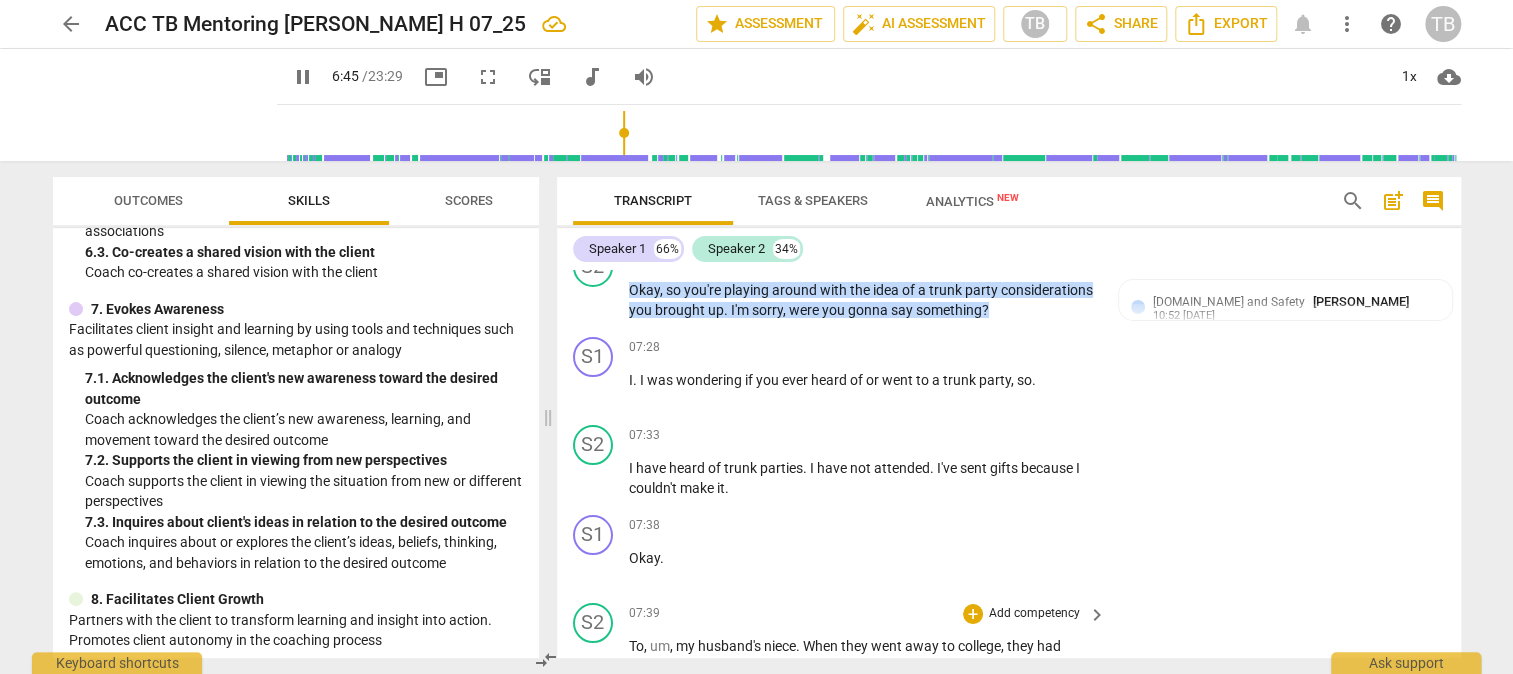 scroll, scrollTop: 3785, scrollLeft: 0, axis: vertical 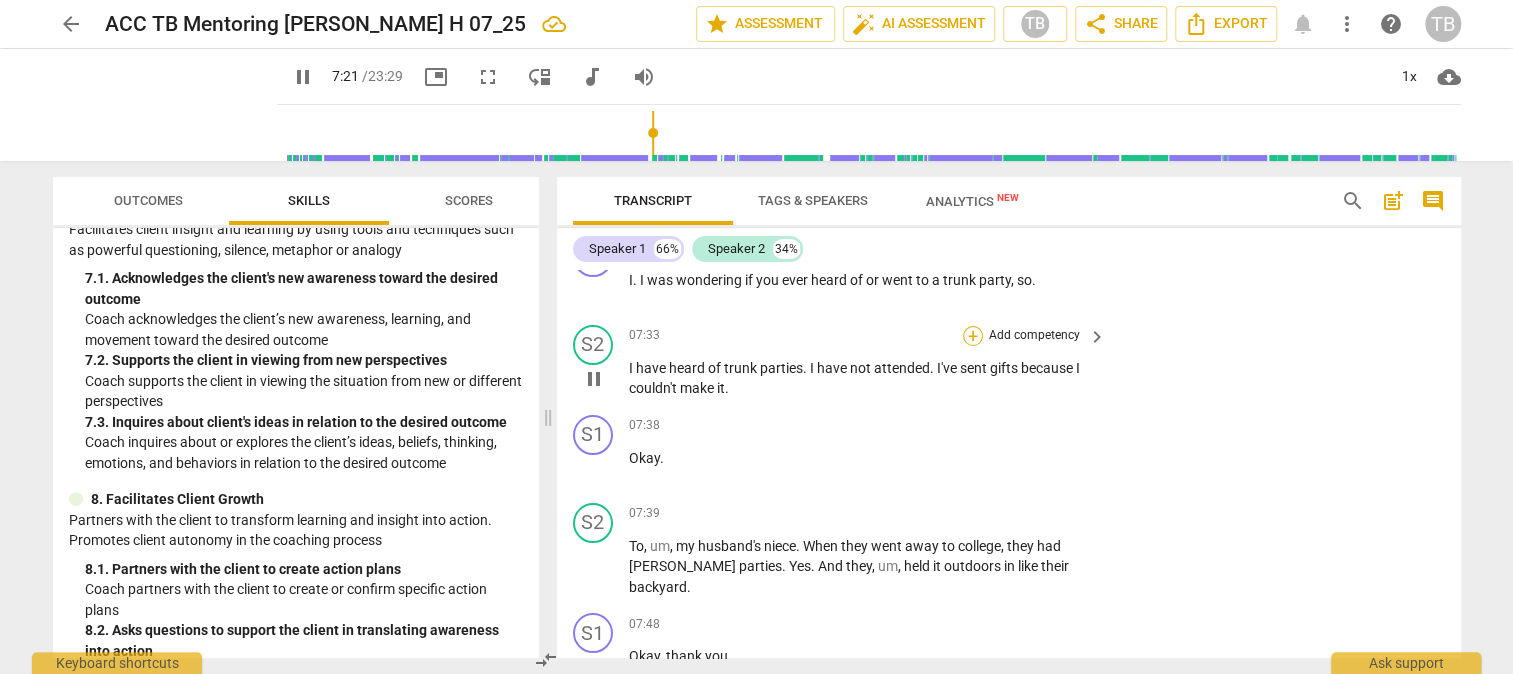 click on "+" at bounding box center [973, 336] 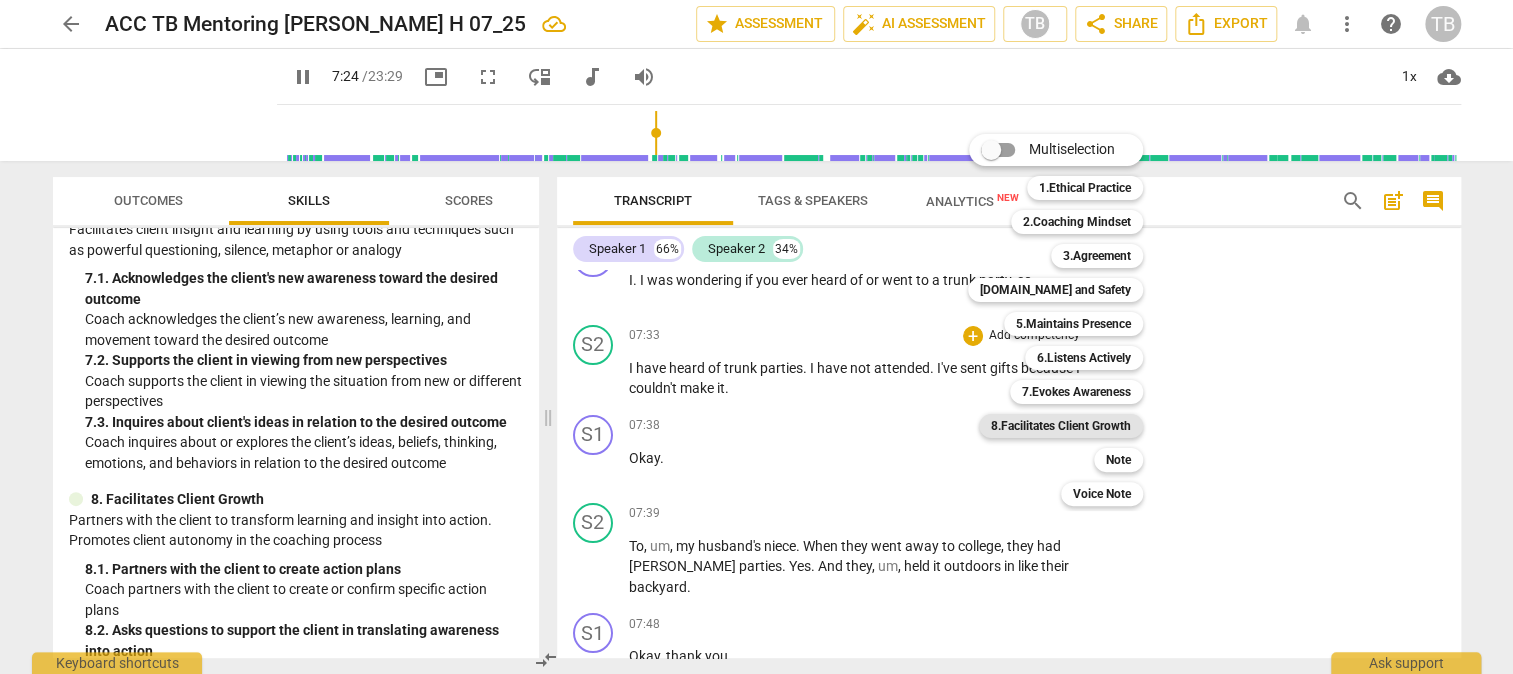 click on "8.Facilitates Client Growth" at bounding box center [1061, 426] 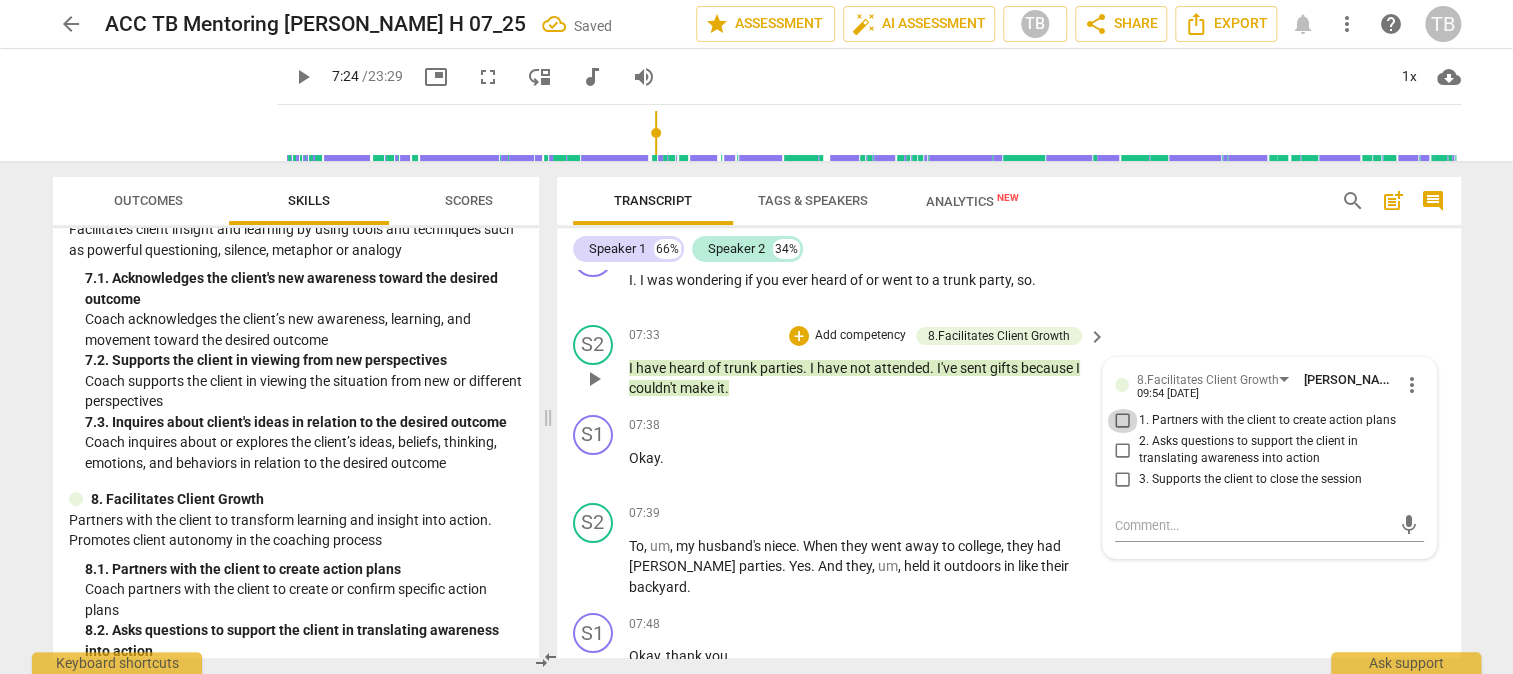 click on "1. Partners with the client to create action plans" at bounding box center (1123, 421) 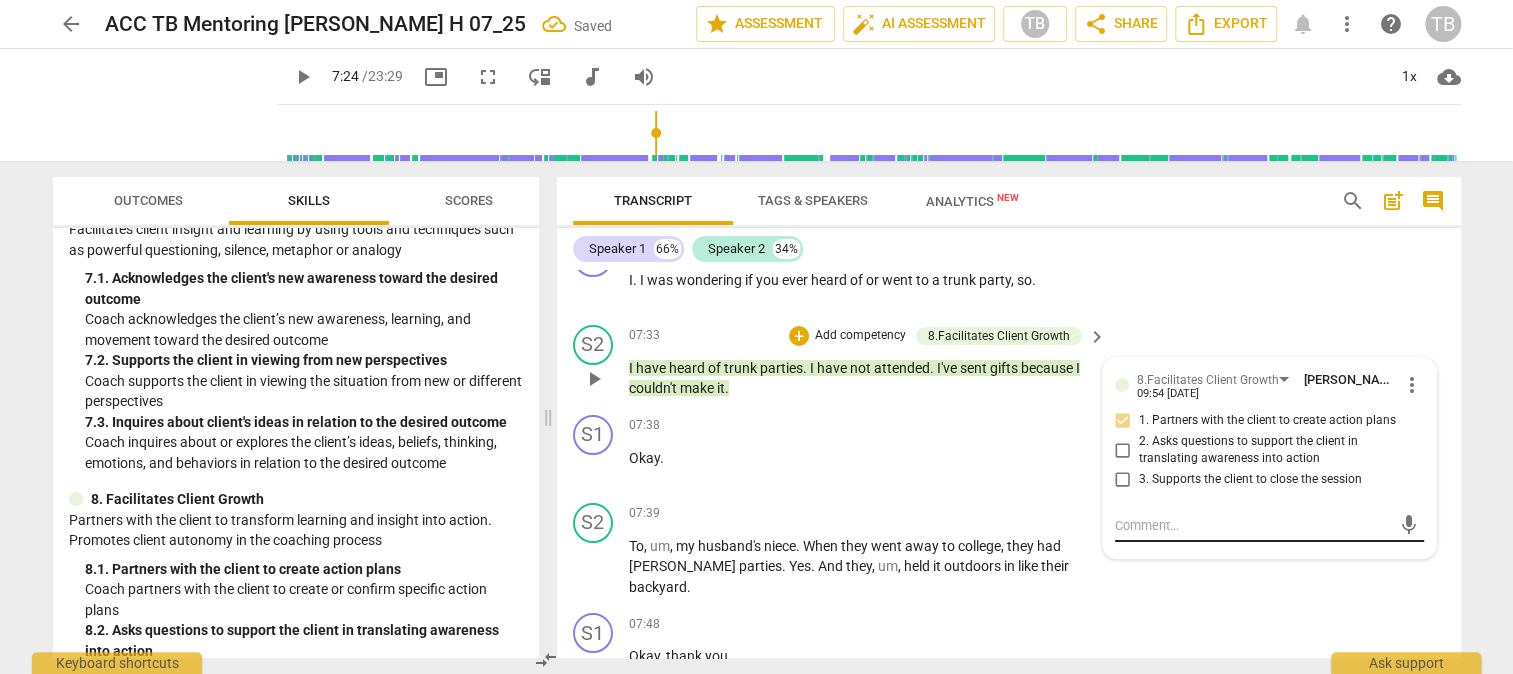 click on "mic" at bounding box center (1269, 526) 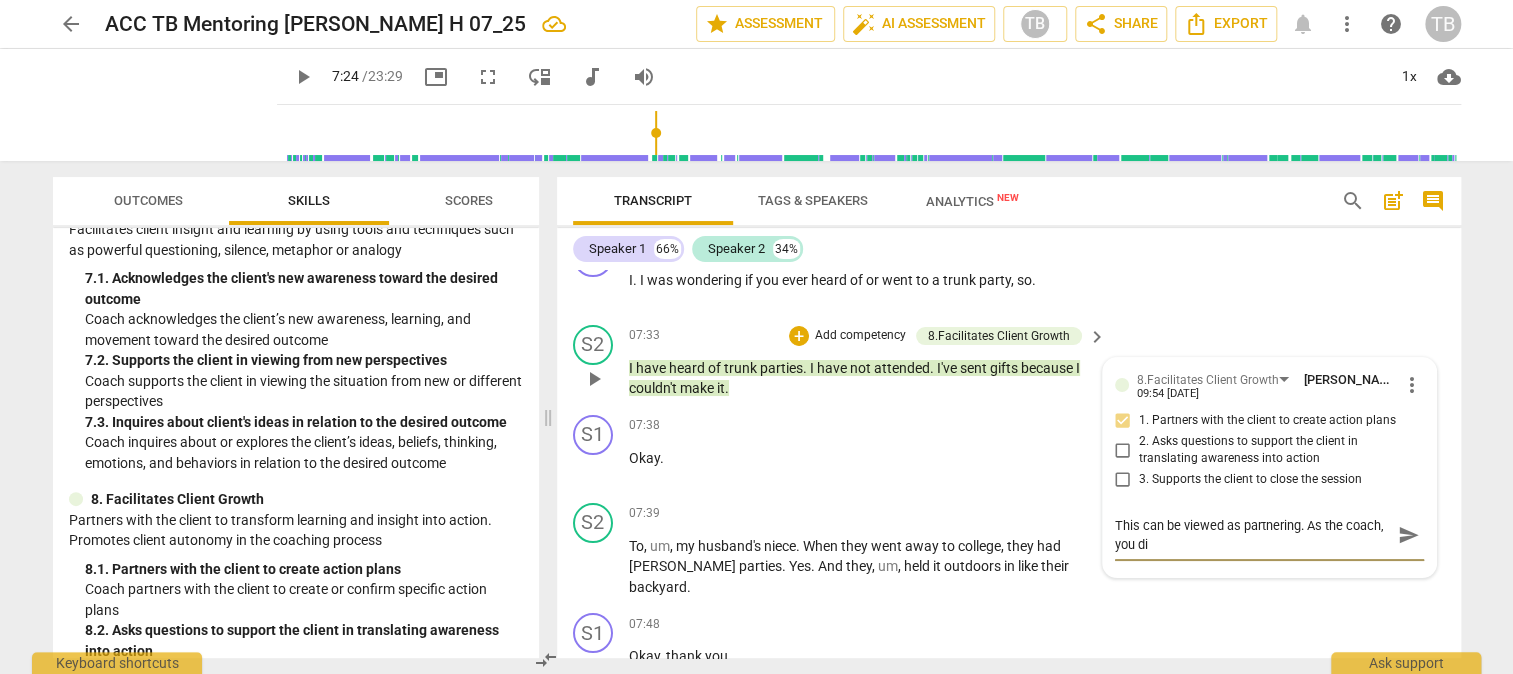 scroll, scrollTop: 0, scrollLeft: 0, axis: both 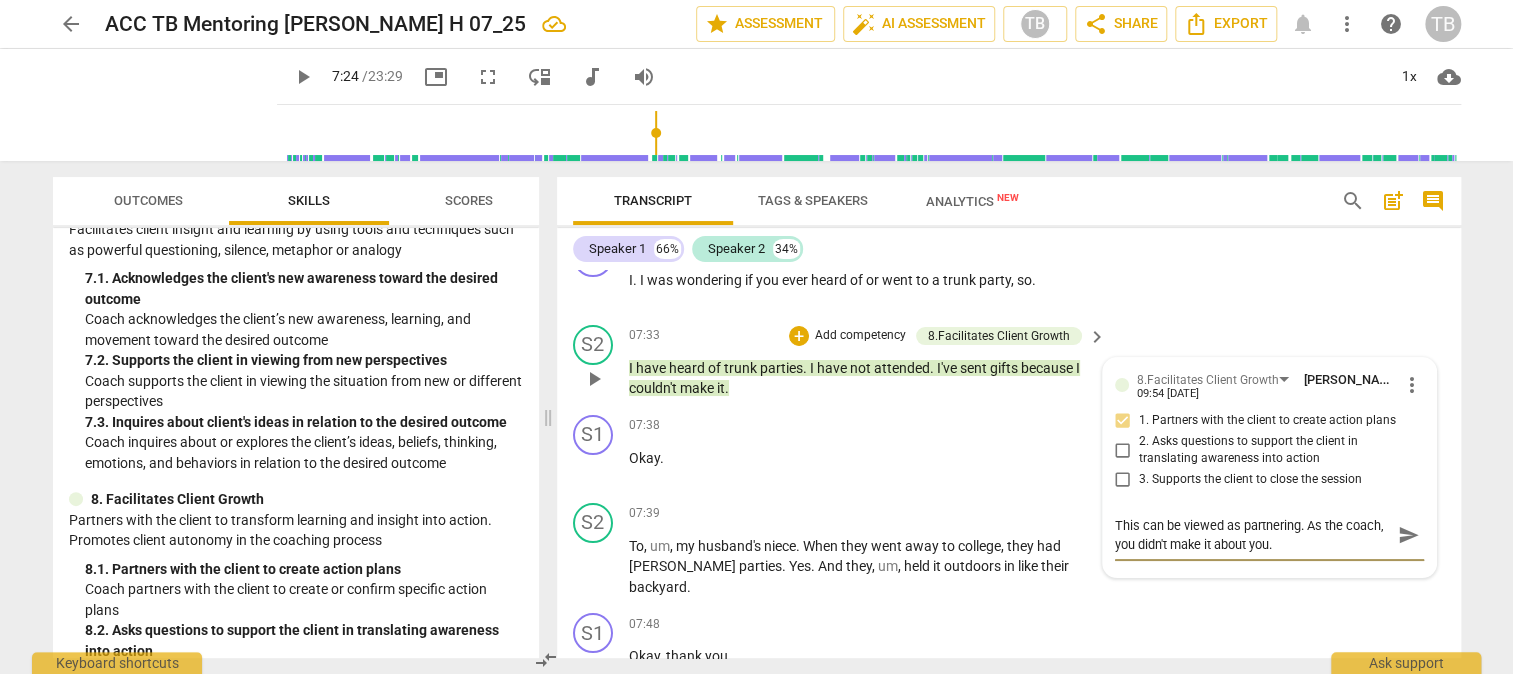 click on "send" at bounding box center (1409, 535) 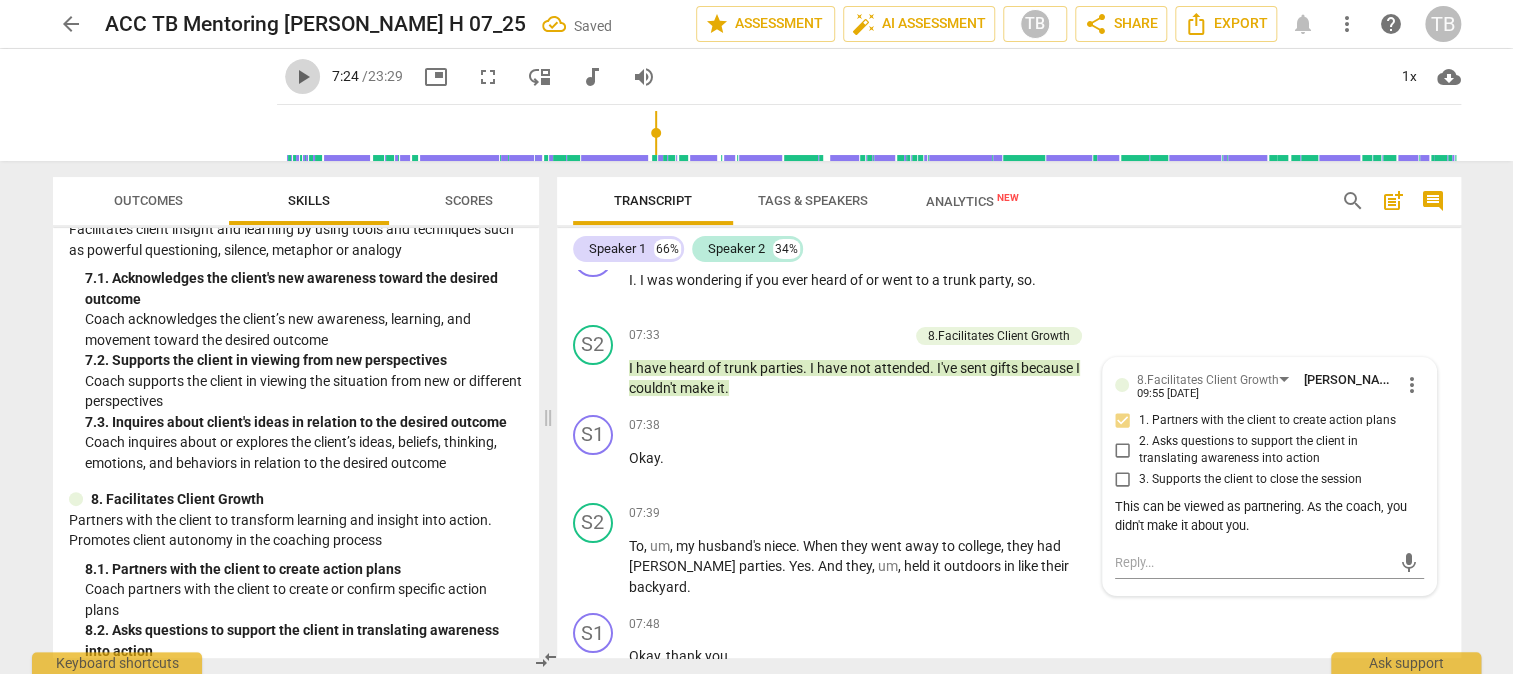 click on "play_arrow" at bounding box center (303, 77) 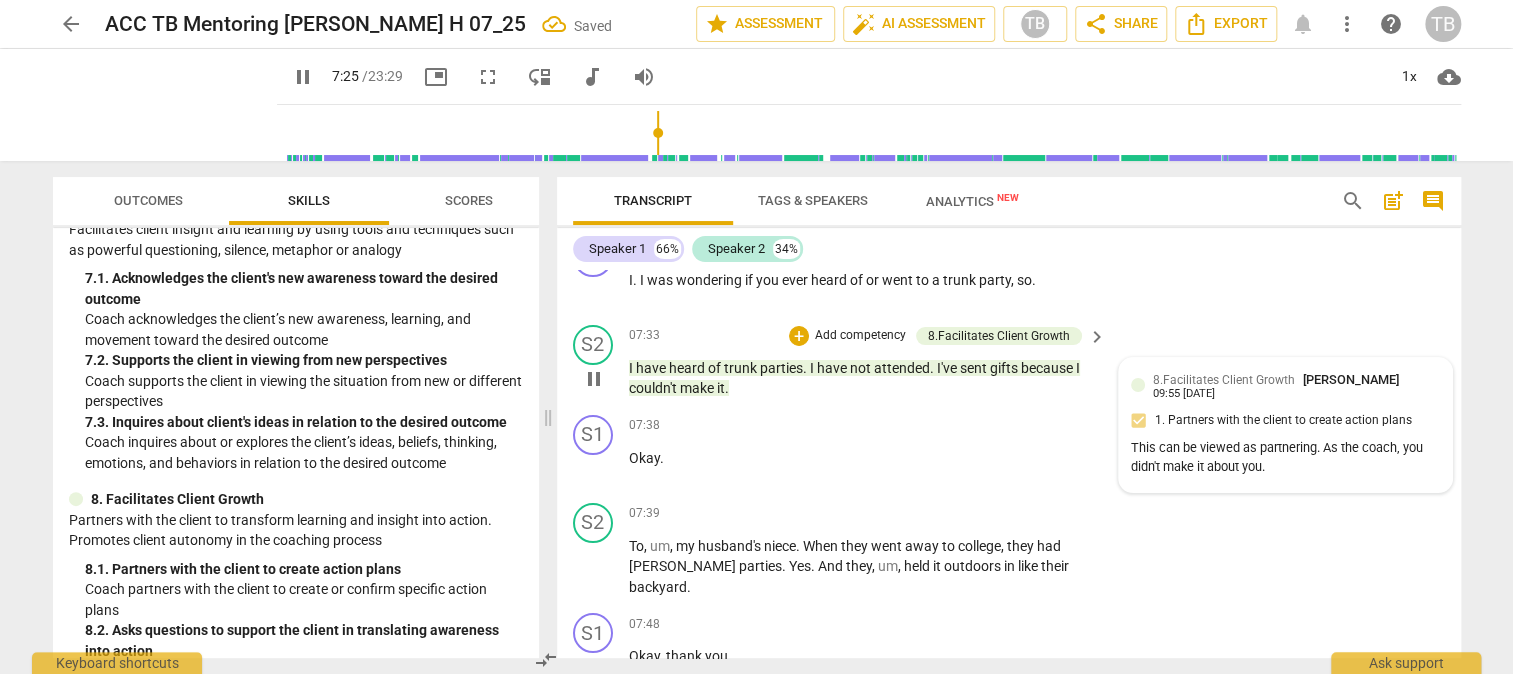 click on "8.Facilitates Client Growth" at bounding box center (1224, 380) 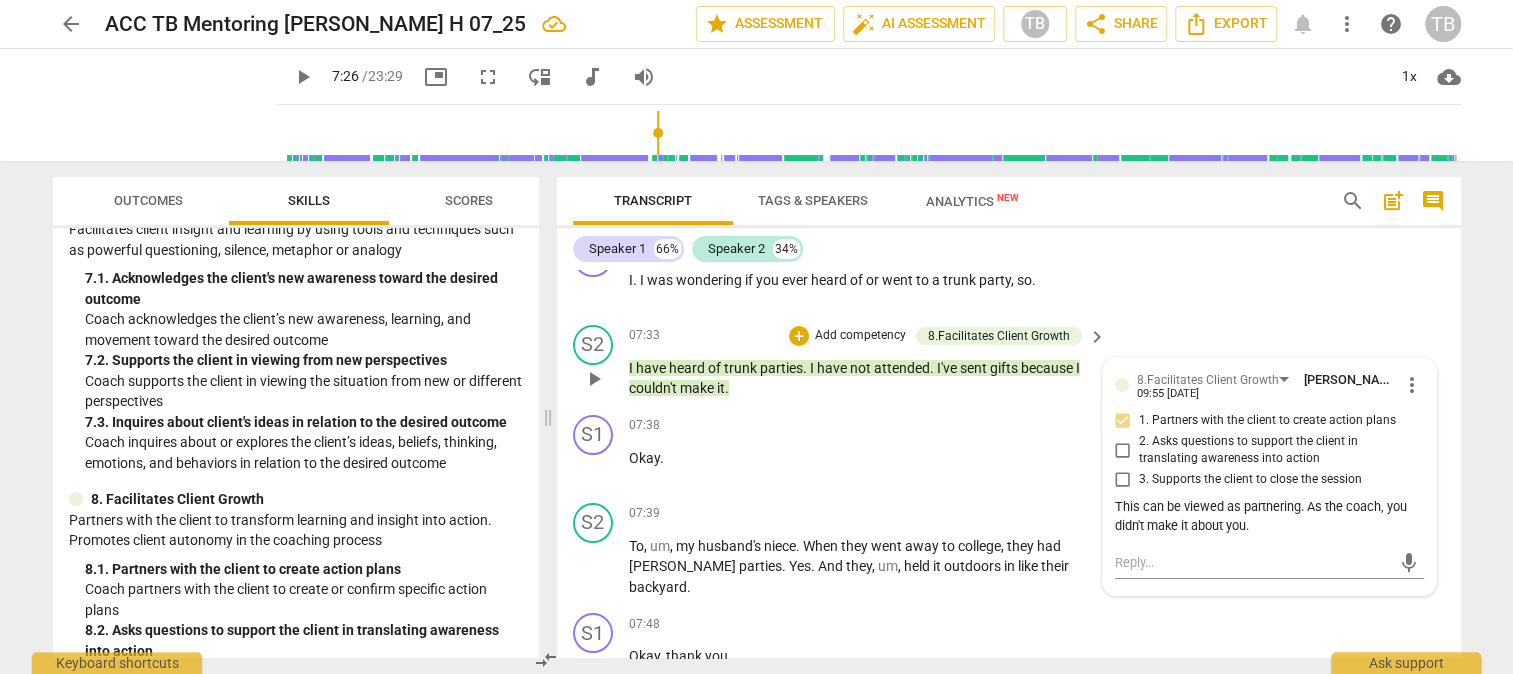 click on "This can be viewed as partnering. As the coach, you didn't make it about you." at bounding box center (1269, 517) 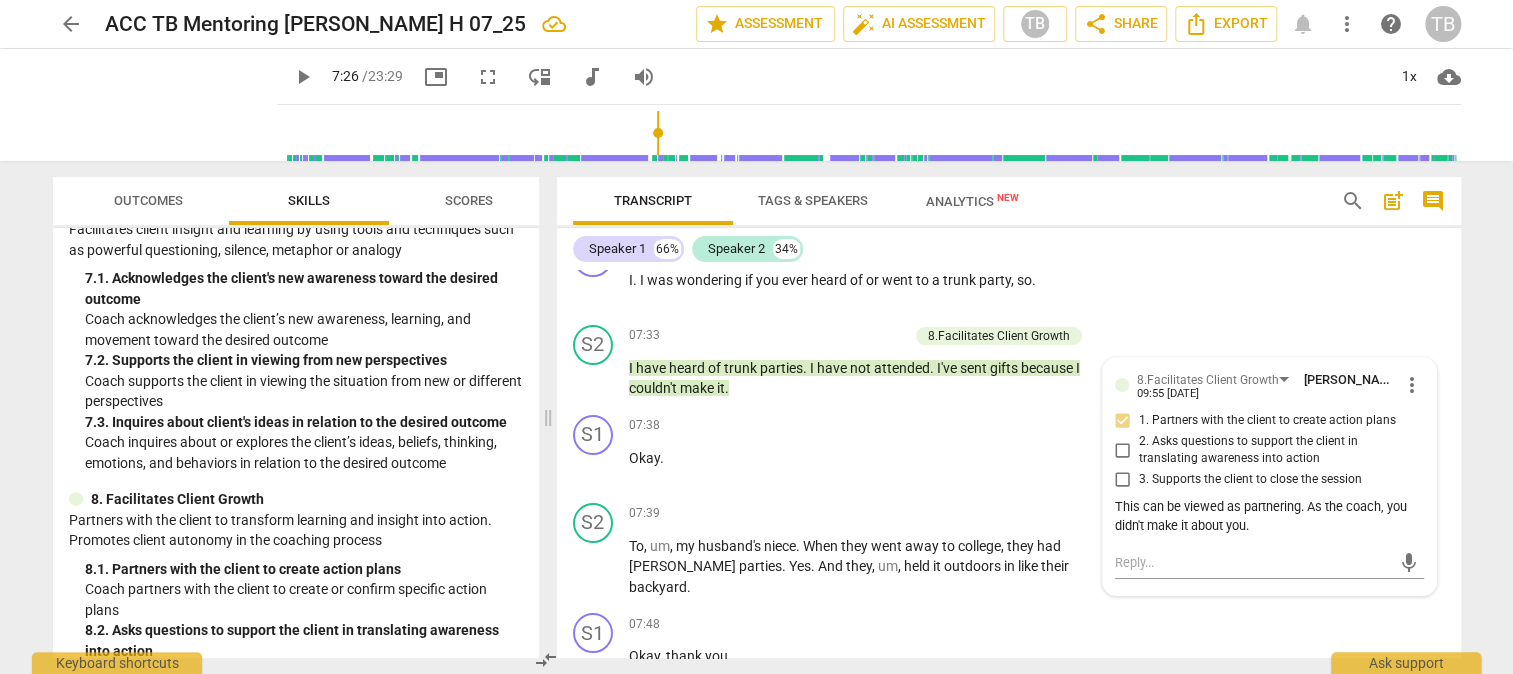 click on "more_vert" at bounding box center [1412, 385] 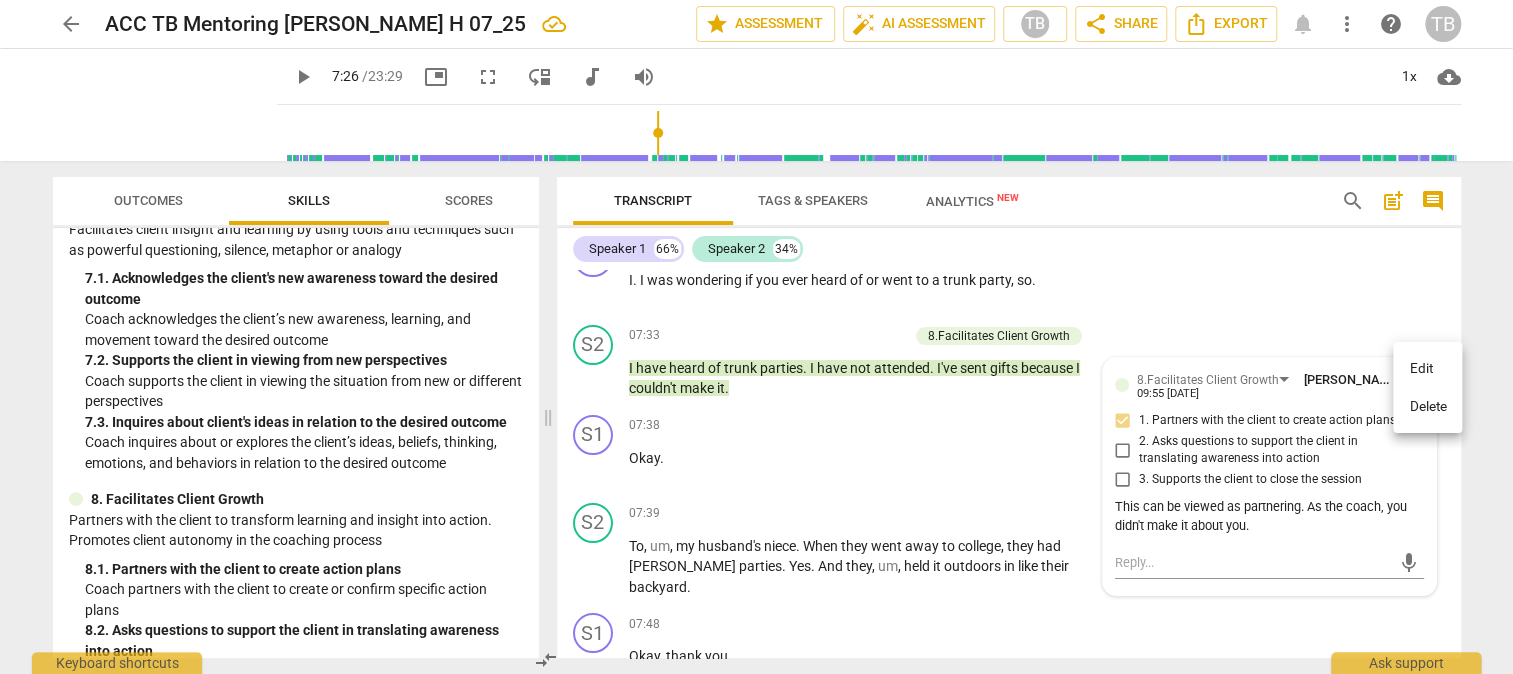 click on "Edit" at bounding box center [1427, 369] 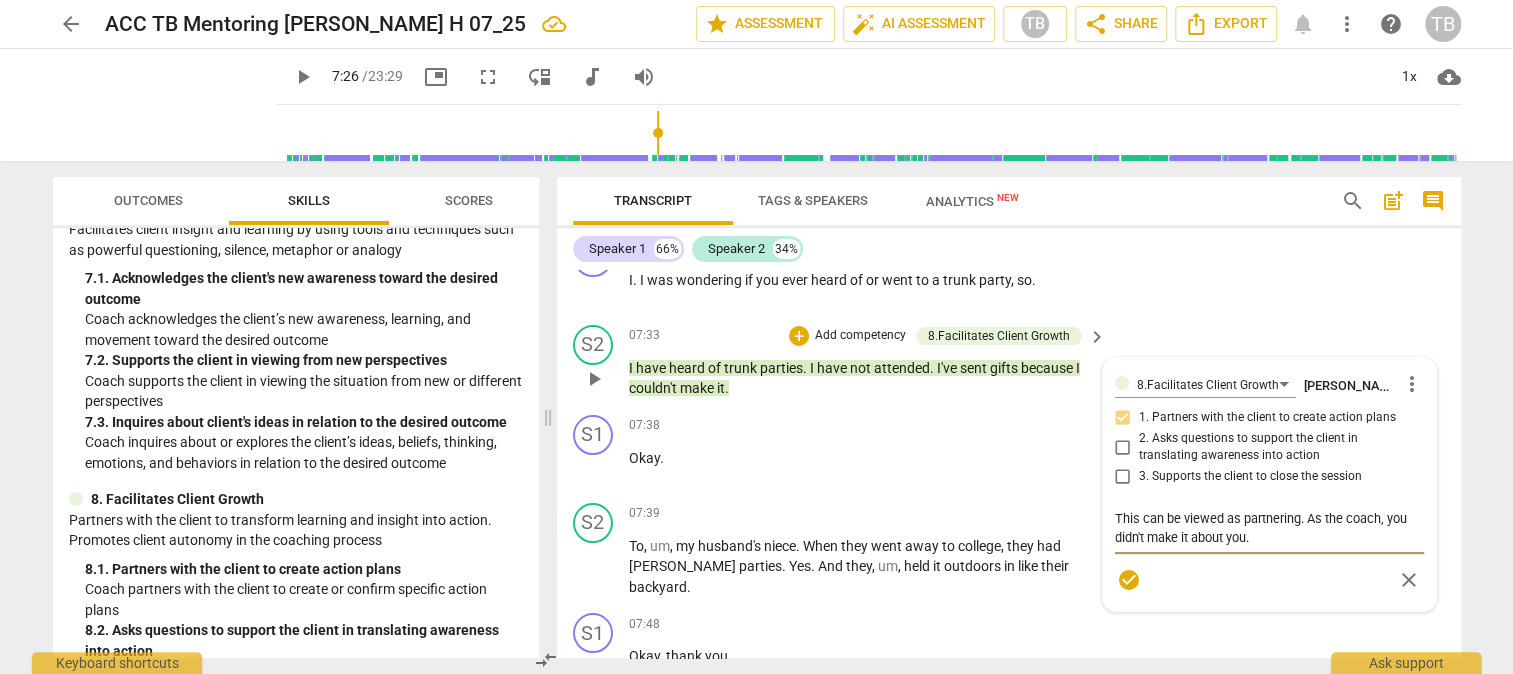 click on "This can be viewed as partnering. As the coach, you didn't make it about you." at bounding box center (1269, 528) 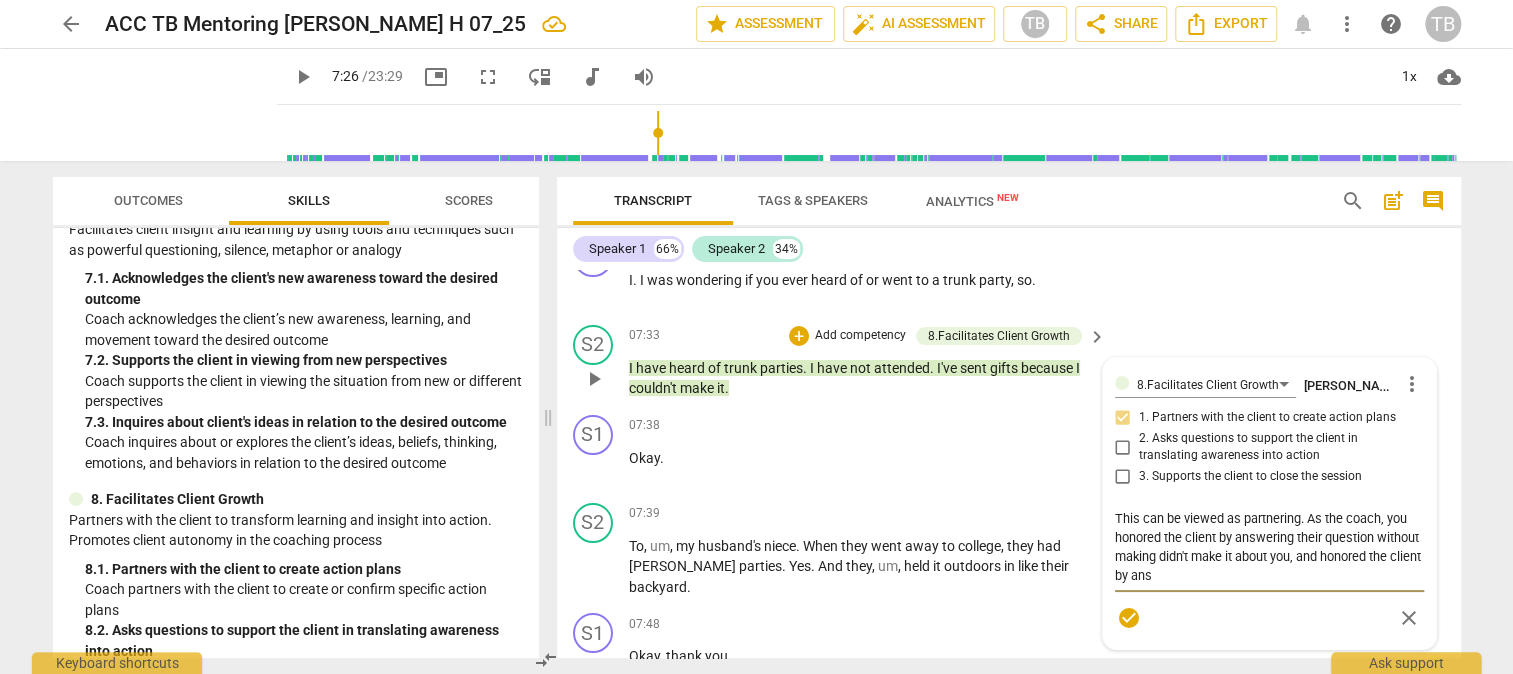 drag, startPoint x: 1270, startPoint y: 538, endPoint x: 1203, endPoint y: 540, distance: 67.02985 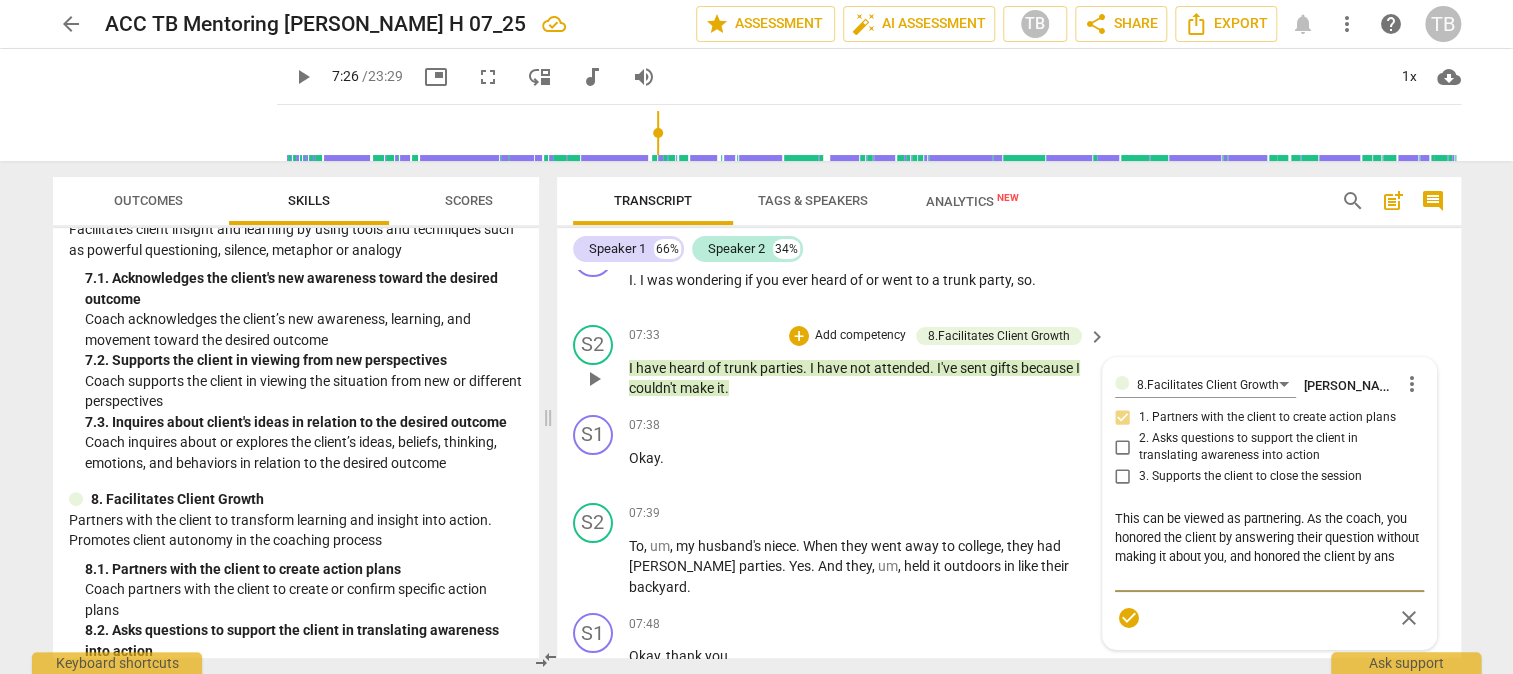 drag, startPoint x: 1267, startPoint y: 541, endPoint x: 1271, endPoint y: 553, distance: 12.649111 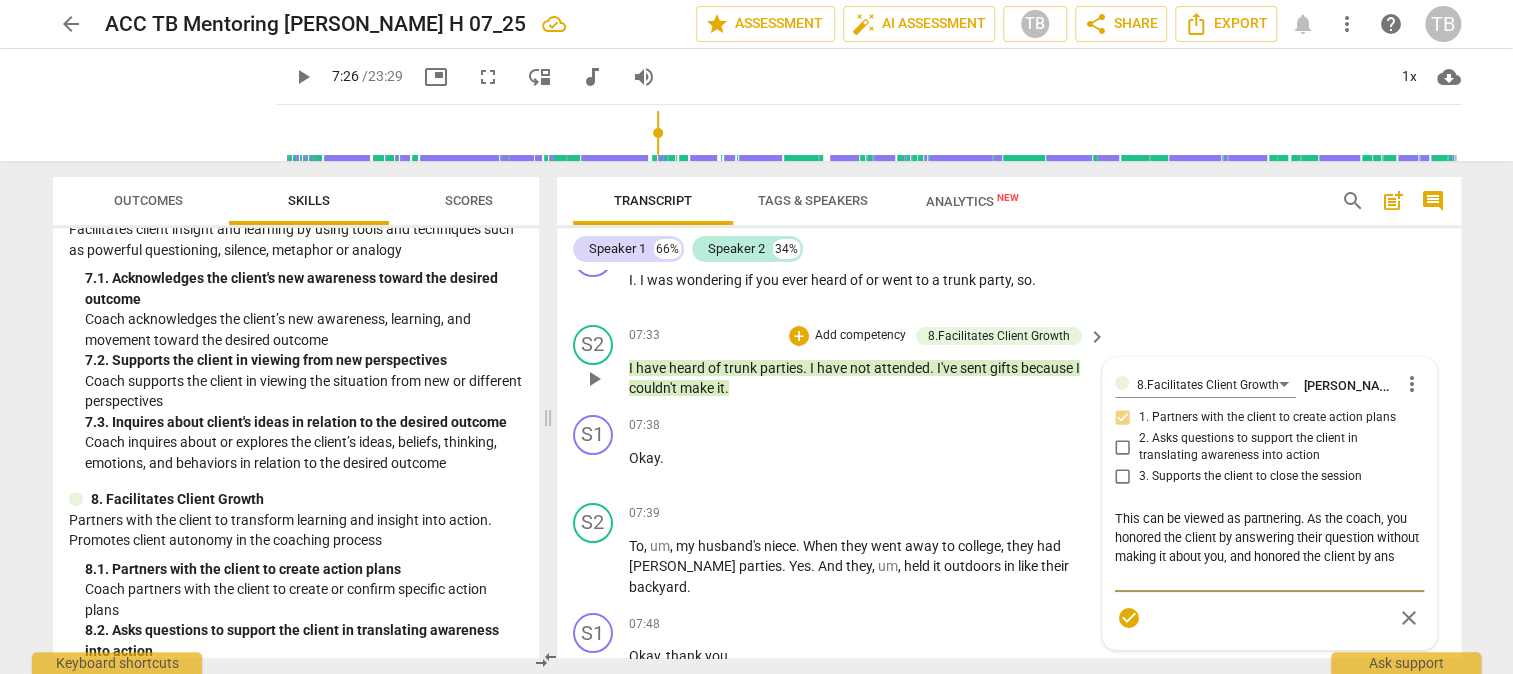 click on "This can be viewed as partnering. As the coach, you honored the client by answering their question without making it about you, and honored the client by ans" at bounding box center [1269, 547] 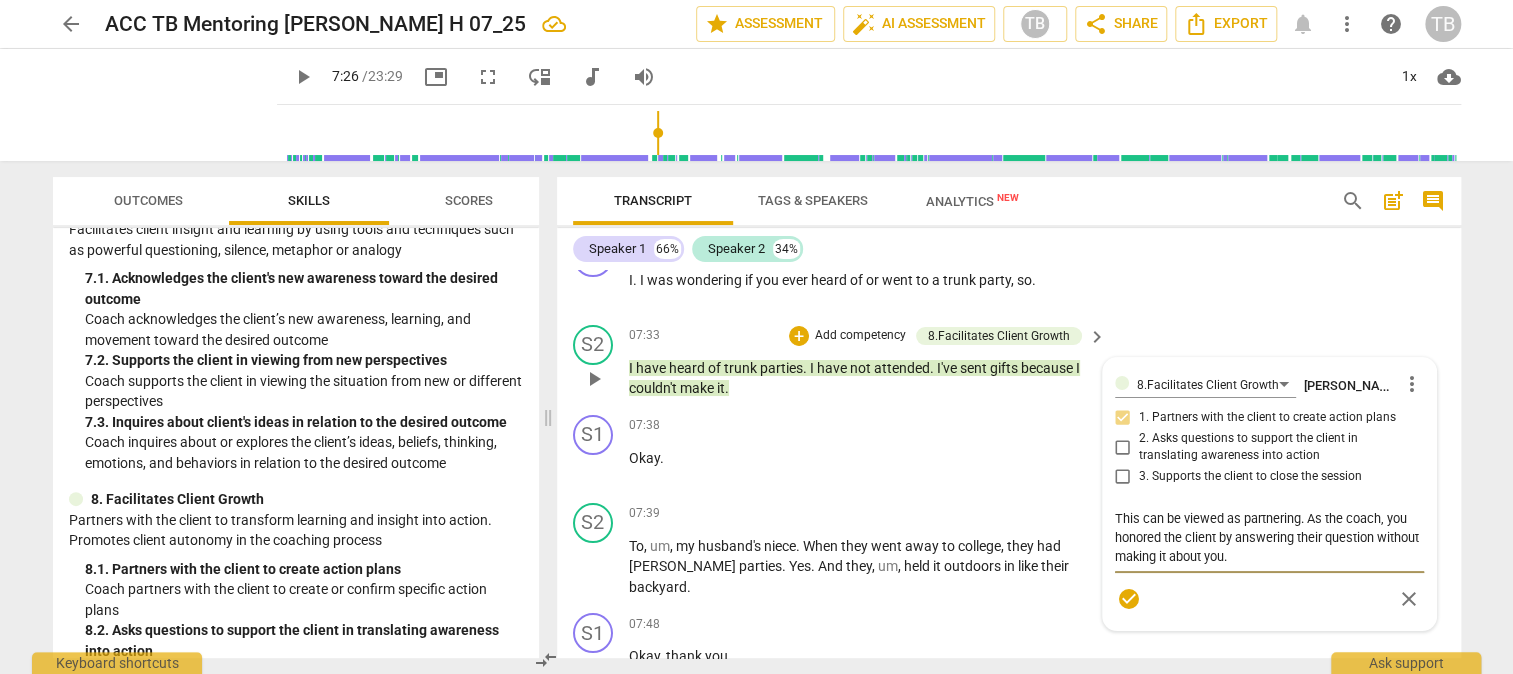 click on "check_circle" at bounding box center (1129, 599) 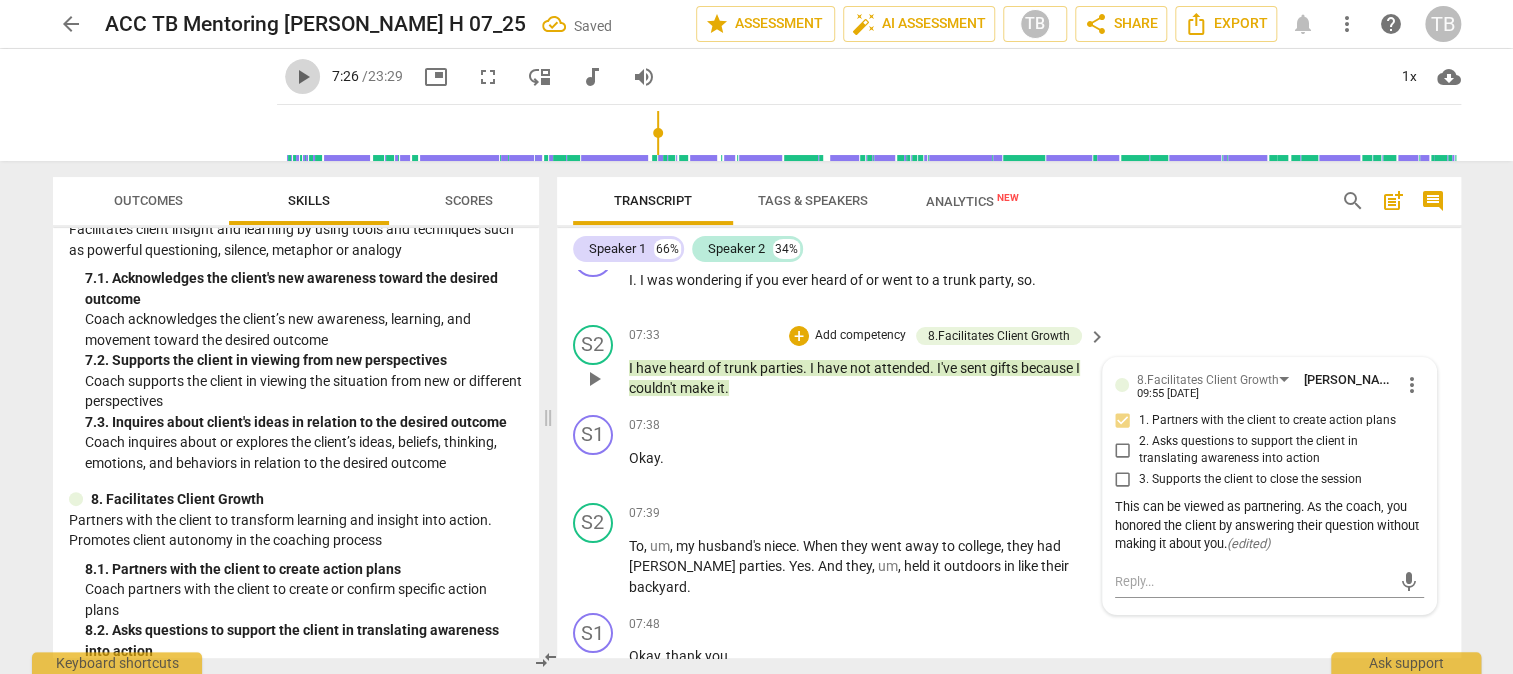 click on "play_arrow" at bounding box center [303, 77] 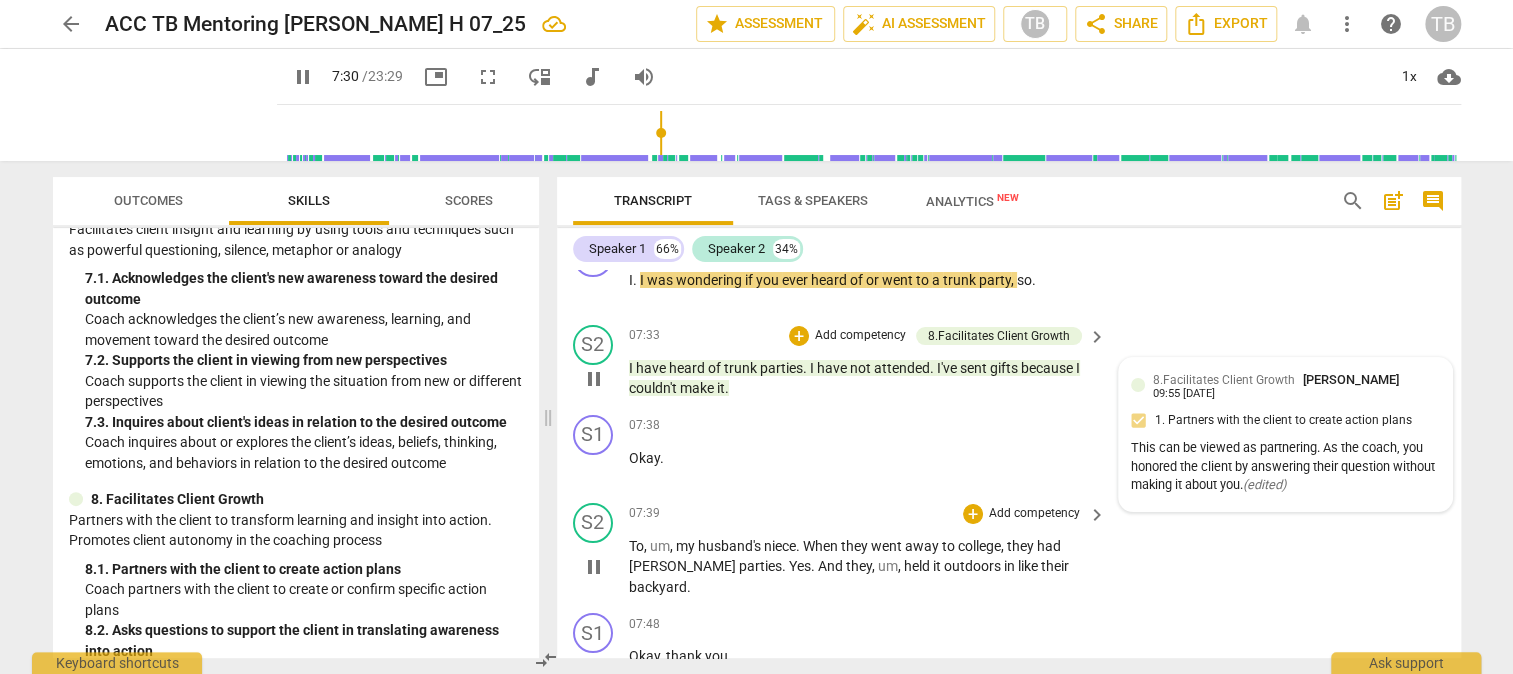 scroll, scrollTop: 3885, scrollLeft: 0, axis: vertical 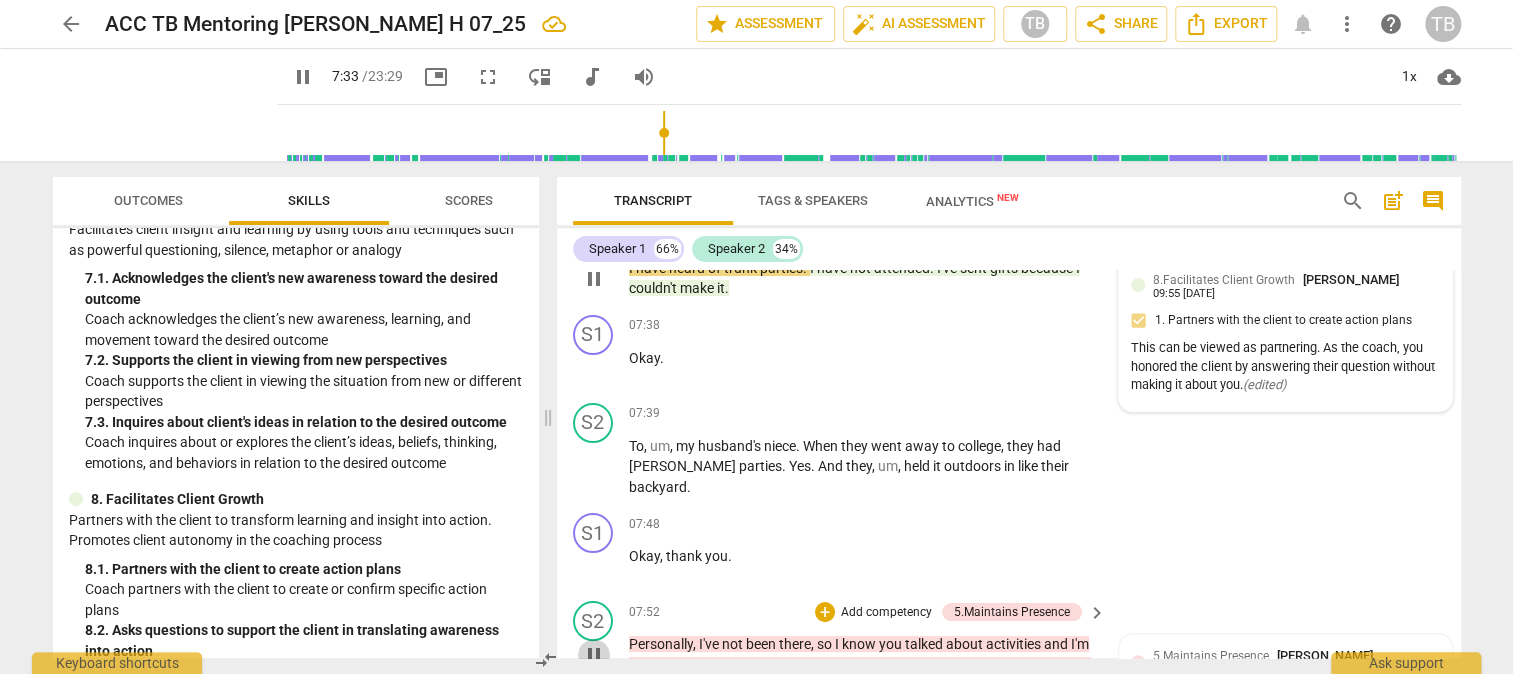 click on "pause" at bounding box center [594, 655] 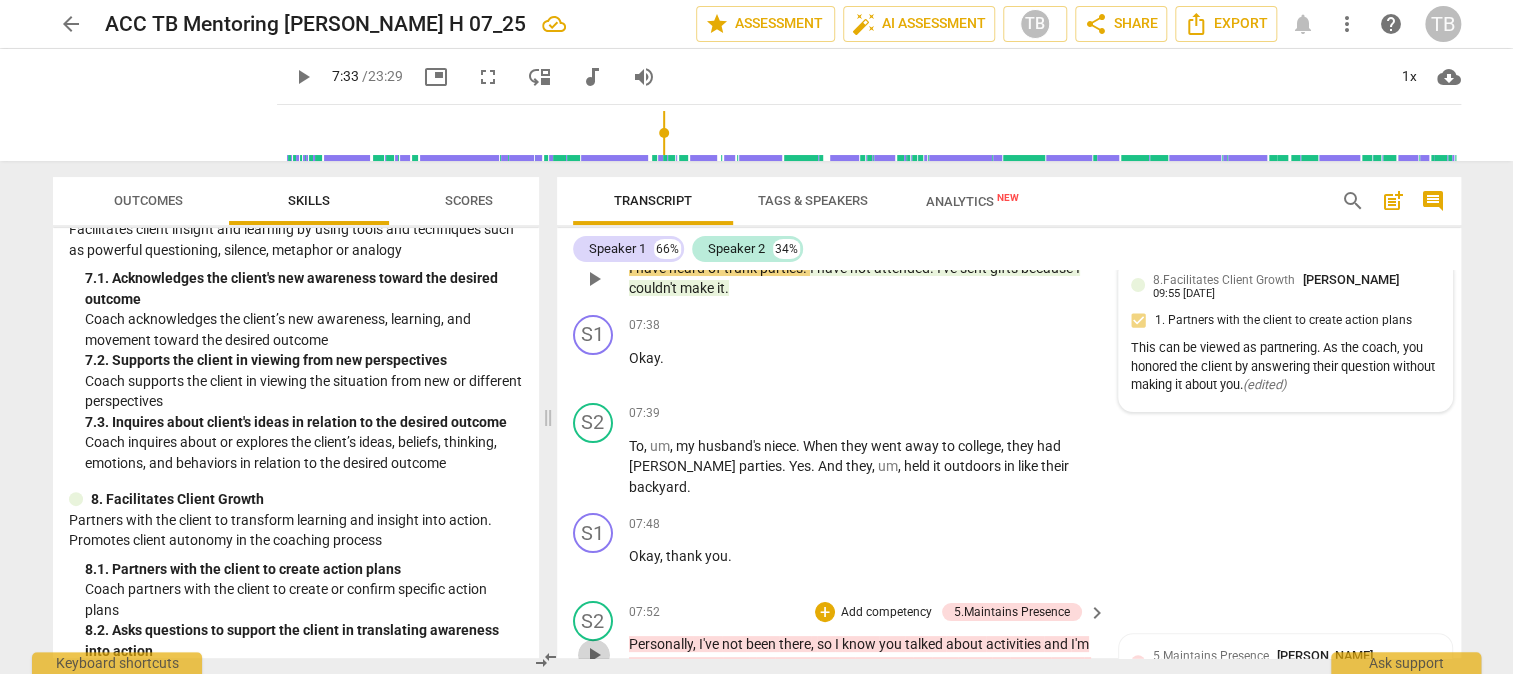 click on "play_arrow" at bounding box center [594, 655] 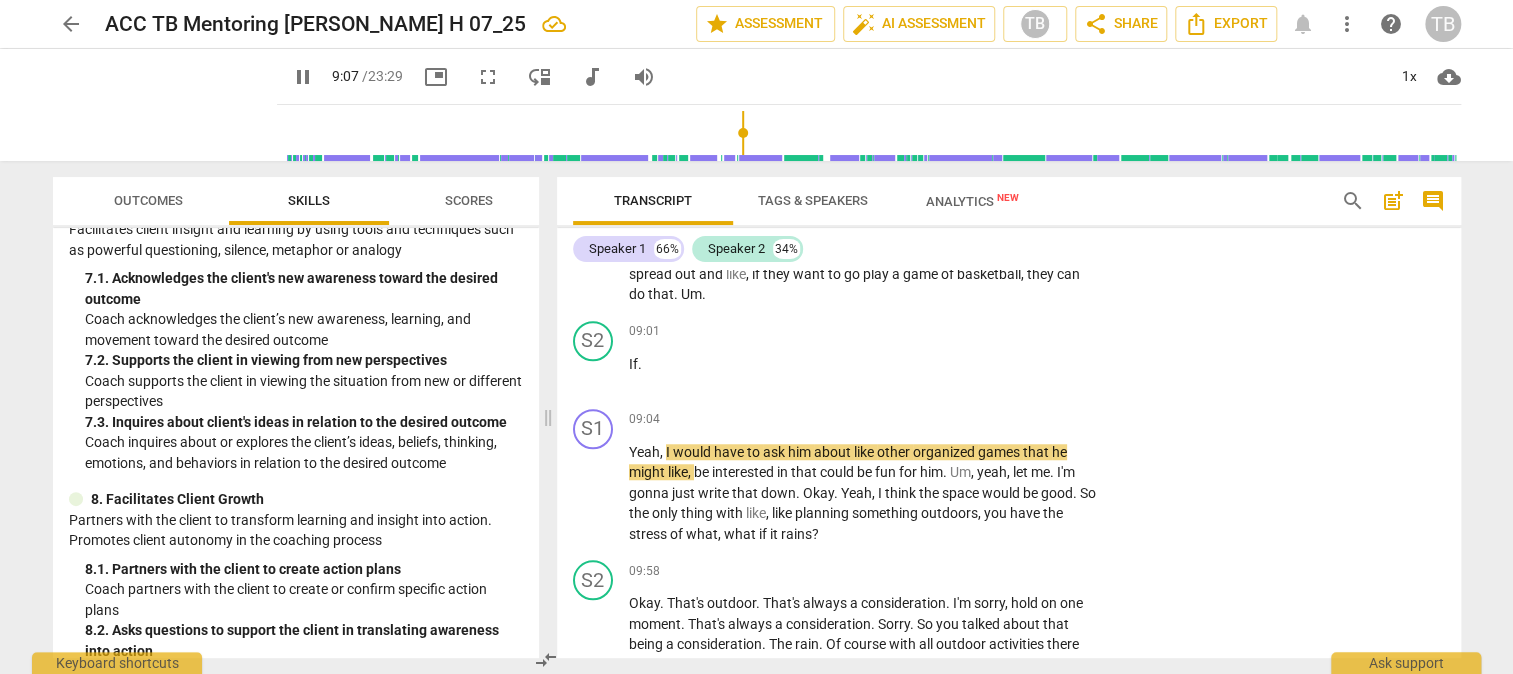 scroll, scrollTop: 4685, scrollLeft: 0, axis: vertical 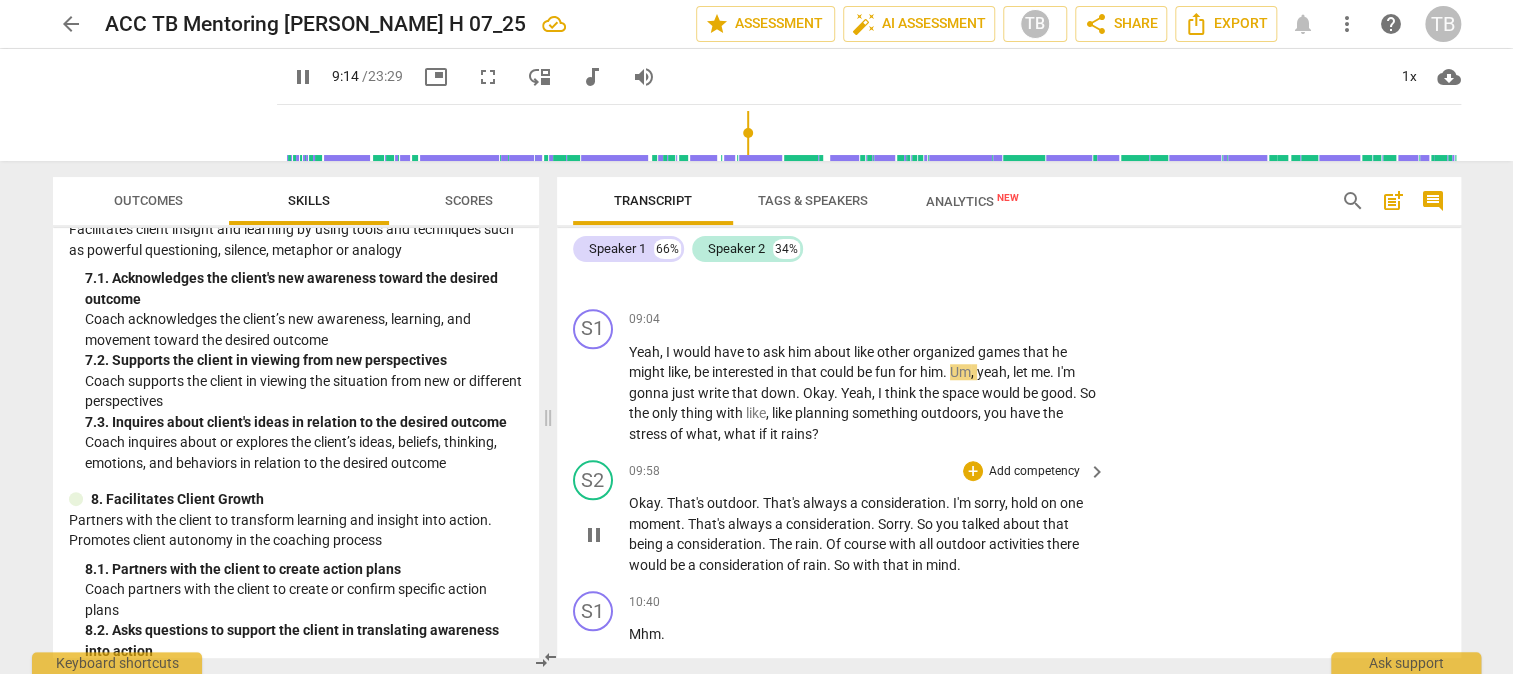 click on "pause" at bounding box center (594, 535) 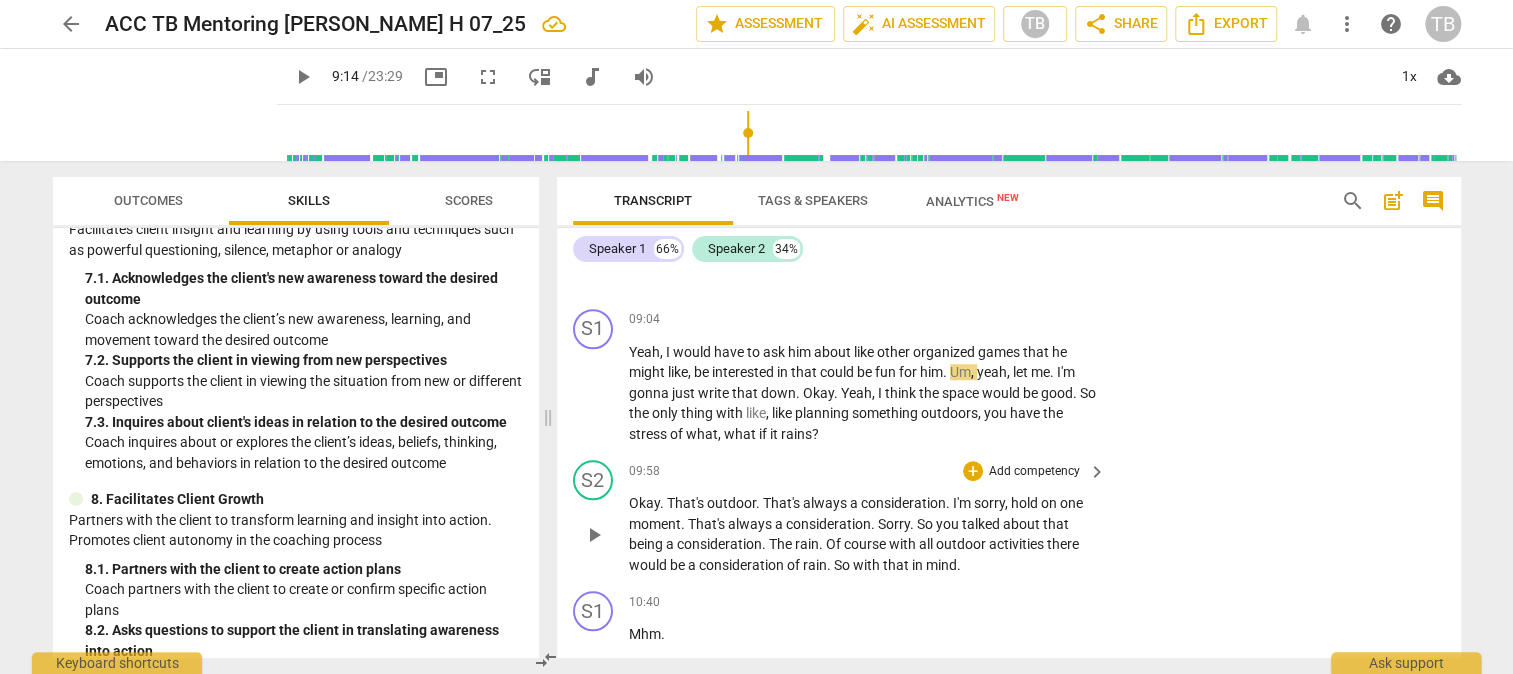 click on "play_arrow" at bounding box center (594, 535) 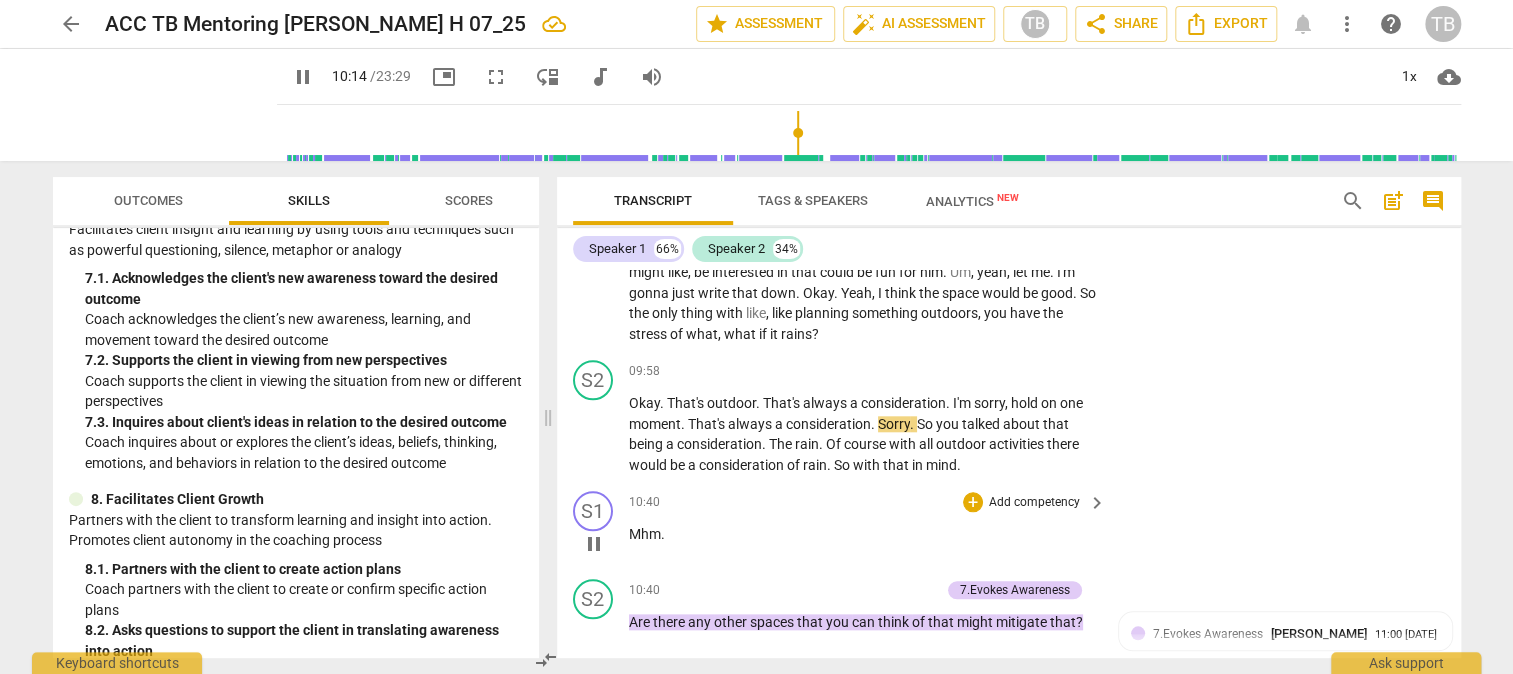 scroll, scrollTop: 4885, scrollLeft: 0, axis: vertical 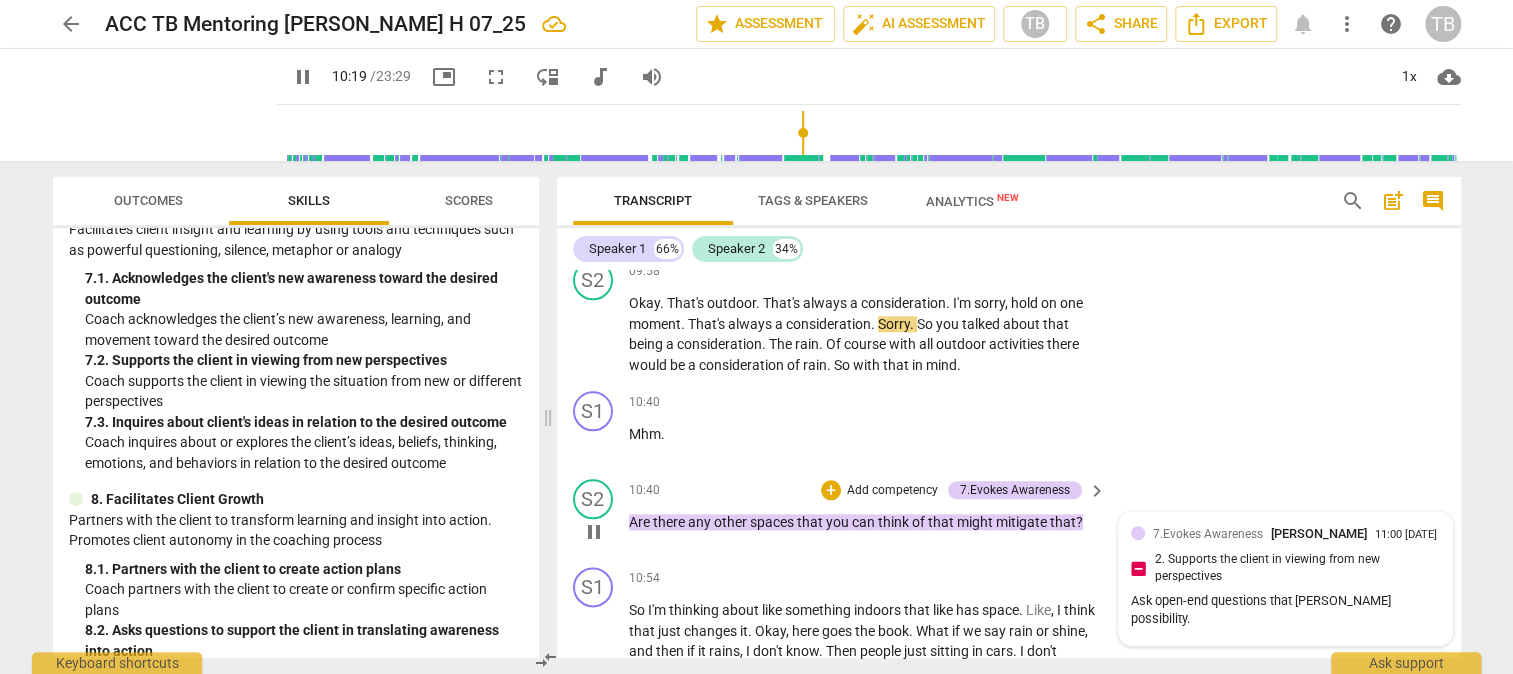 click on "Ask open-end questions that [PERSON_NAME] possibility." at bounding box center (1285, 611) 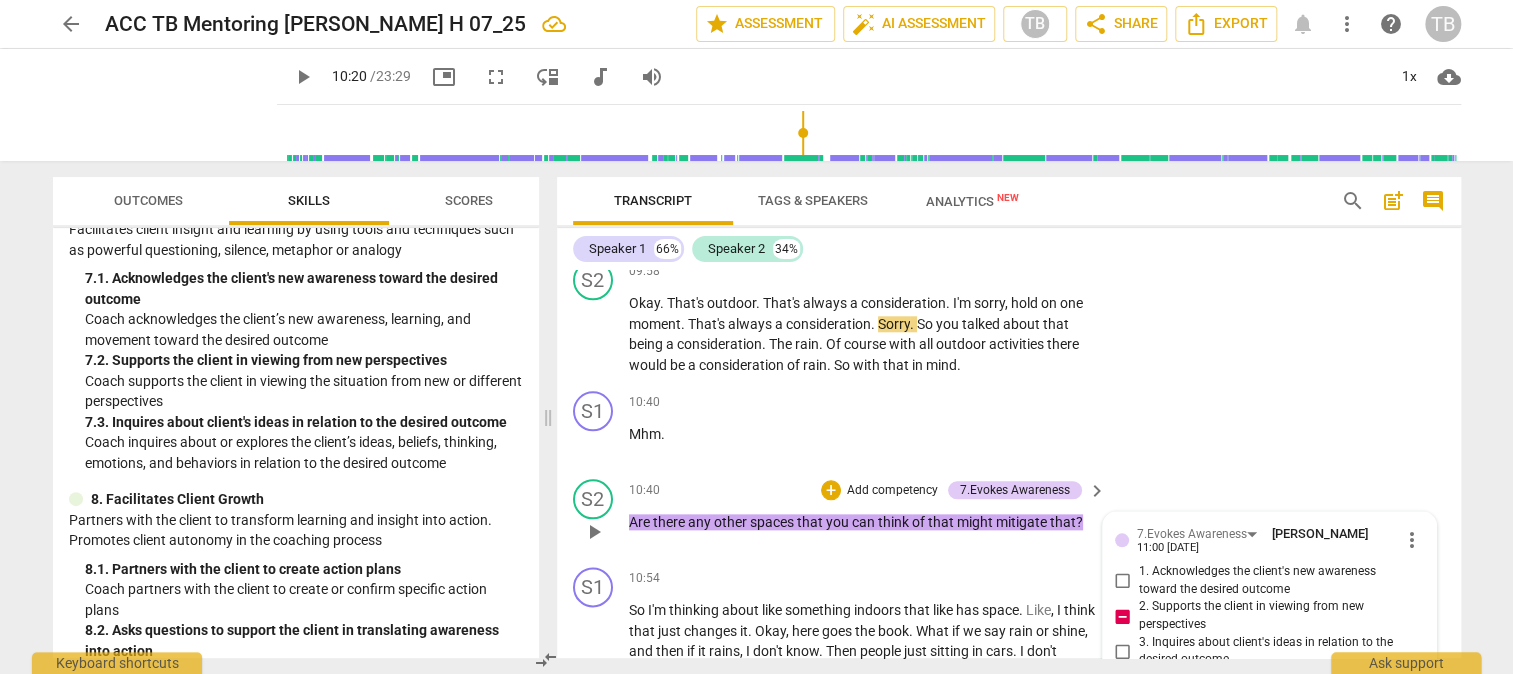 scroll, scrollTop: 5085, scrollLeft: 0, axis: vertical 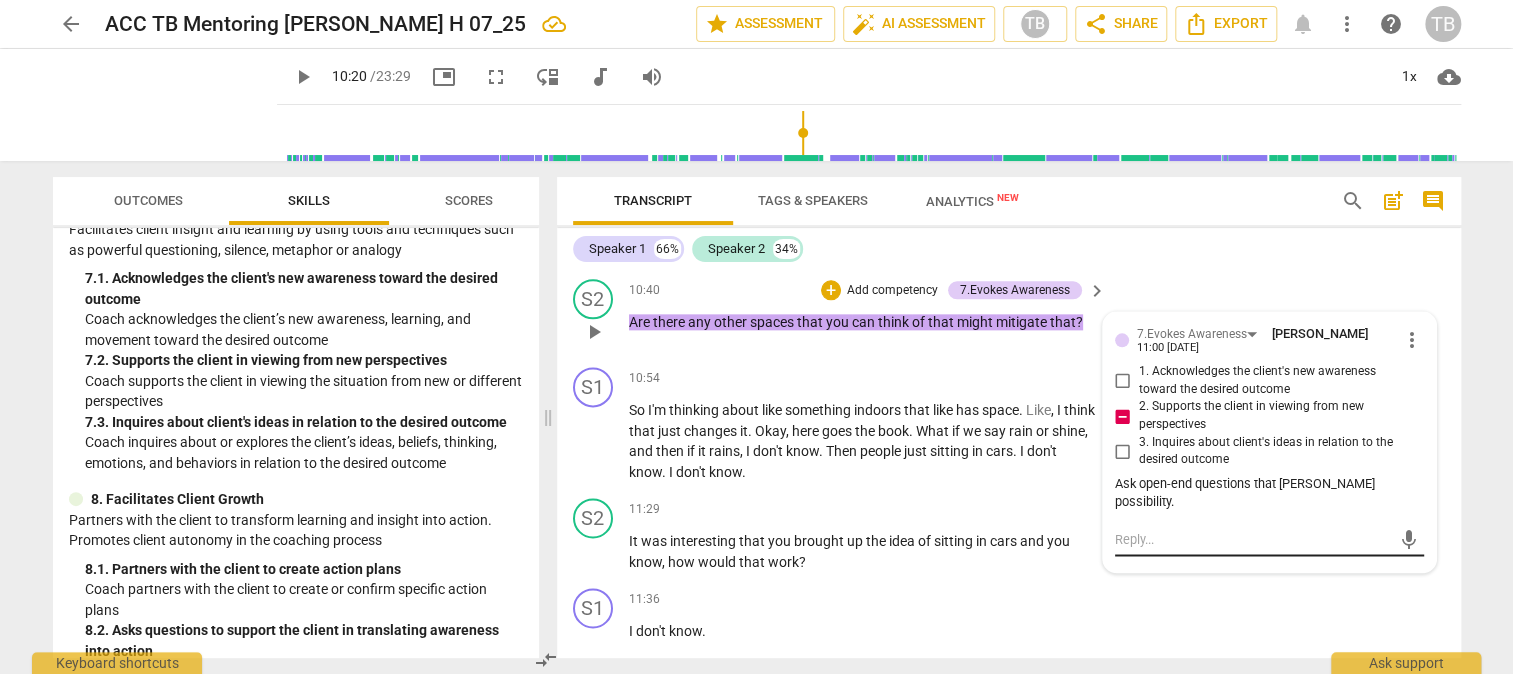 click at bounding box center [1253, 539] 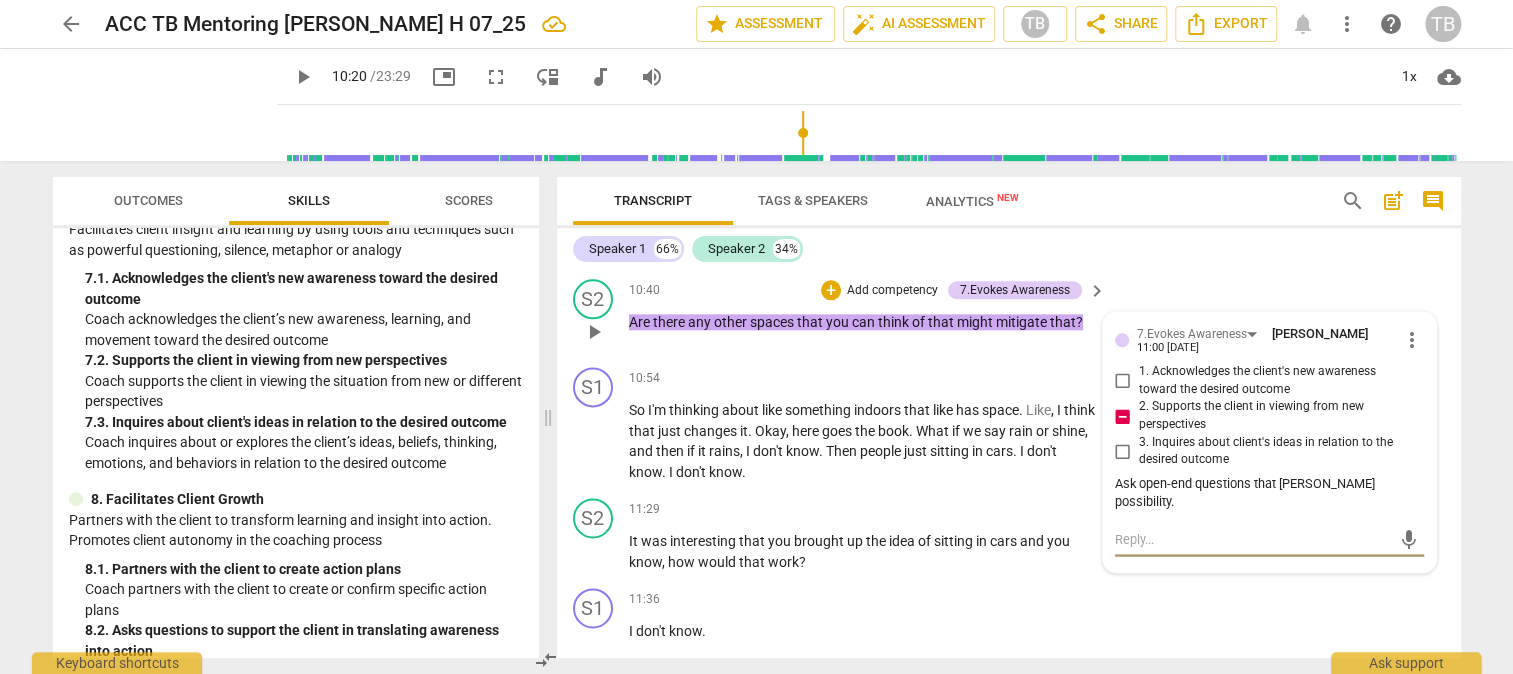 click on "more_vert" at bounding box center (1412, 340) 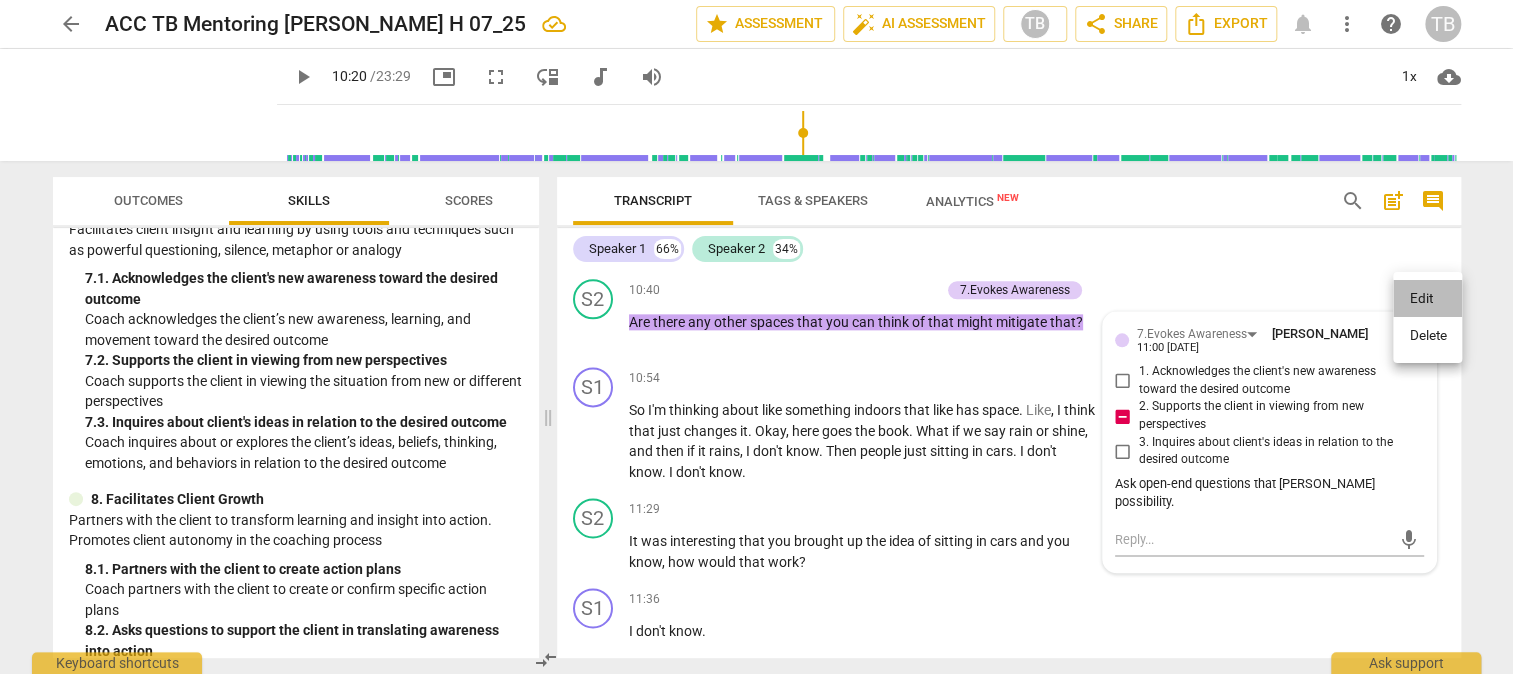 click on "Edit" at bounding box center (1427, 299) 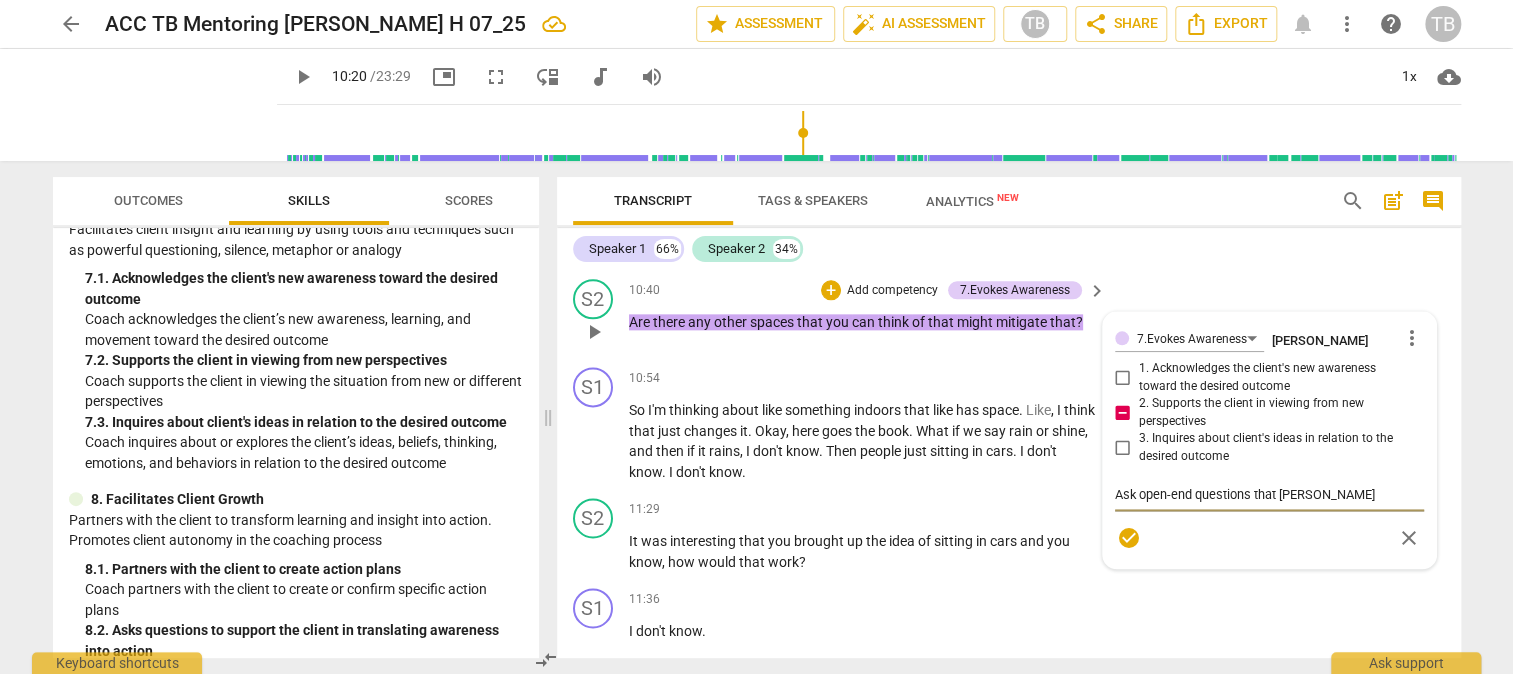 click on "Ask open-end questions that [PERSON_NAME] possibility." at bounding box center (1269, 494) 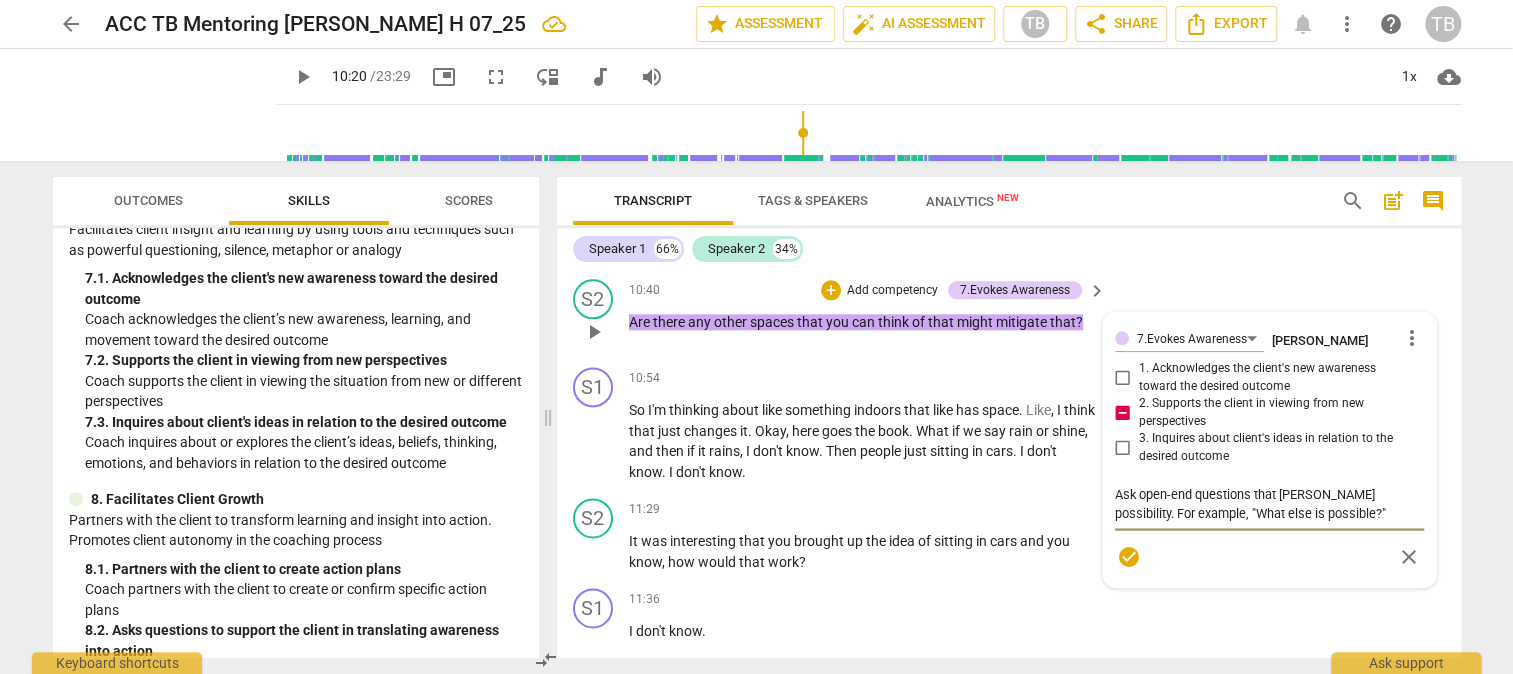 scroll, scrollTop: 4985, scrollLeft: 0, axis: vertical 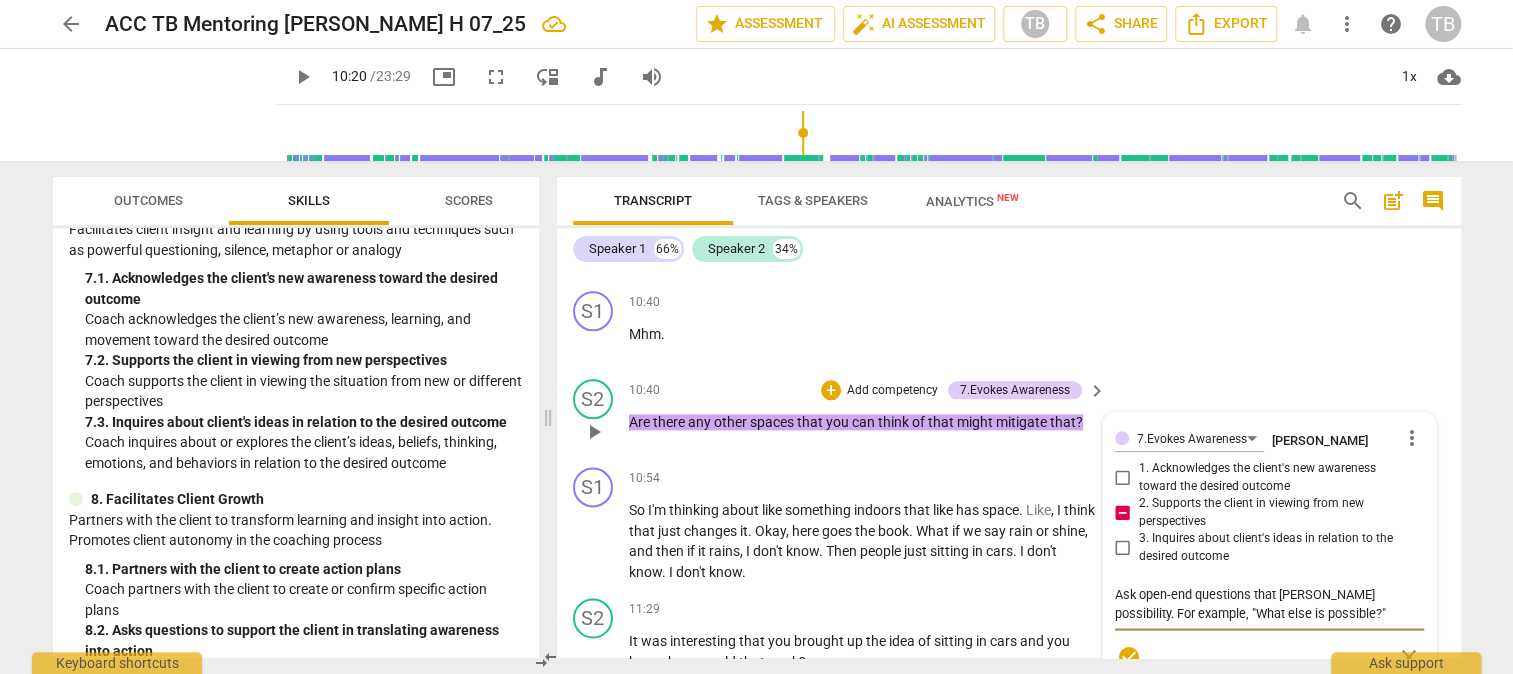 click on "check_circle" at bounding box center [1129, 657] 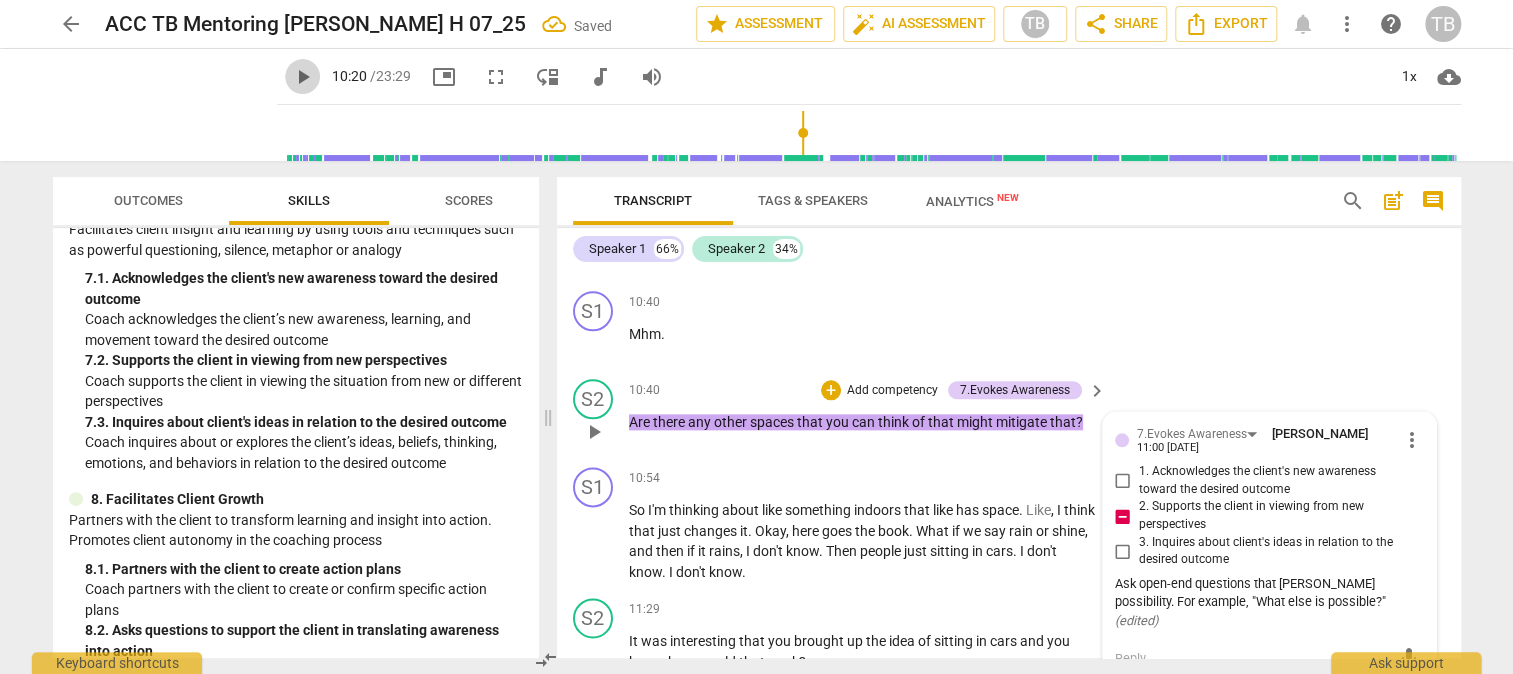 click on "play_arrow" at bounding box center [303, 77] 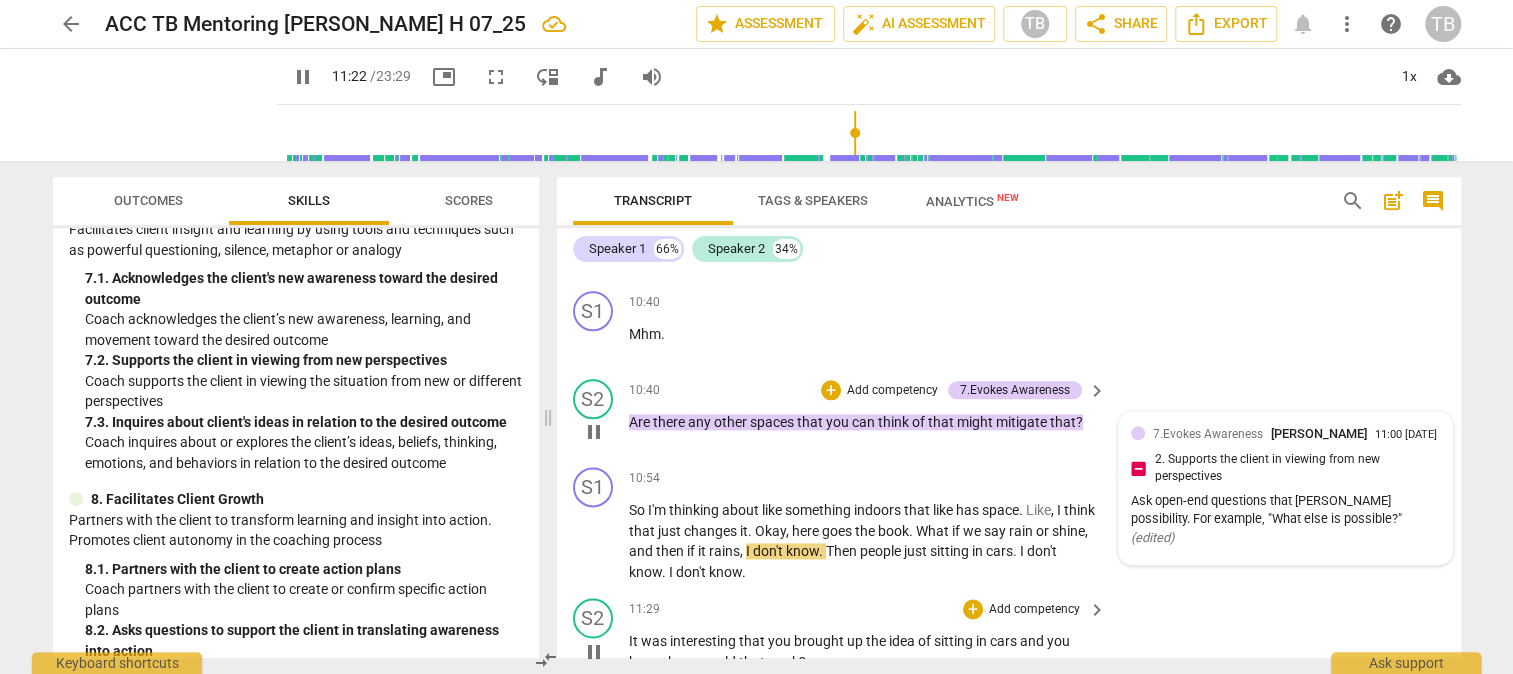 scroll, scrollTop: 5185, scrollLeft: 0, axis: vertical 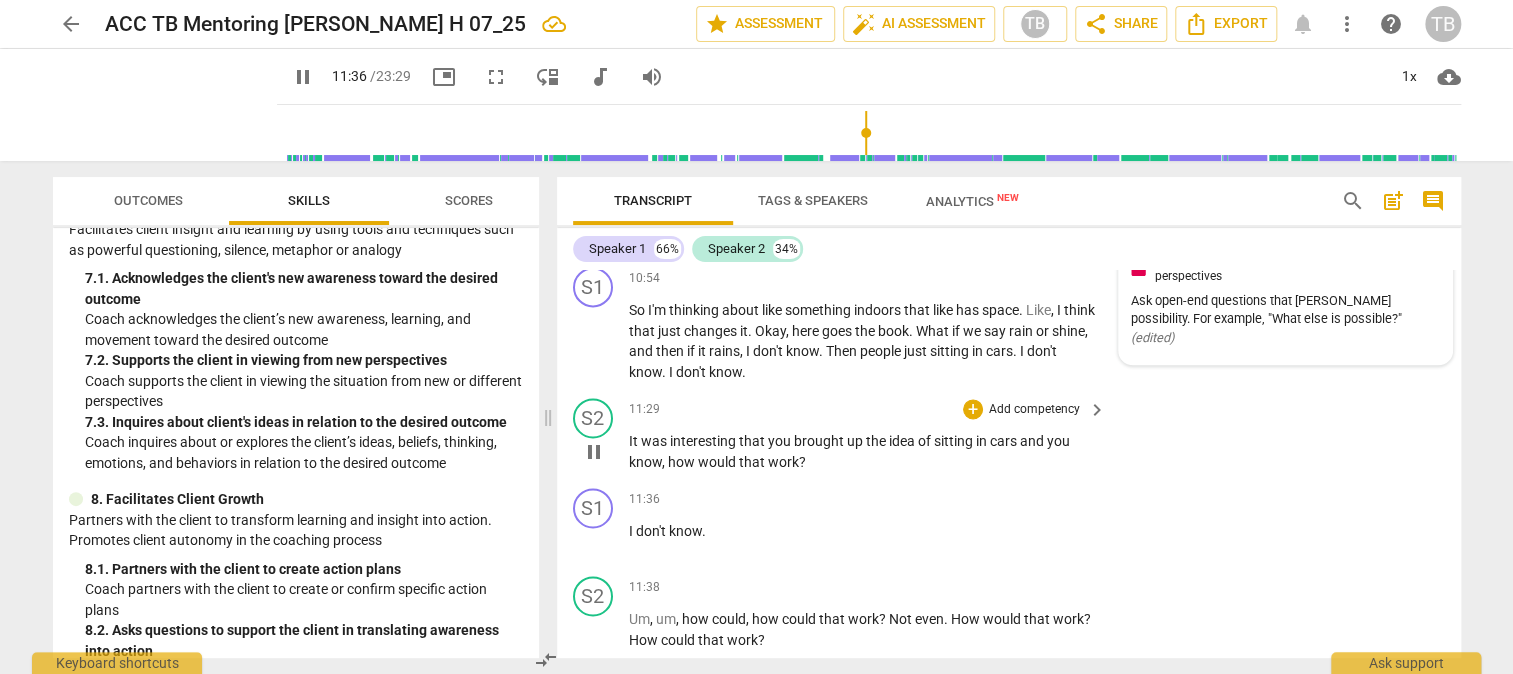 click on "Add competency" at bounding box center (1034, 410) 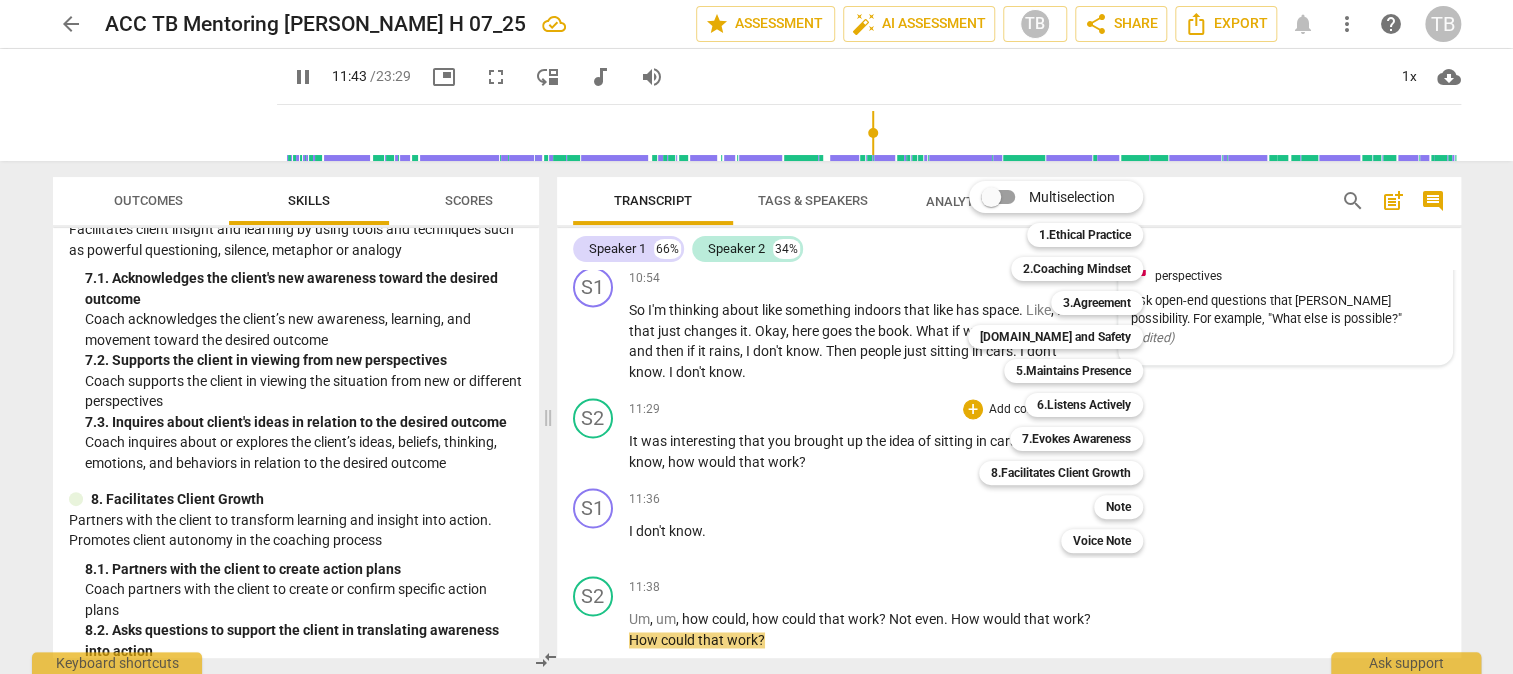 scroll, scrollTop: 5572, scrollLeft: 0, axis: vertical 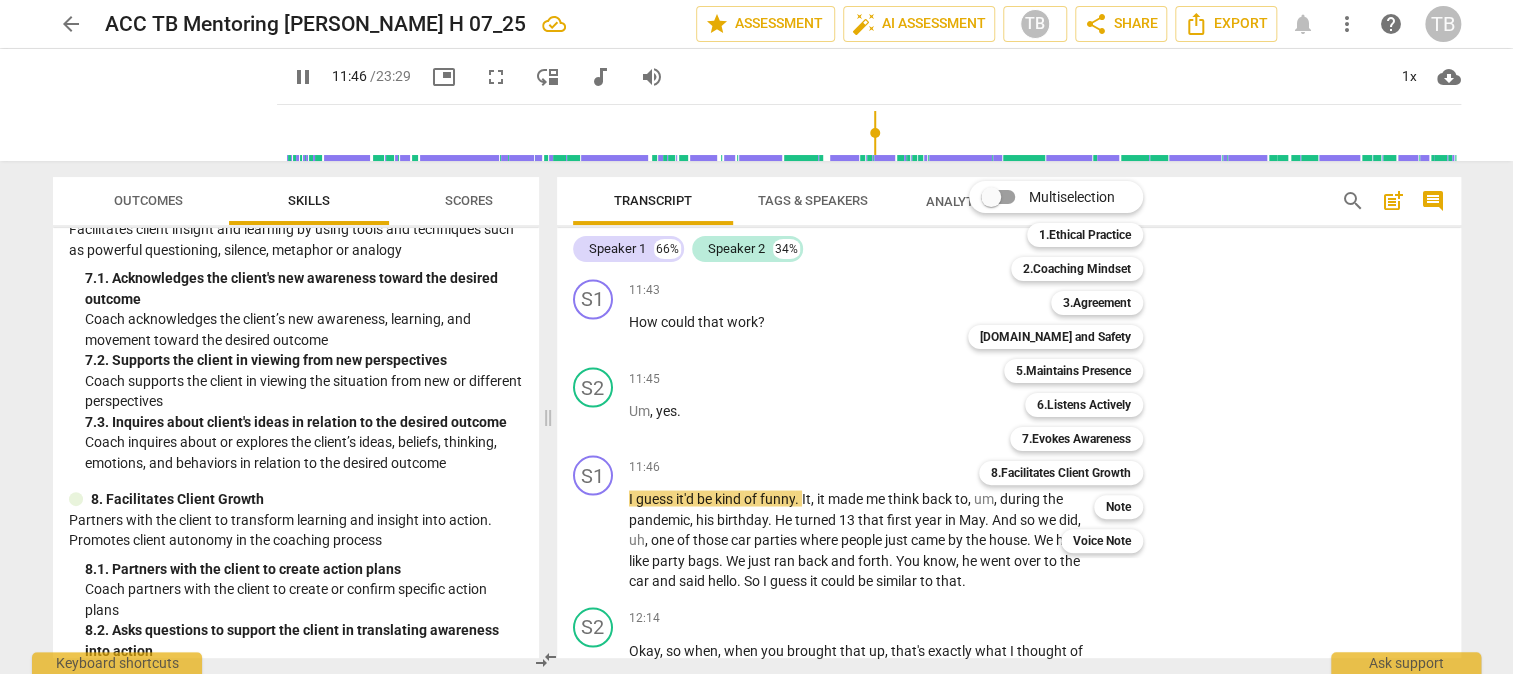 click at bounding box center [756, 337] 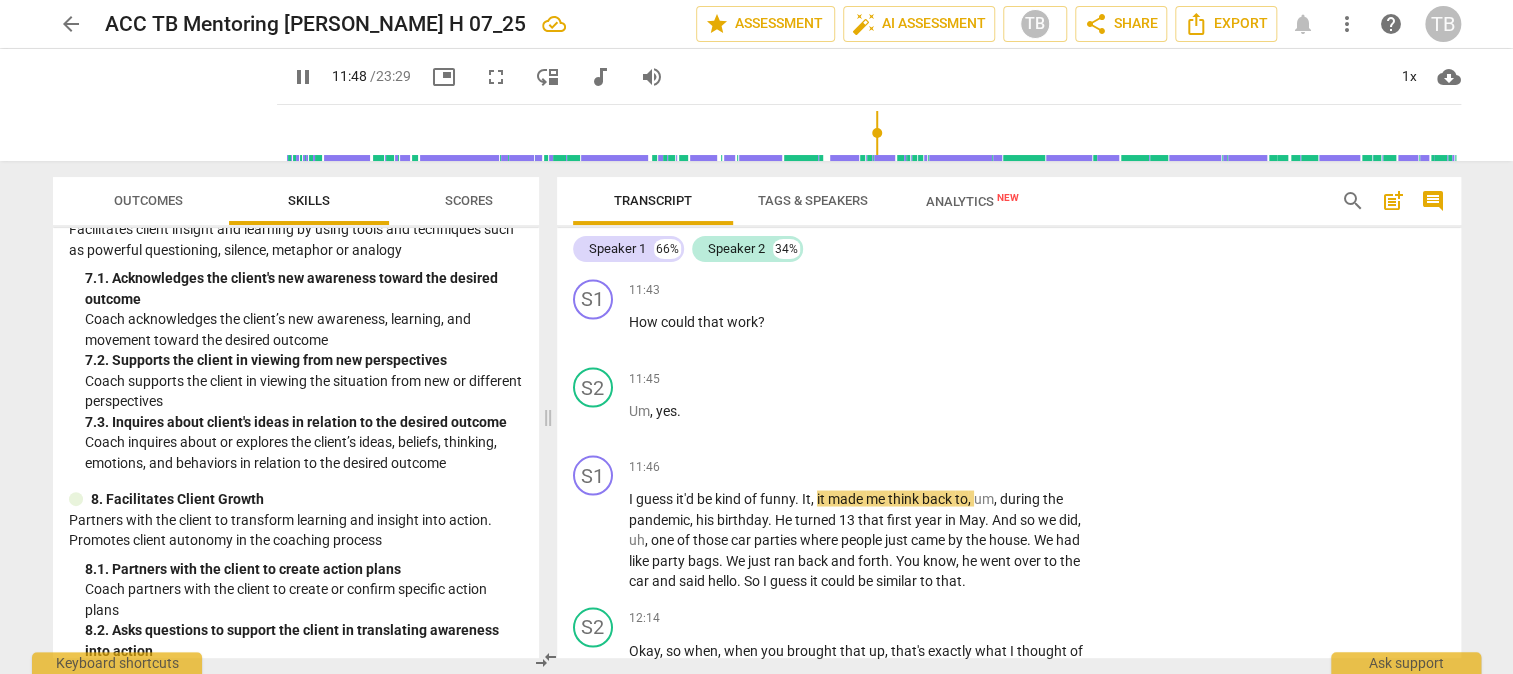click on "pause" at bounding box center (303, 77) 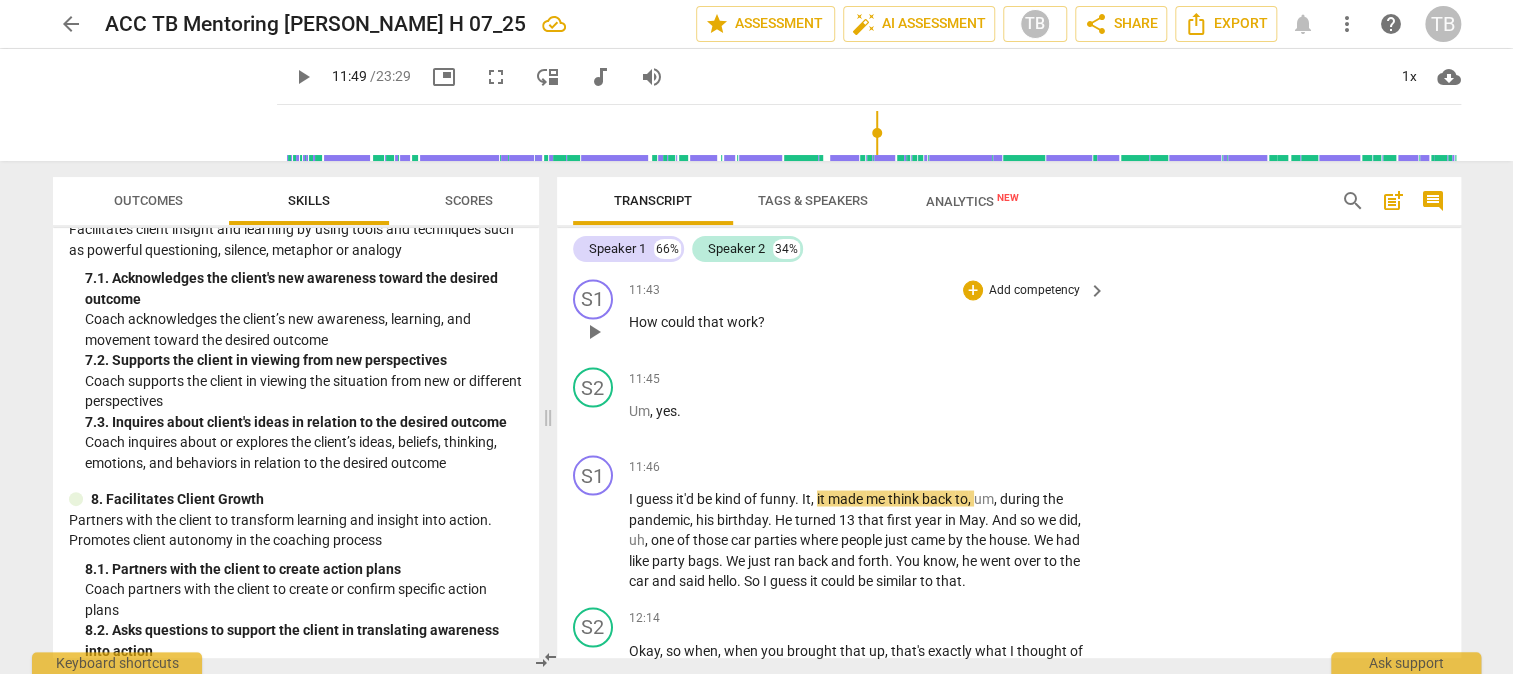 click on "work" at bounding box center [742, 322] 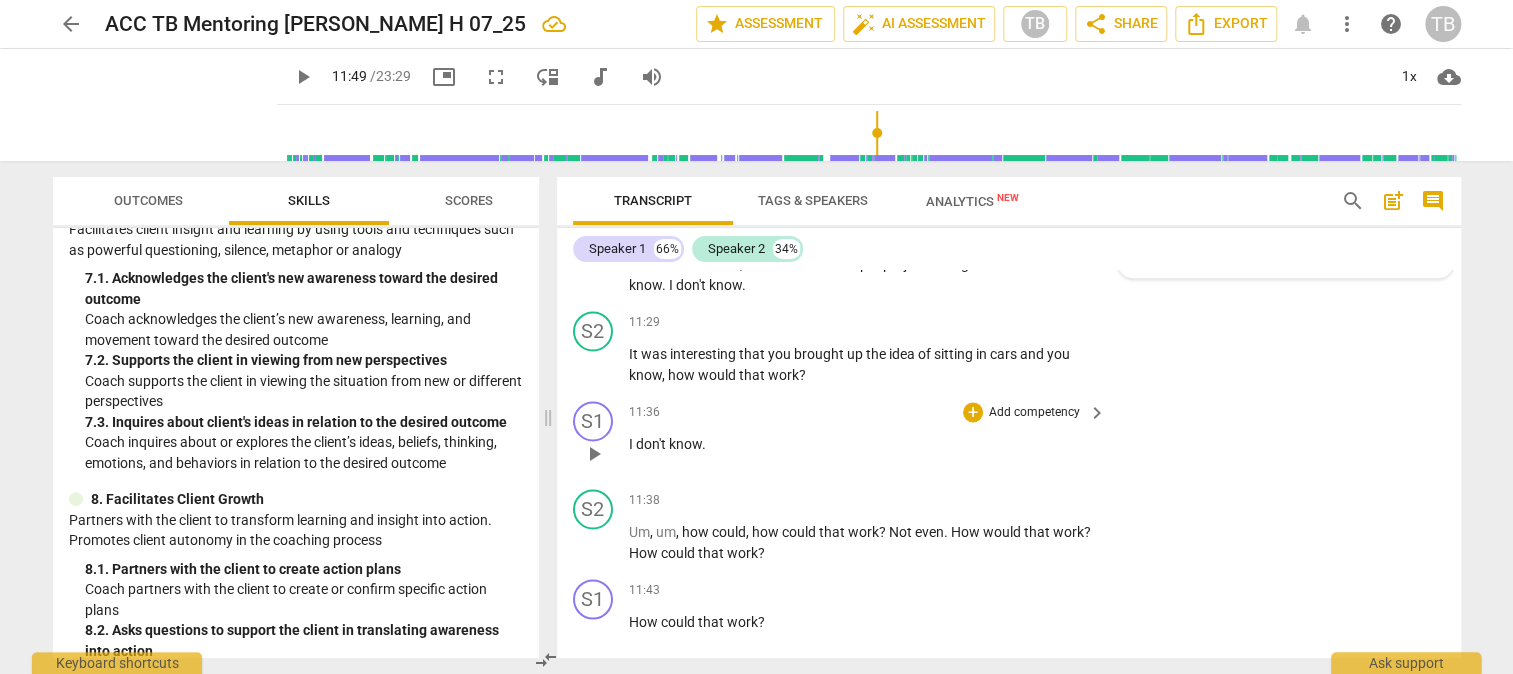 scroll, scrollTop: 5372, scrollLeft: 0, axis: vertical 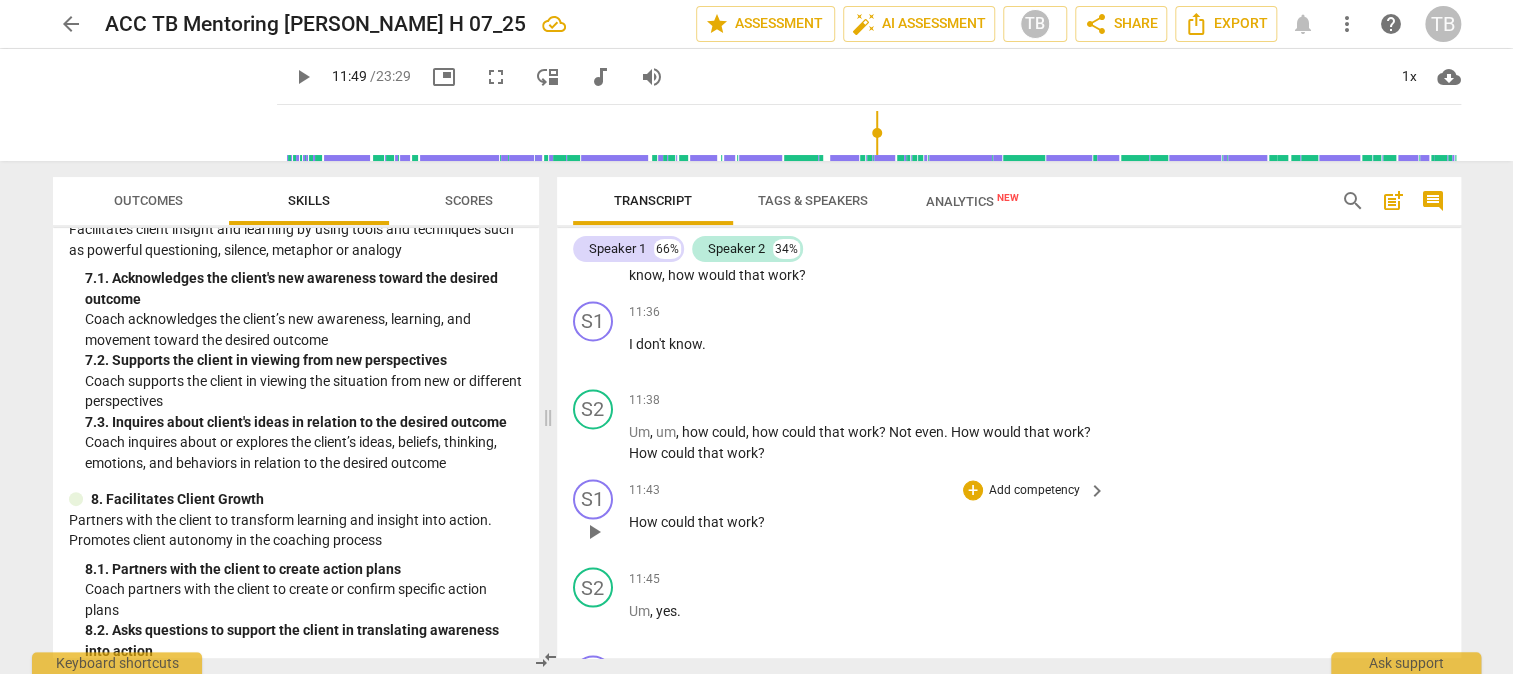 click on "Add competency" at bounding box center [1034, 491] 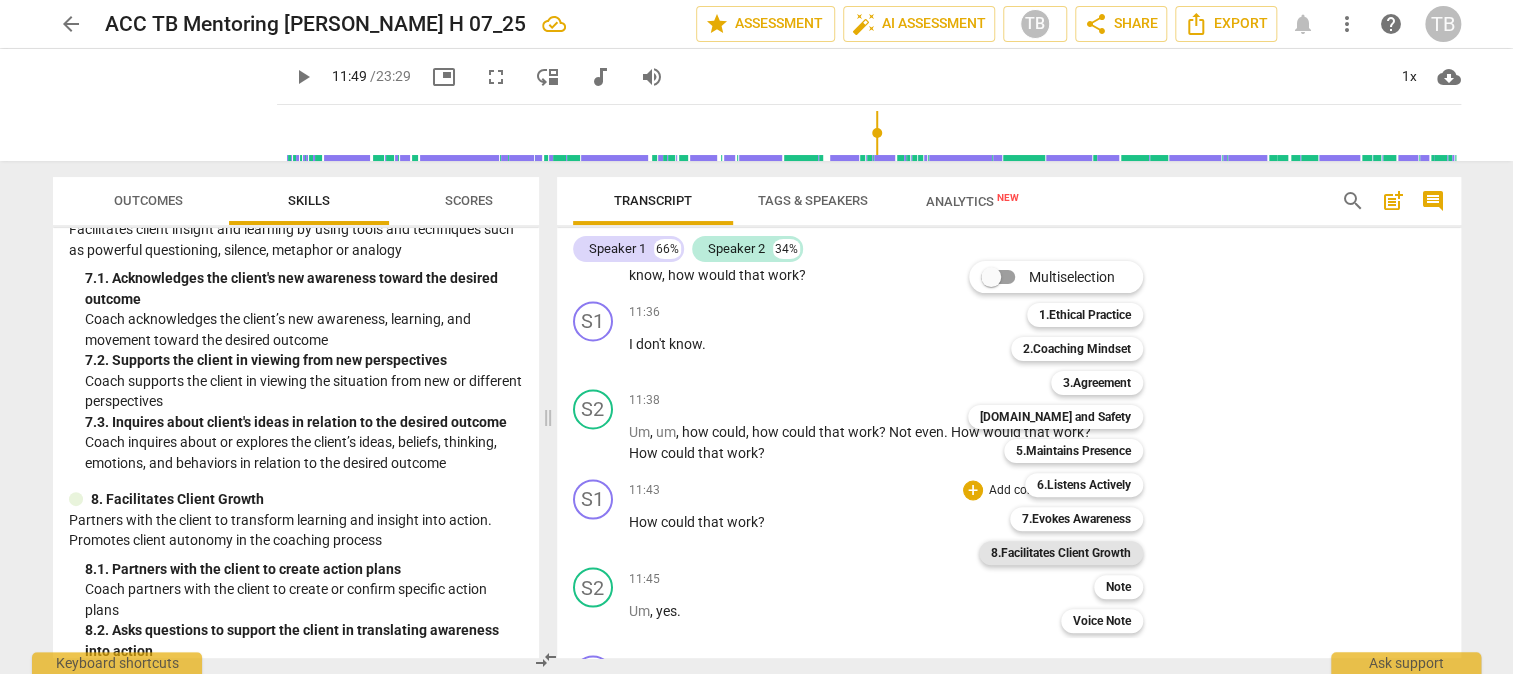 click on "8.Facilitates Client Growth" at bounding box center [1061, 553] 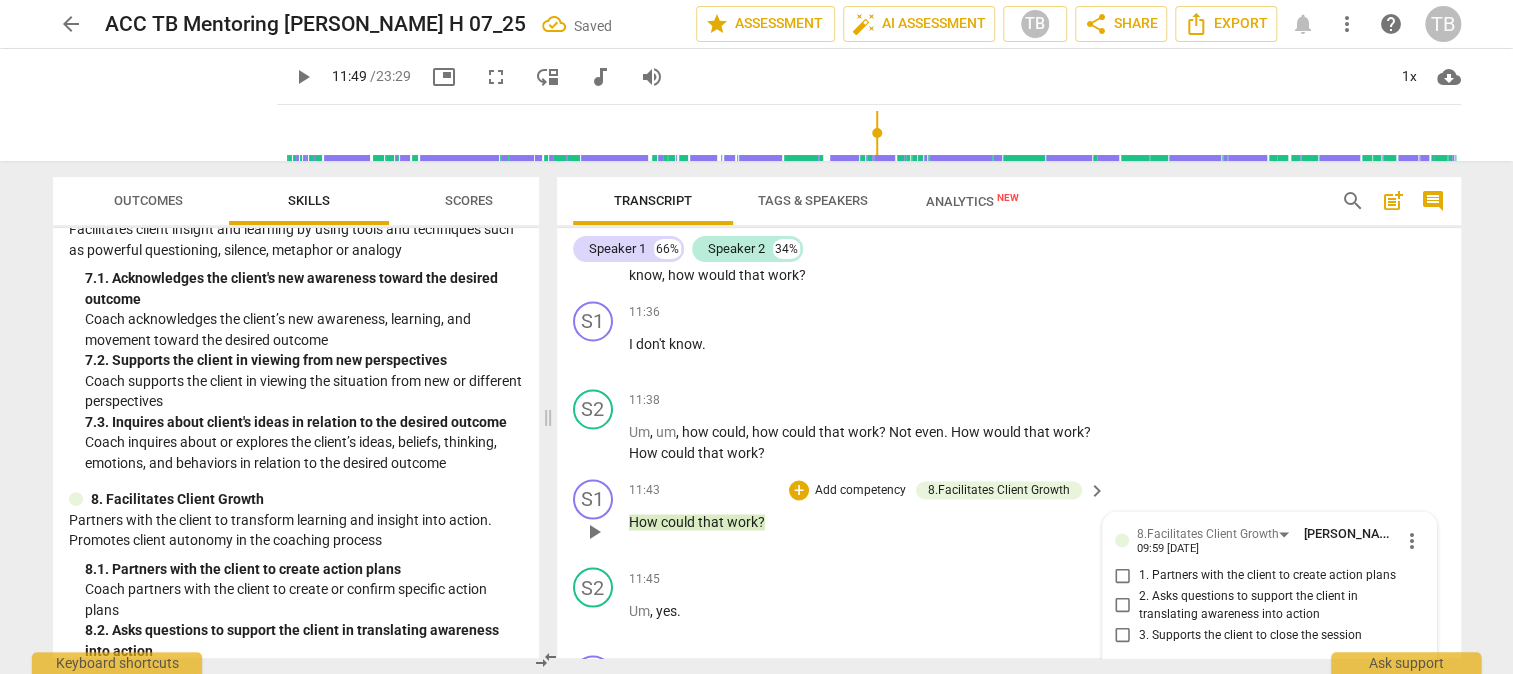 click on "2. Asks questions to support the client in translating awareness into action" at bounding box center [1123, 605] 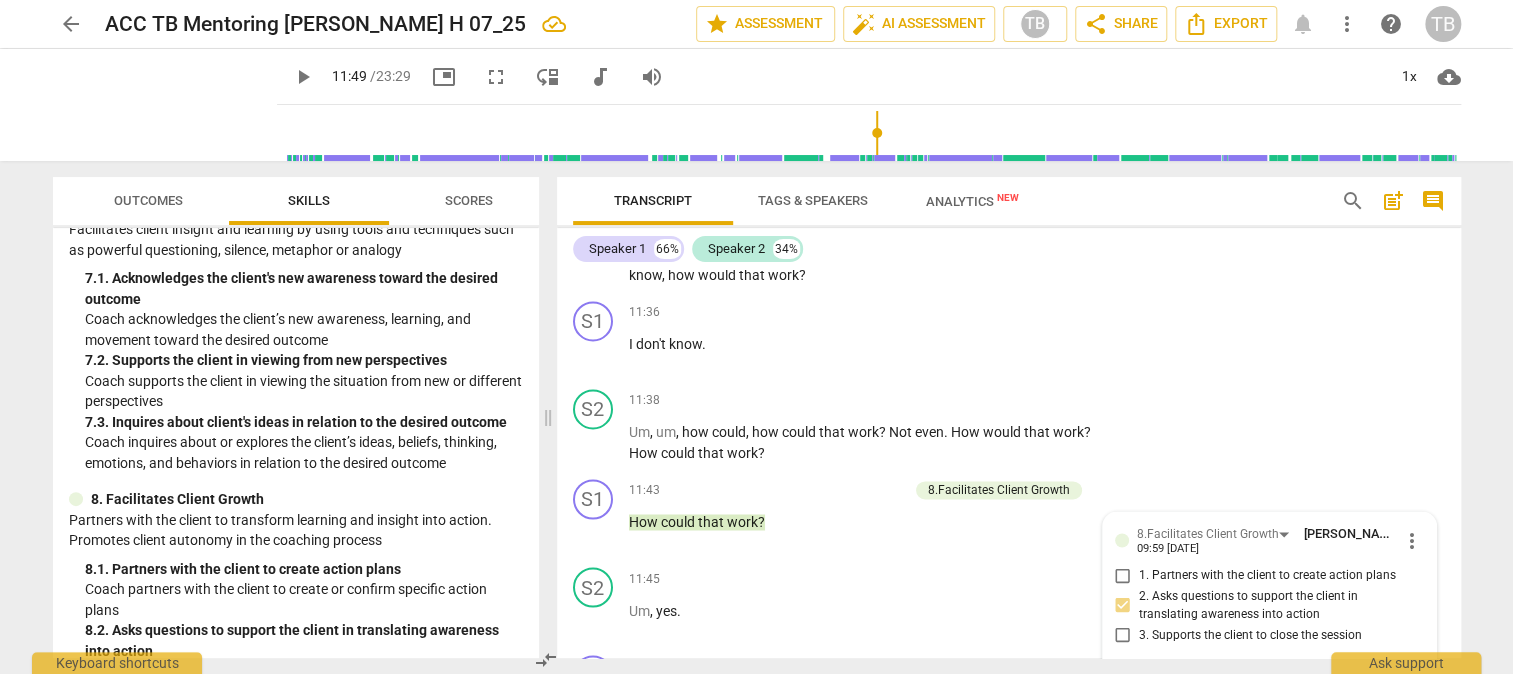 drag, startPoint x: 290, startPoint y: 81, endPoint x: 499, endPoint y: 231, distance: 257.25668 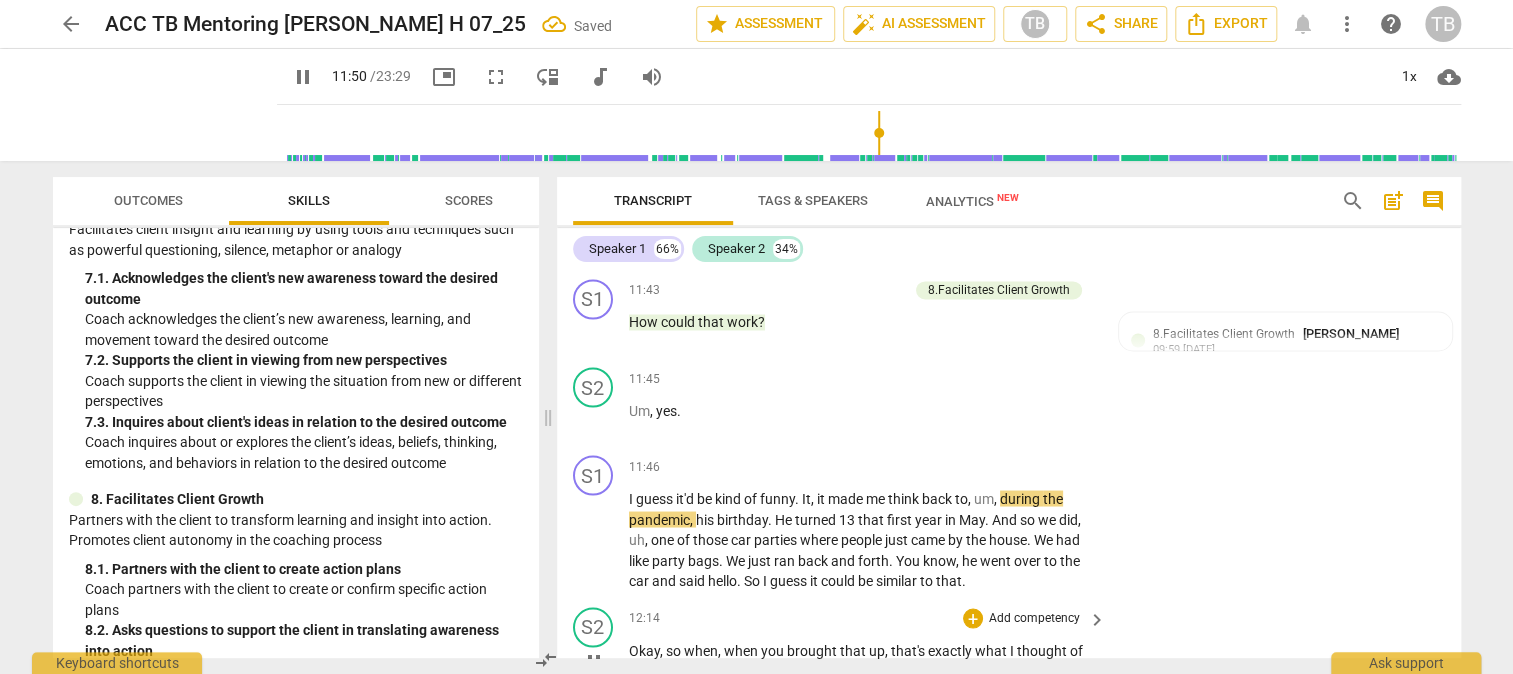 scroll, scrollTop: 5672, scrollLeft: 0, axis: vertical 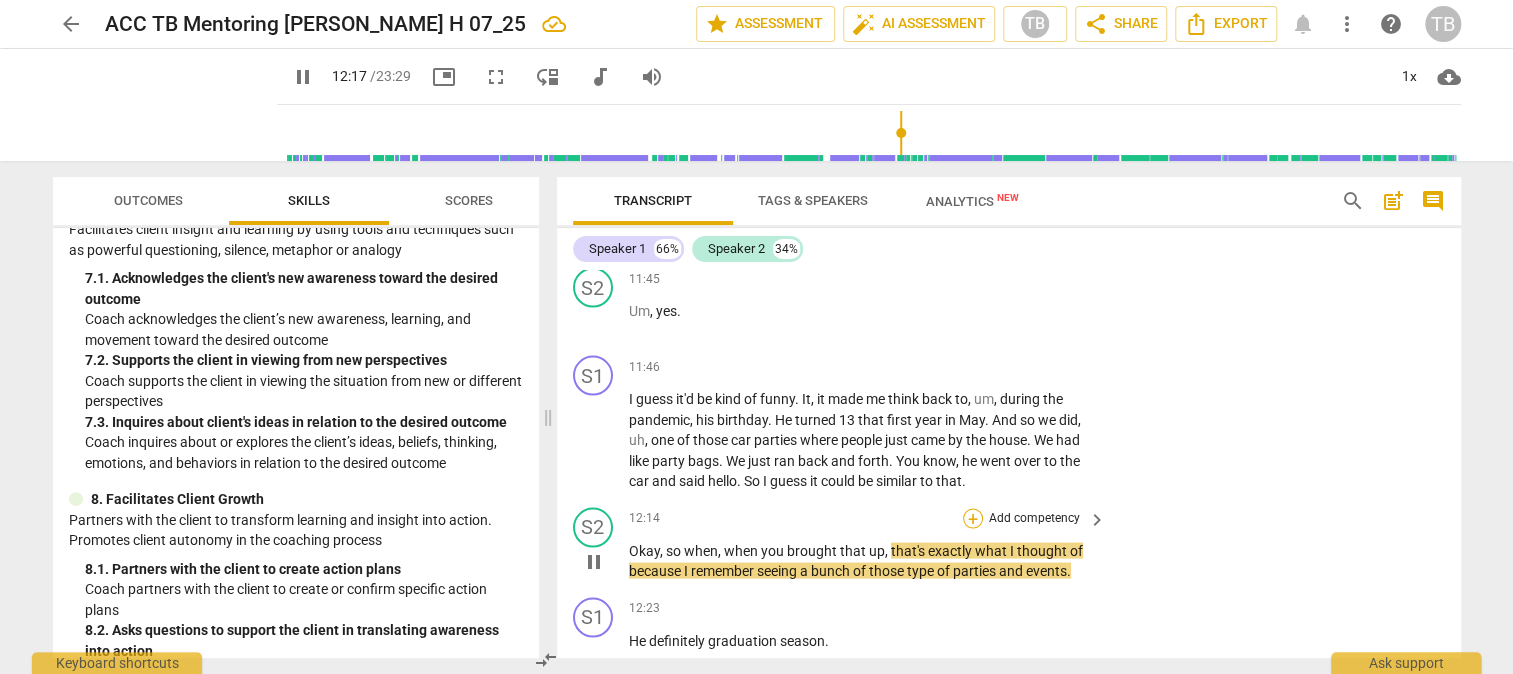click on "+" at bounding box center (973, 518) 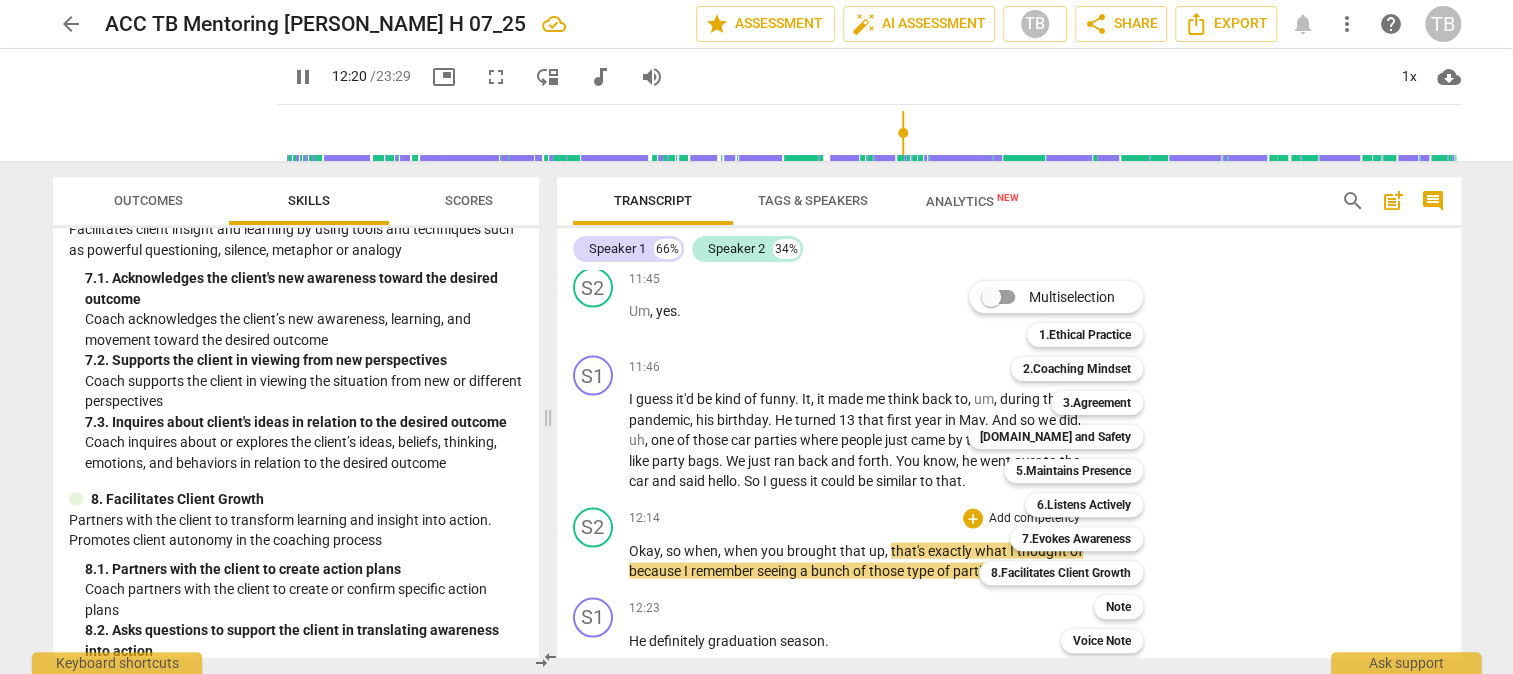 click at bounding box center (756, 337) 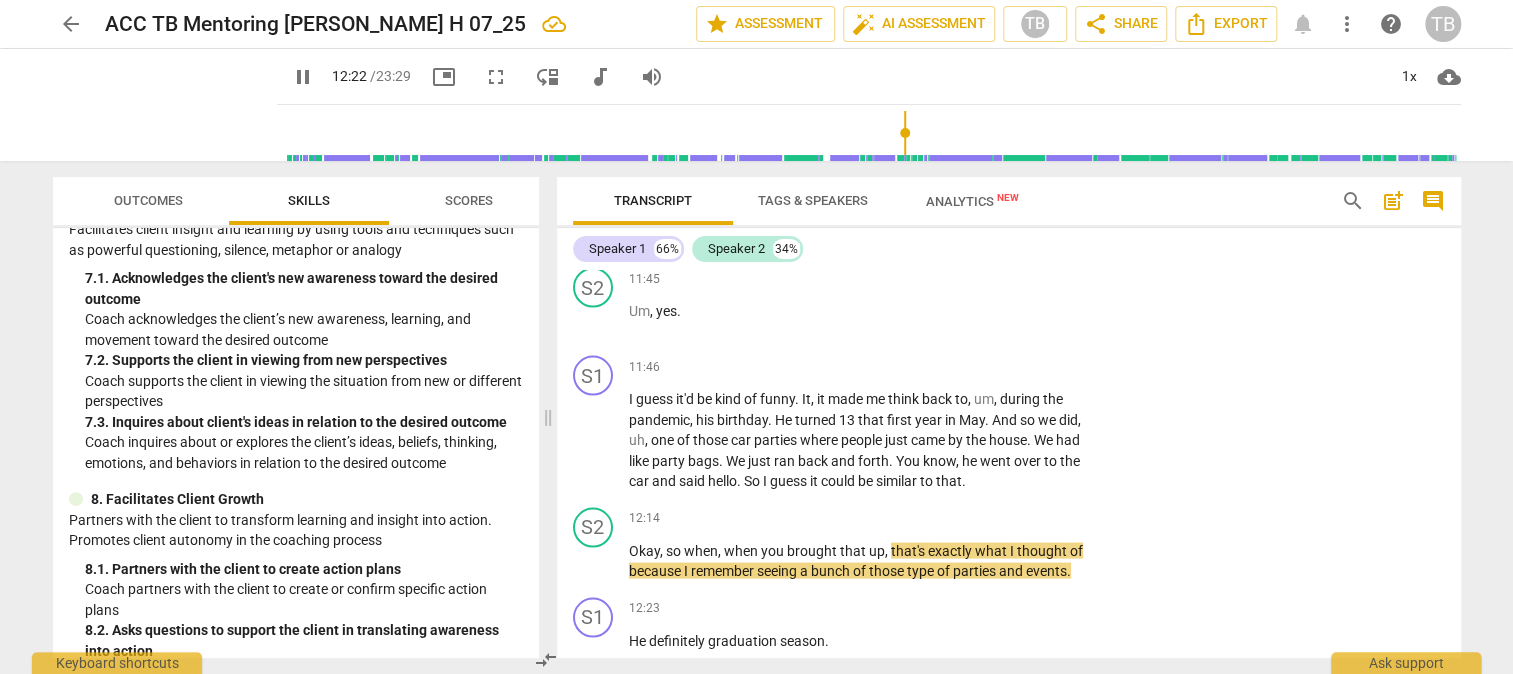 click on "pause" at bounding box center [303, 77] 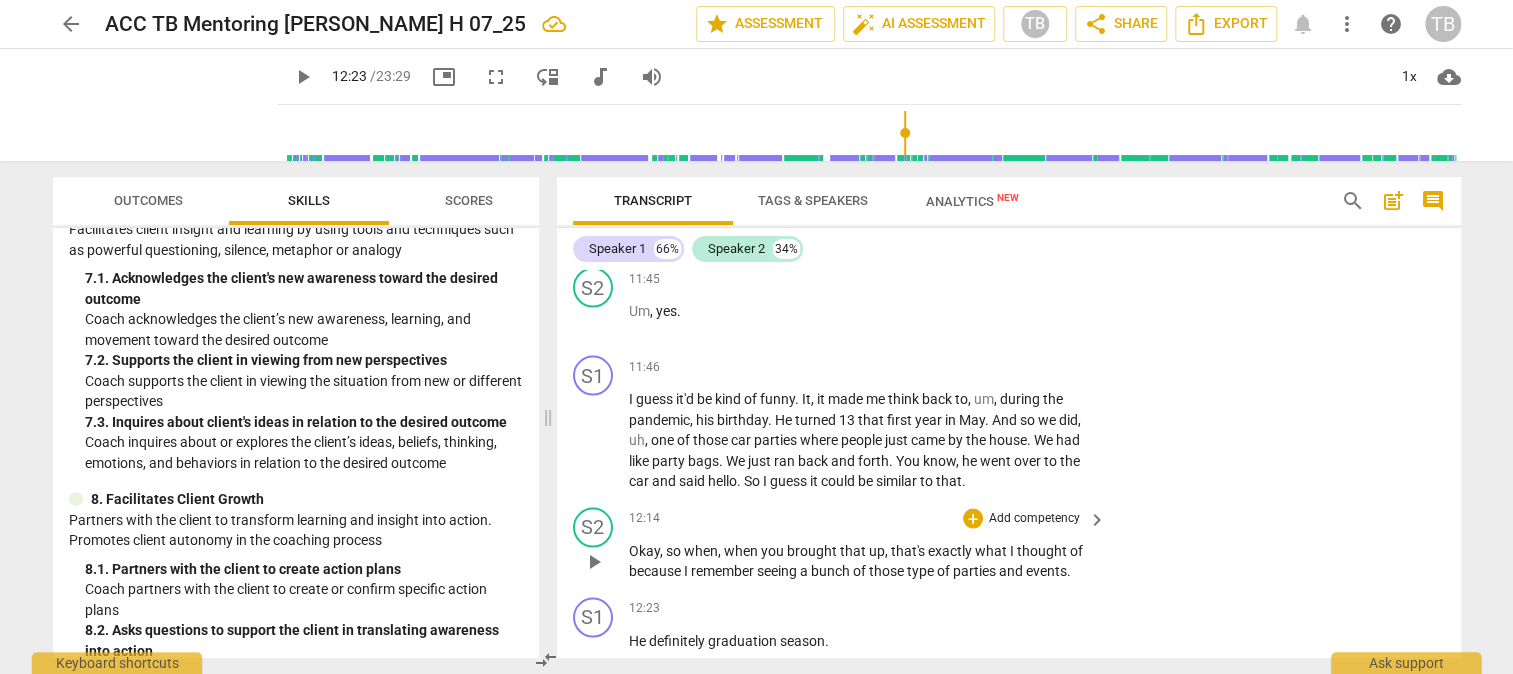 click on "Add competency" at bounding box center [1034, 518] 